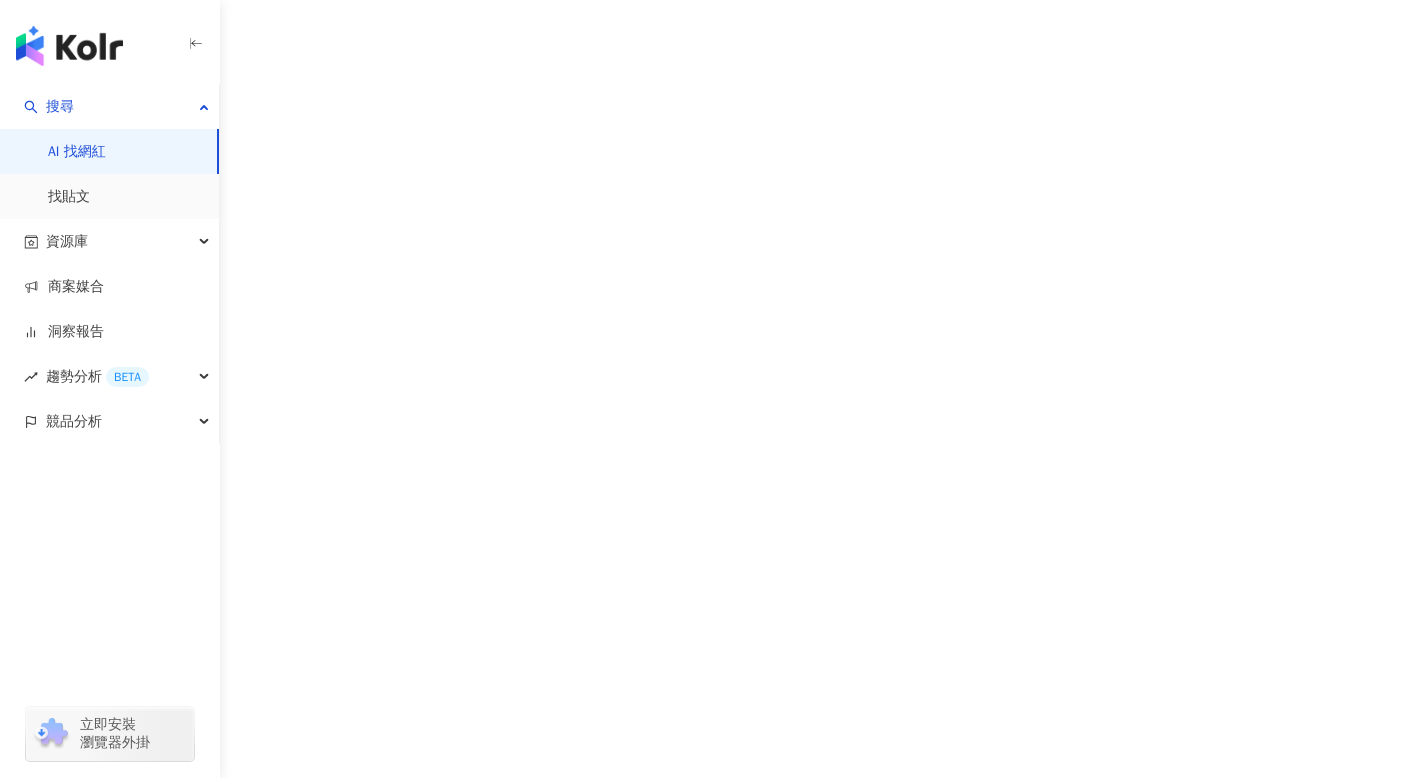 scroll, scrollTop: 0, scrollLeft: 0, axis: both 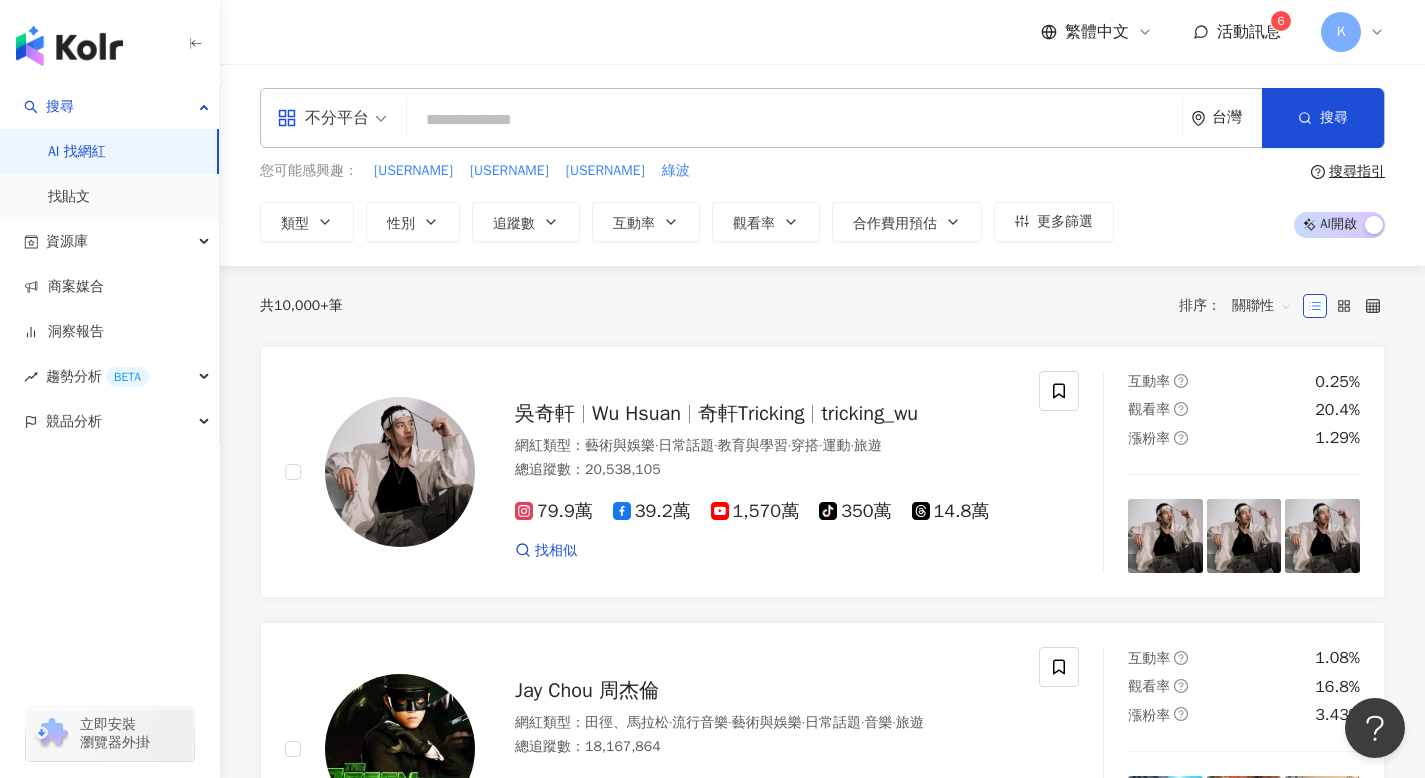 click at bounding box center [794, 120] 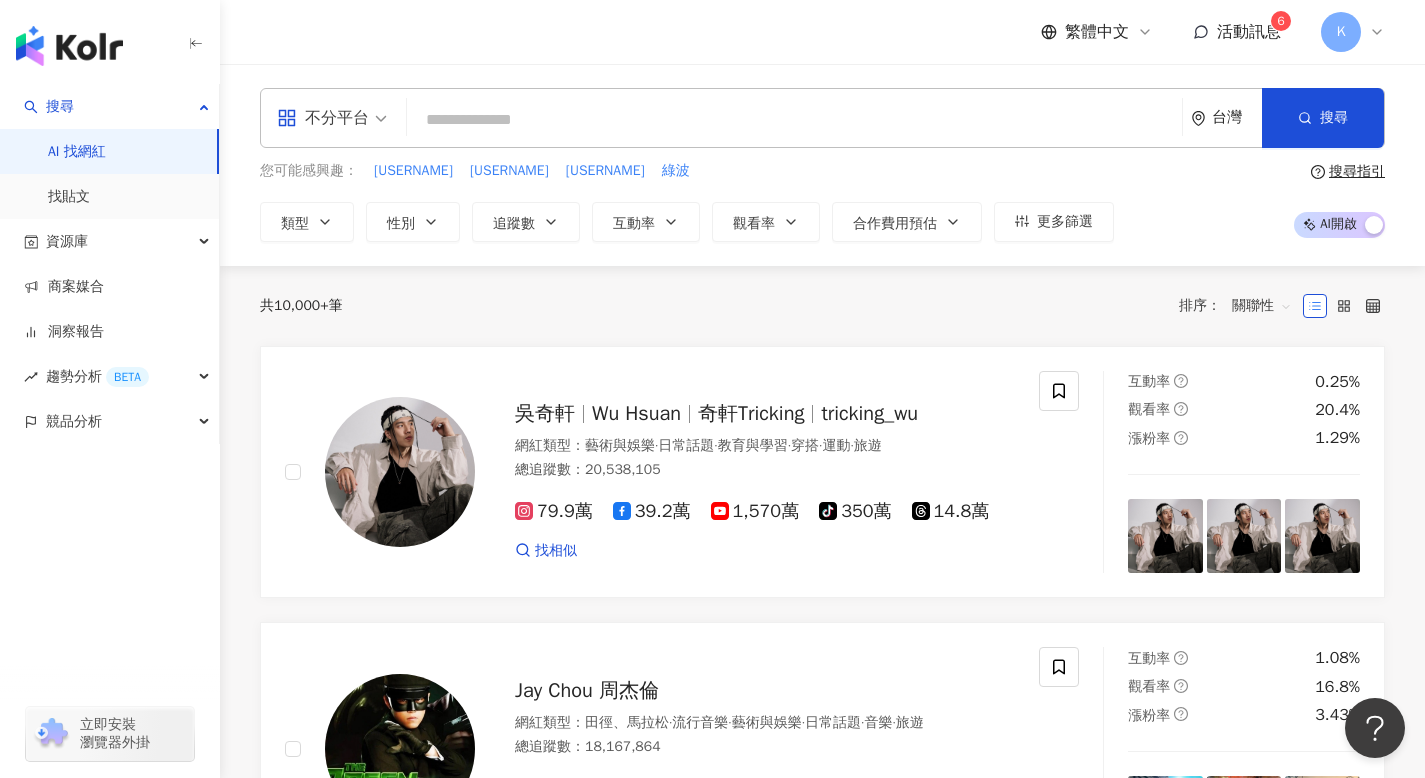 click at bounding box center (794, 120) 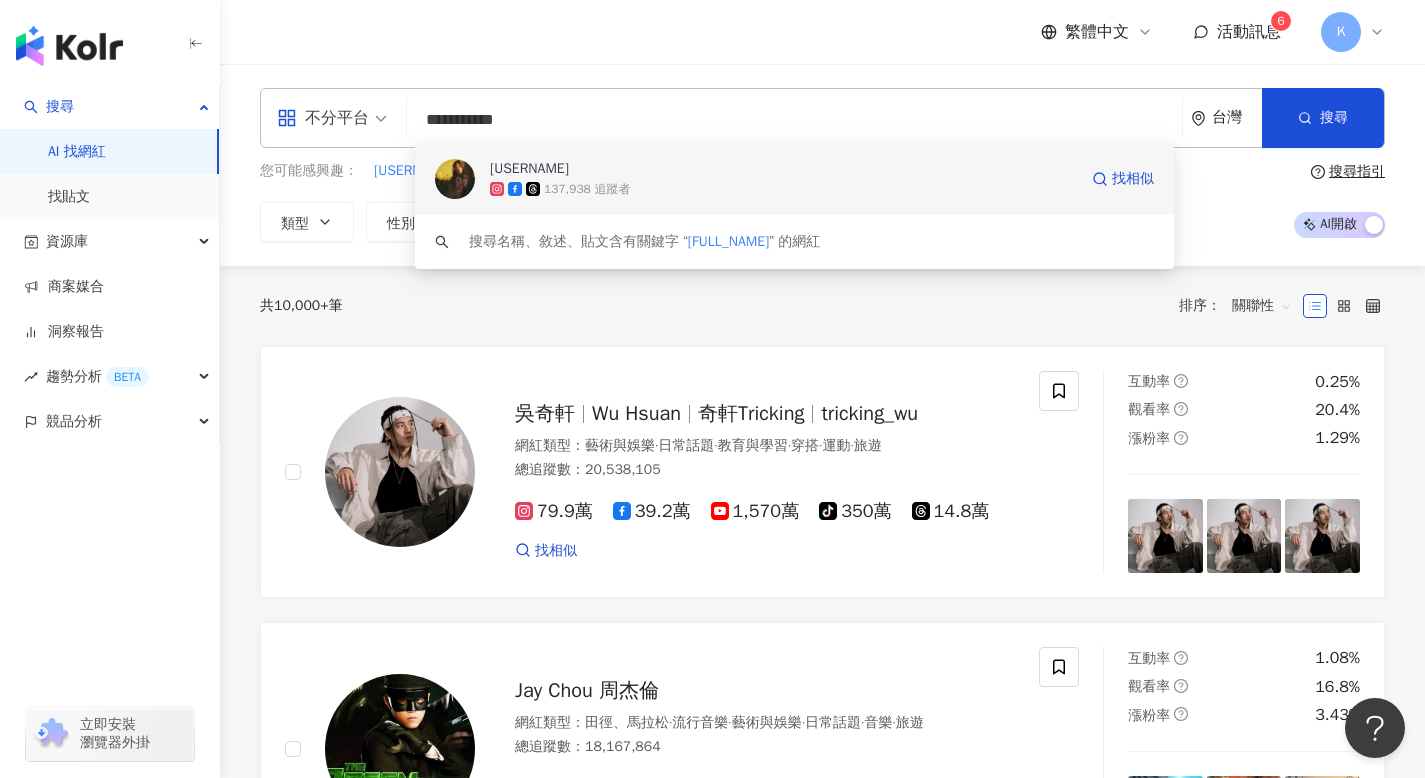 click on "137,938   追蹤者" at bounding box center [587, 189] 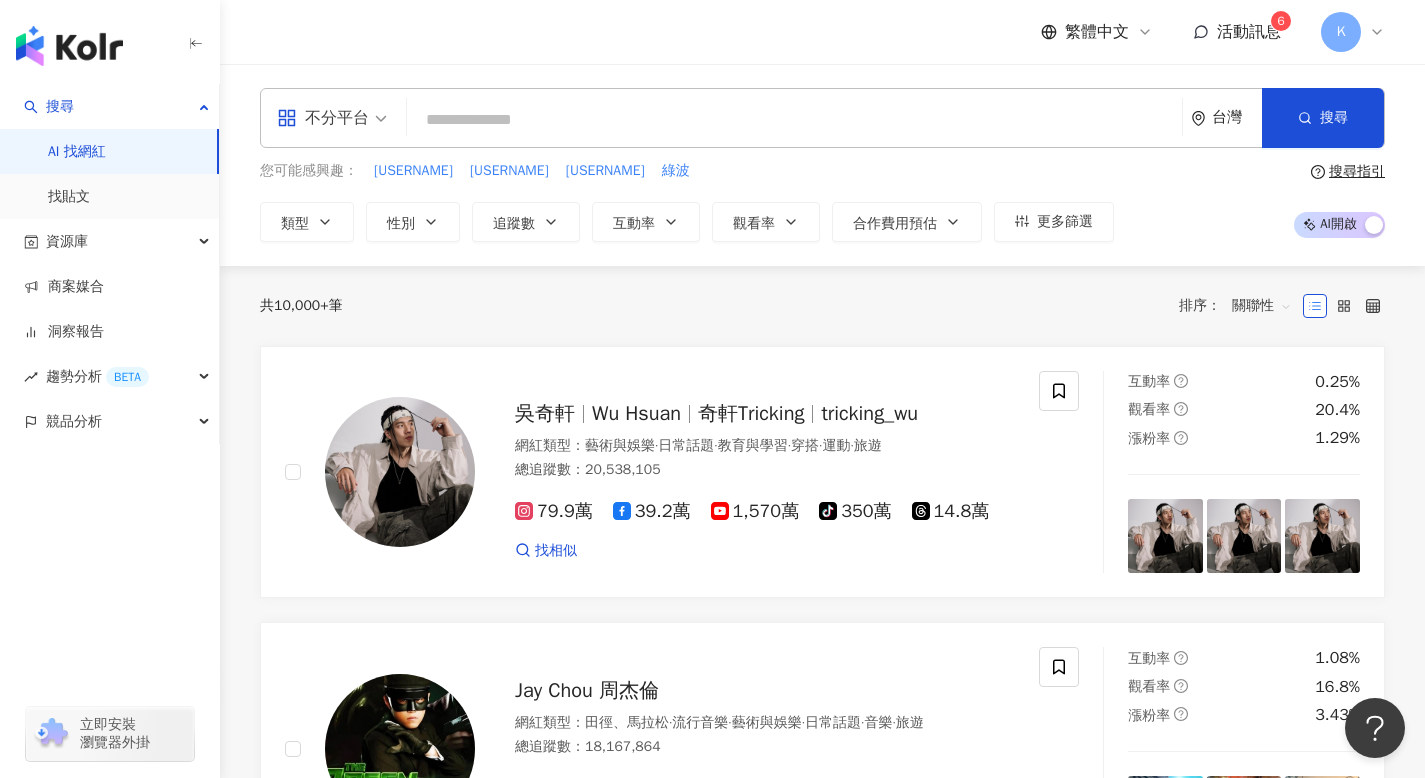 click at bounding box center [794, 120] 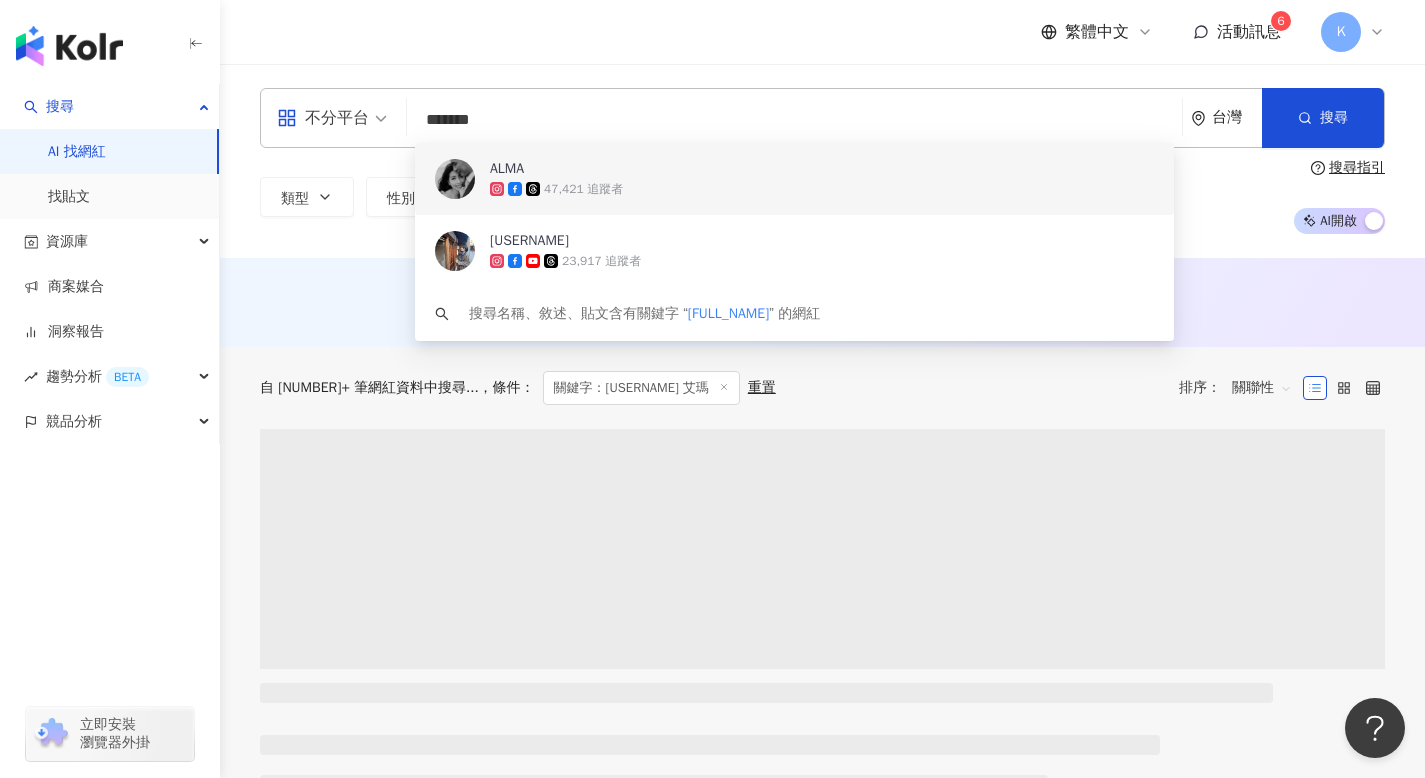 click on "*******" at bounding box center (794, 120) 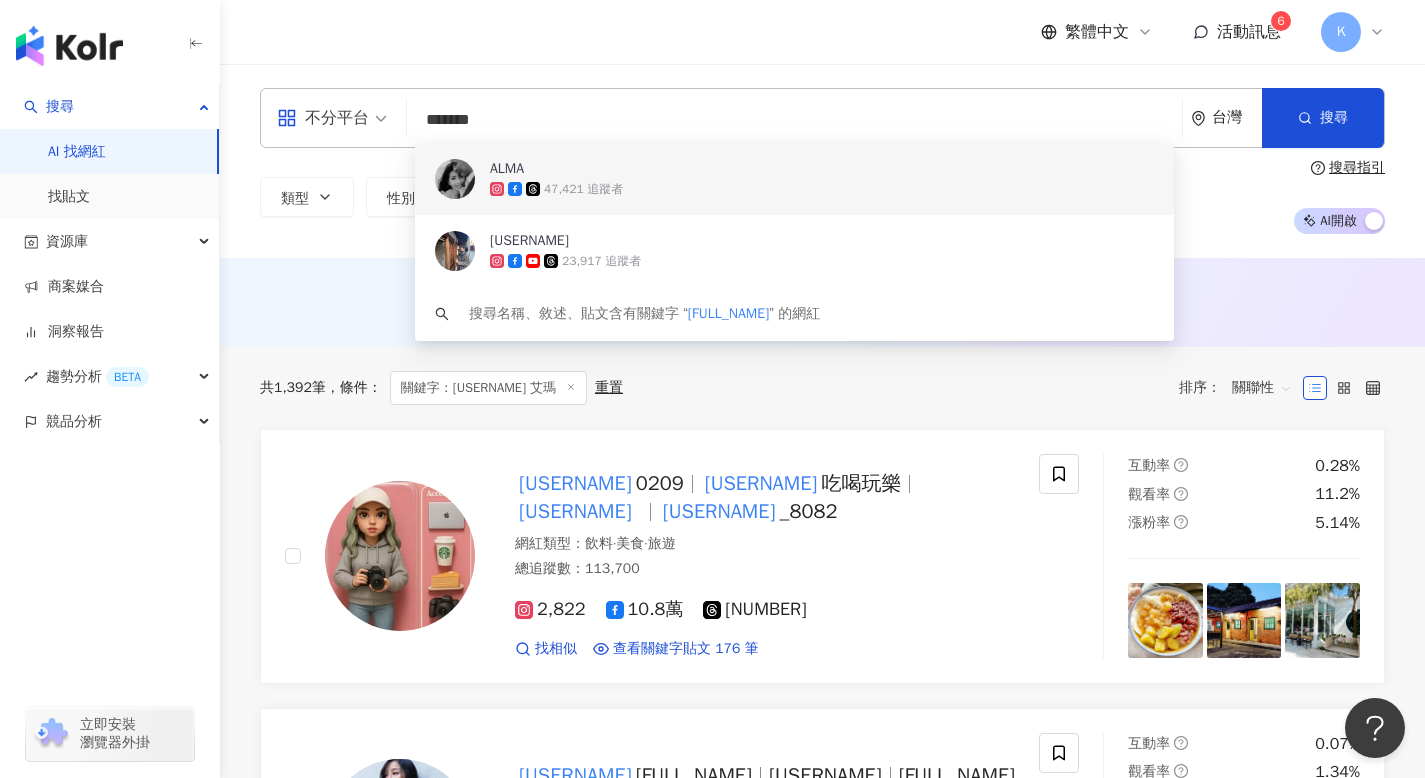 paste on "**********" 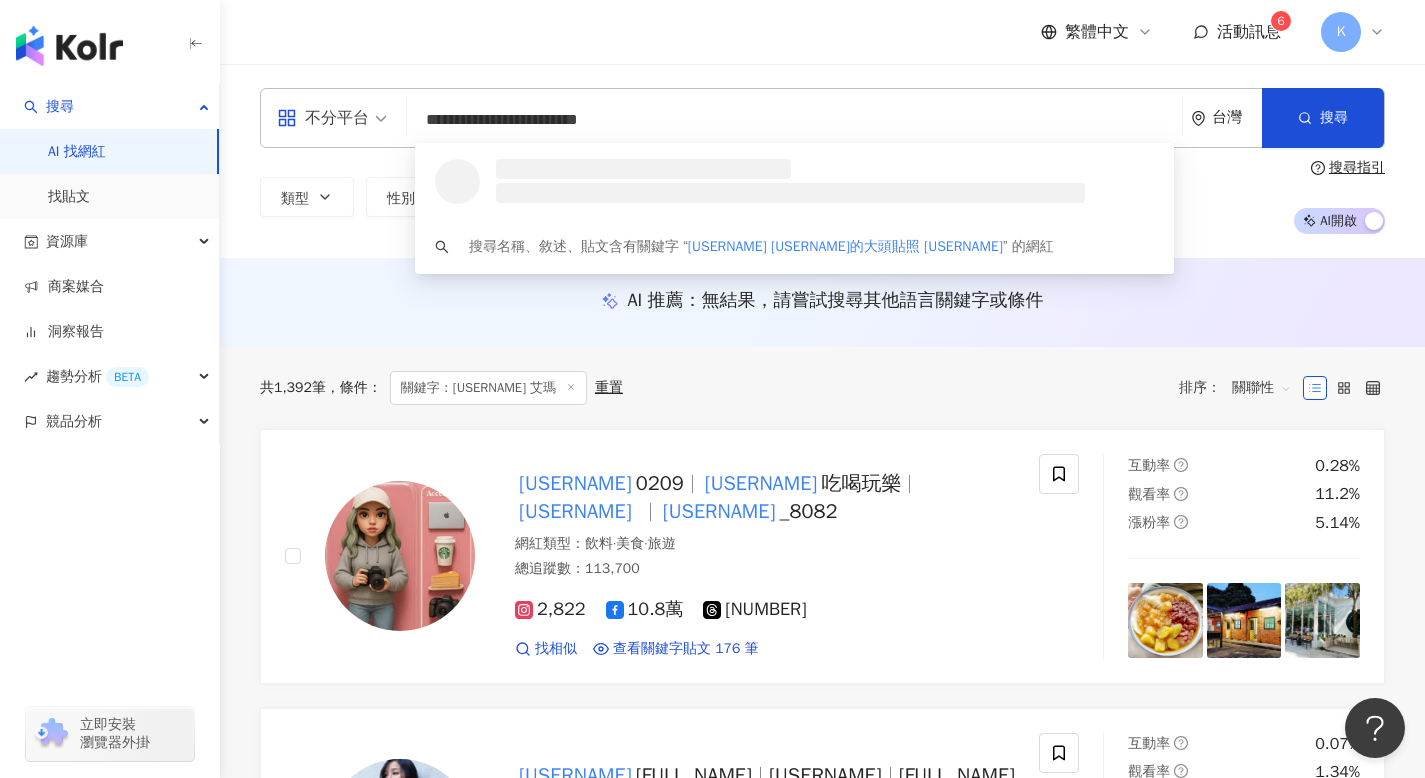 drag, startPoint x: 753, startPoint y: 118, endPoint x: 290, endPoint y: 118, distance: 463 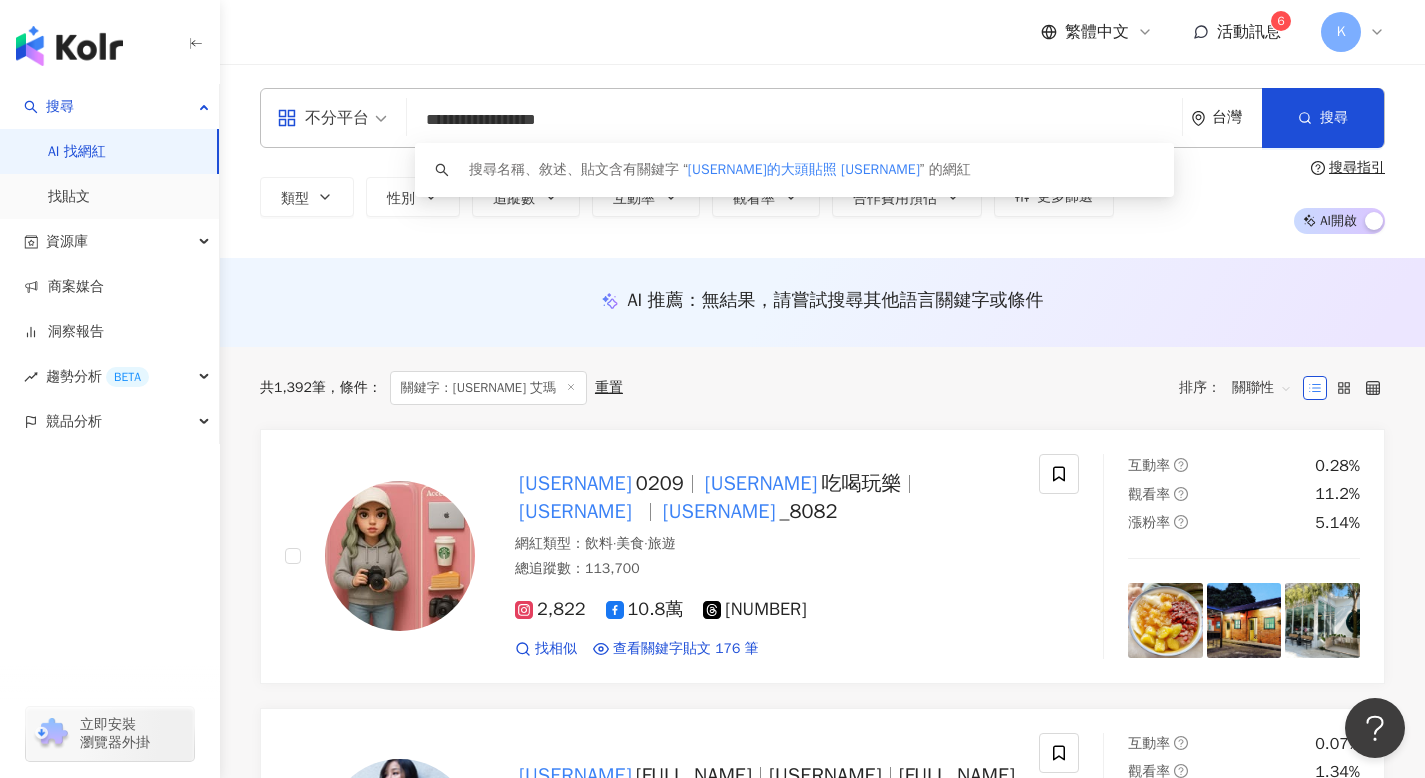 drag, startPoint x: 561, startPoint y: 119, endPoint x: 289, endPoint y: 119, distance: 272 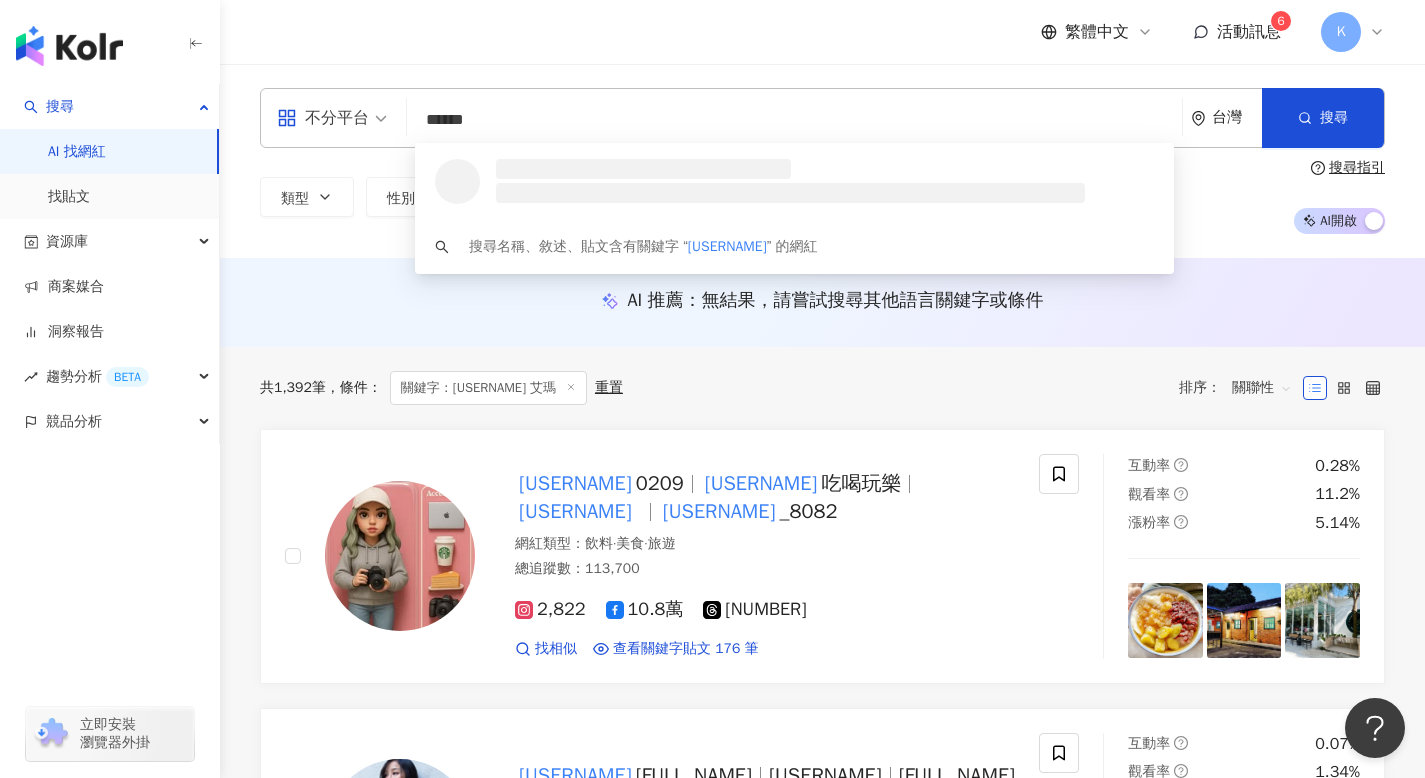 click on "******" at bounding box center [794, 120] 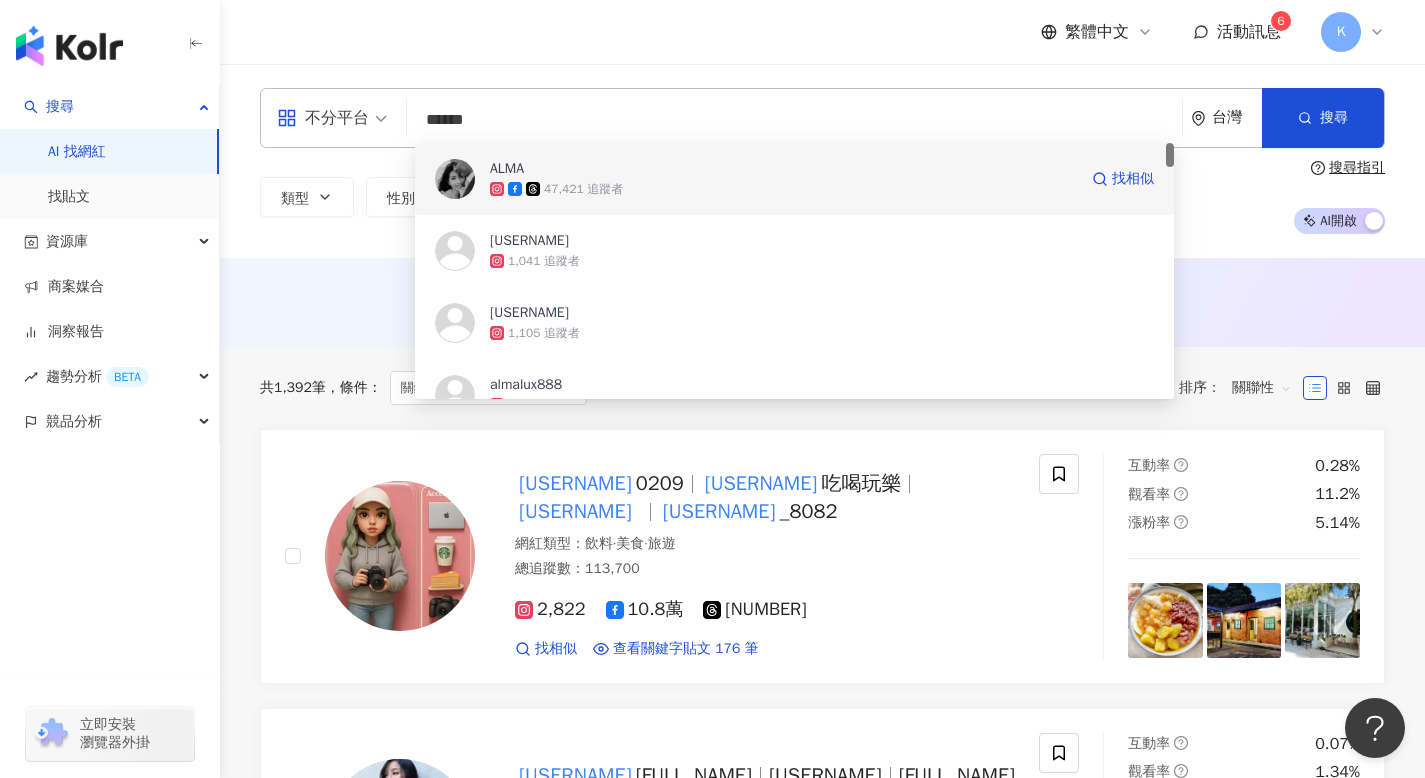 click on "47,421   追蹤者" at bounding box center [783, 189] 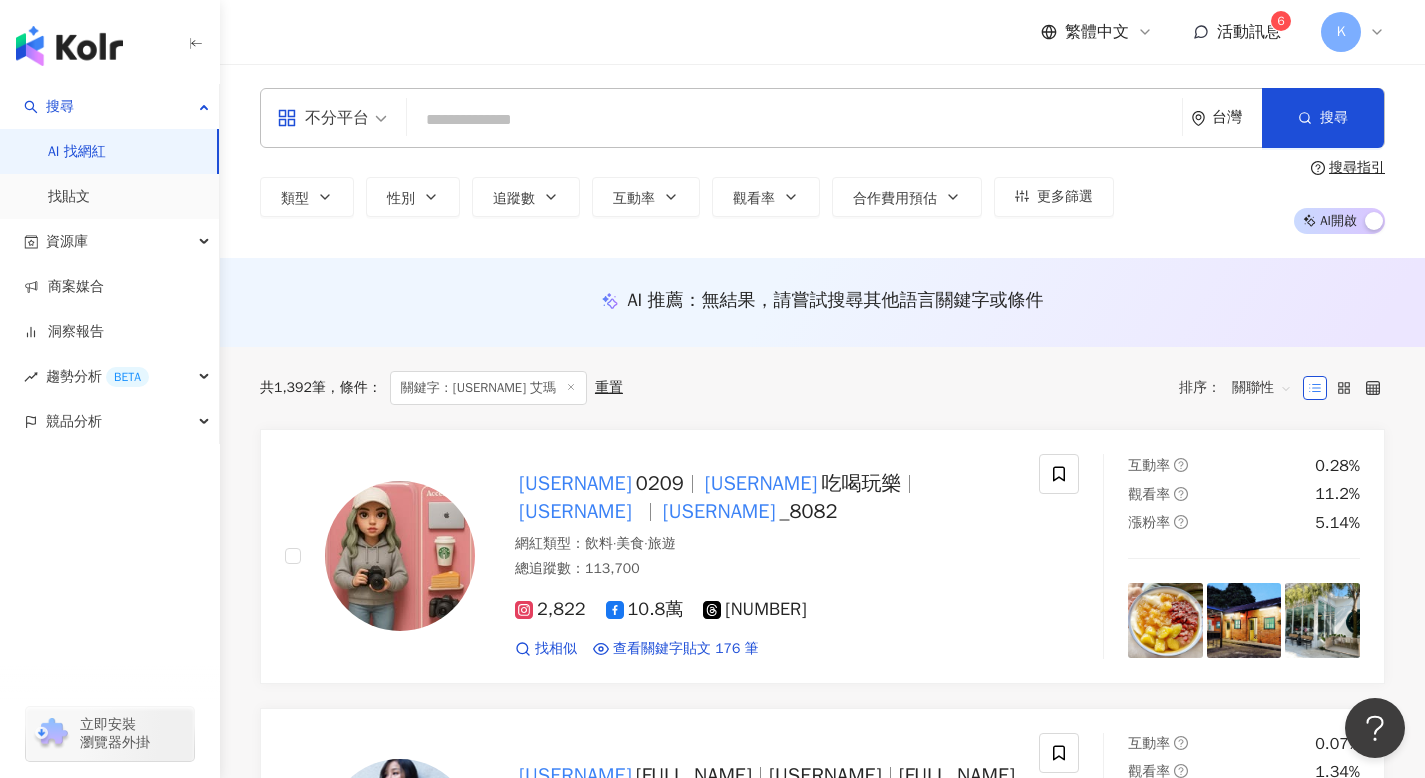 click at bounding box center (794, 120) 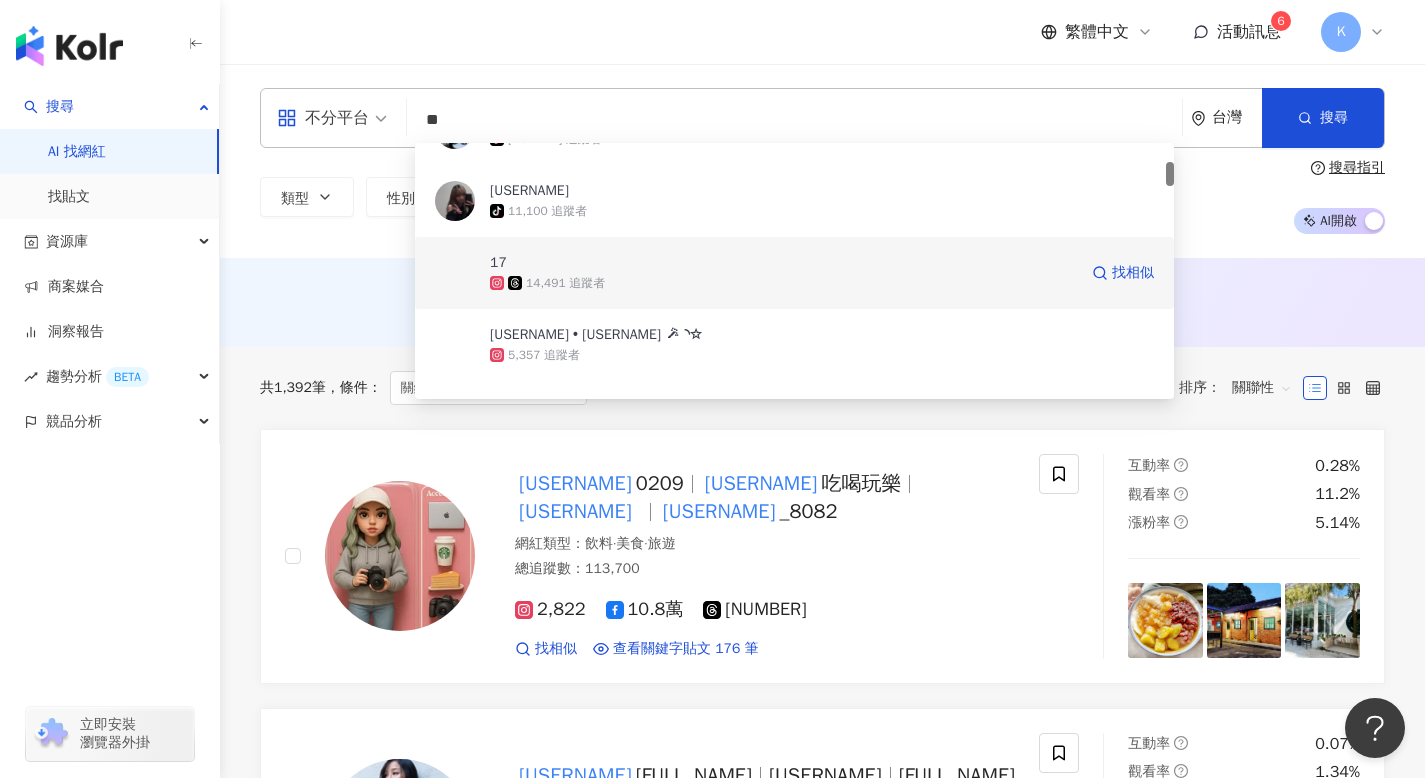 scroll, scrollTop: 202, scrollLeft: 0, axis: vertical 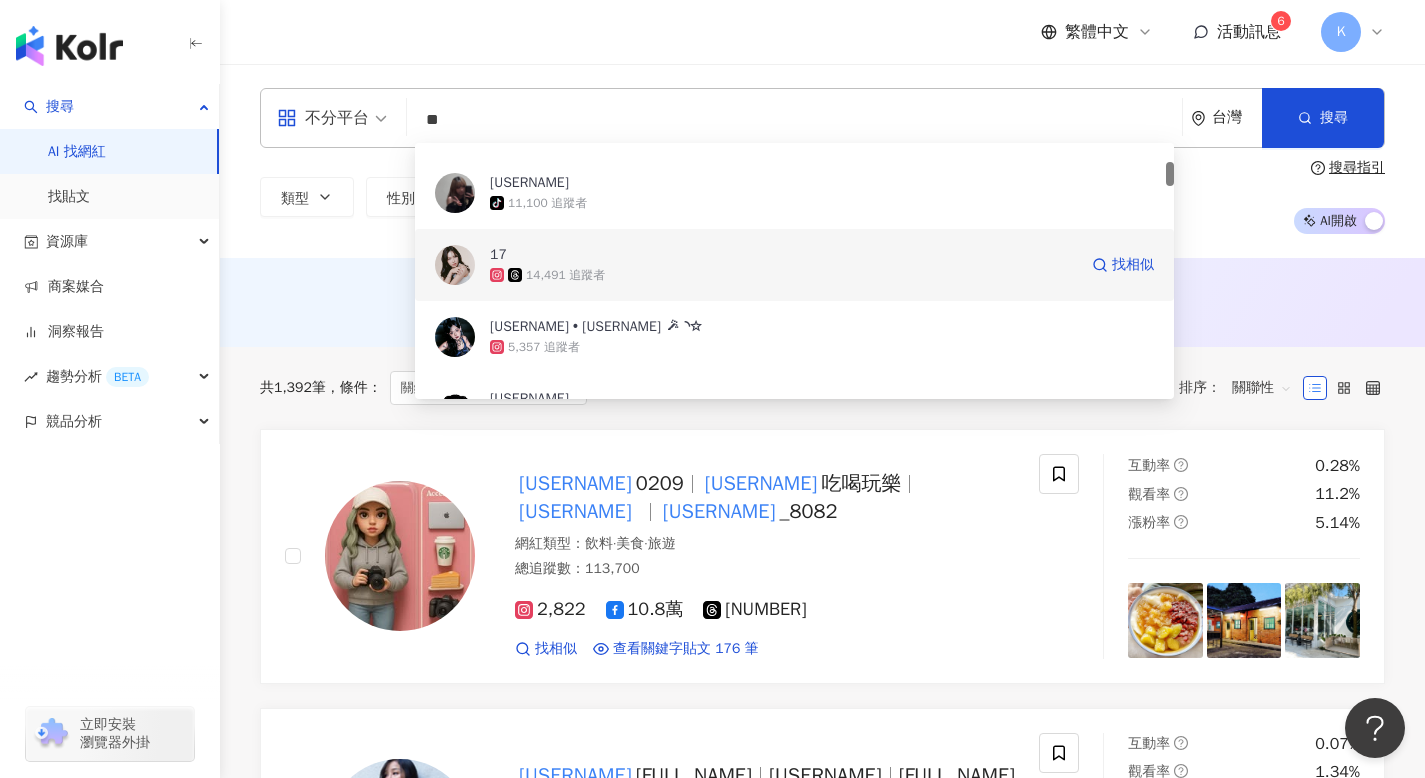 click on "14,491   追蹤者" at bounding box center (565, 275) 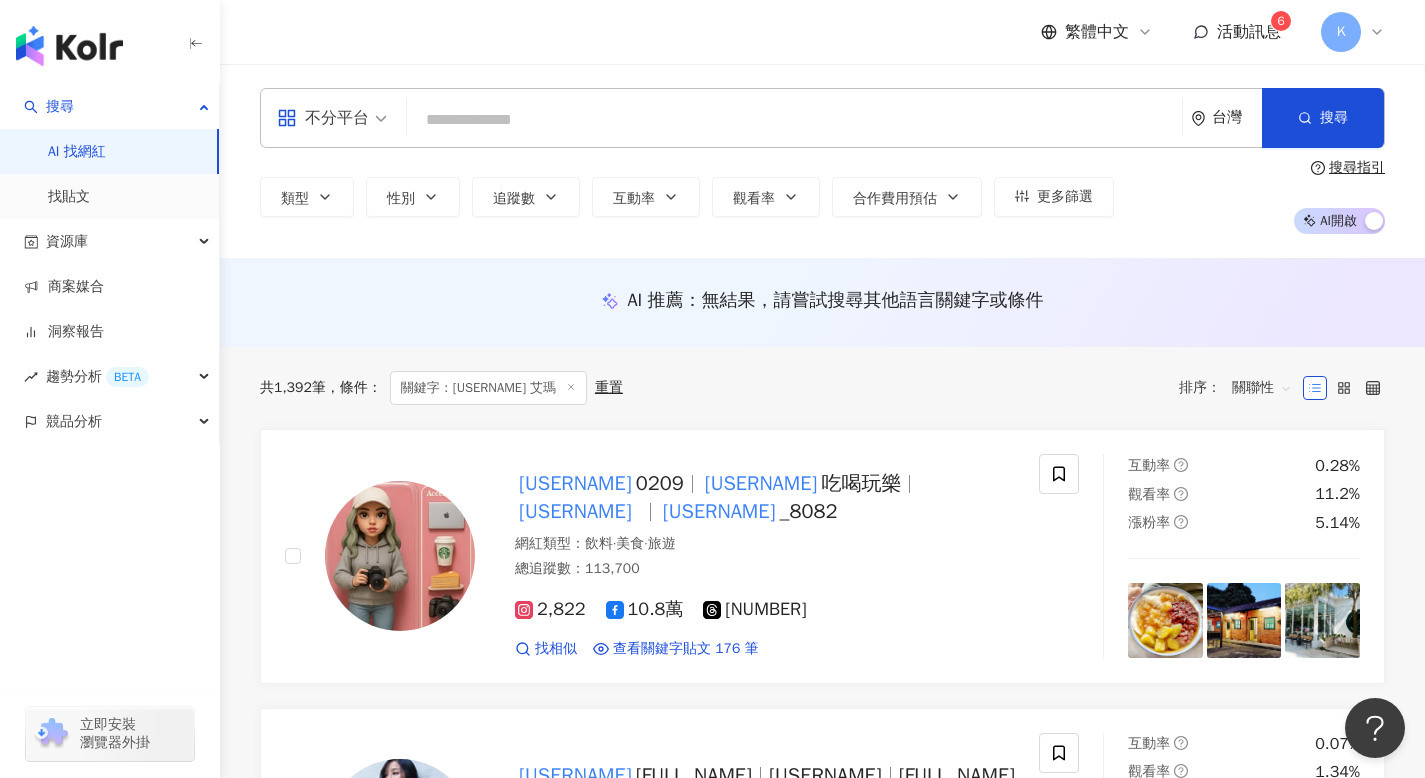 click at bounding box center [794, 120] 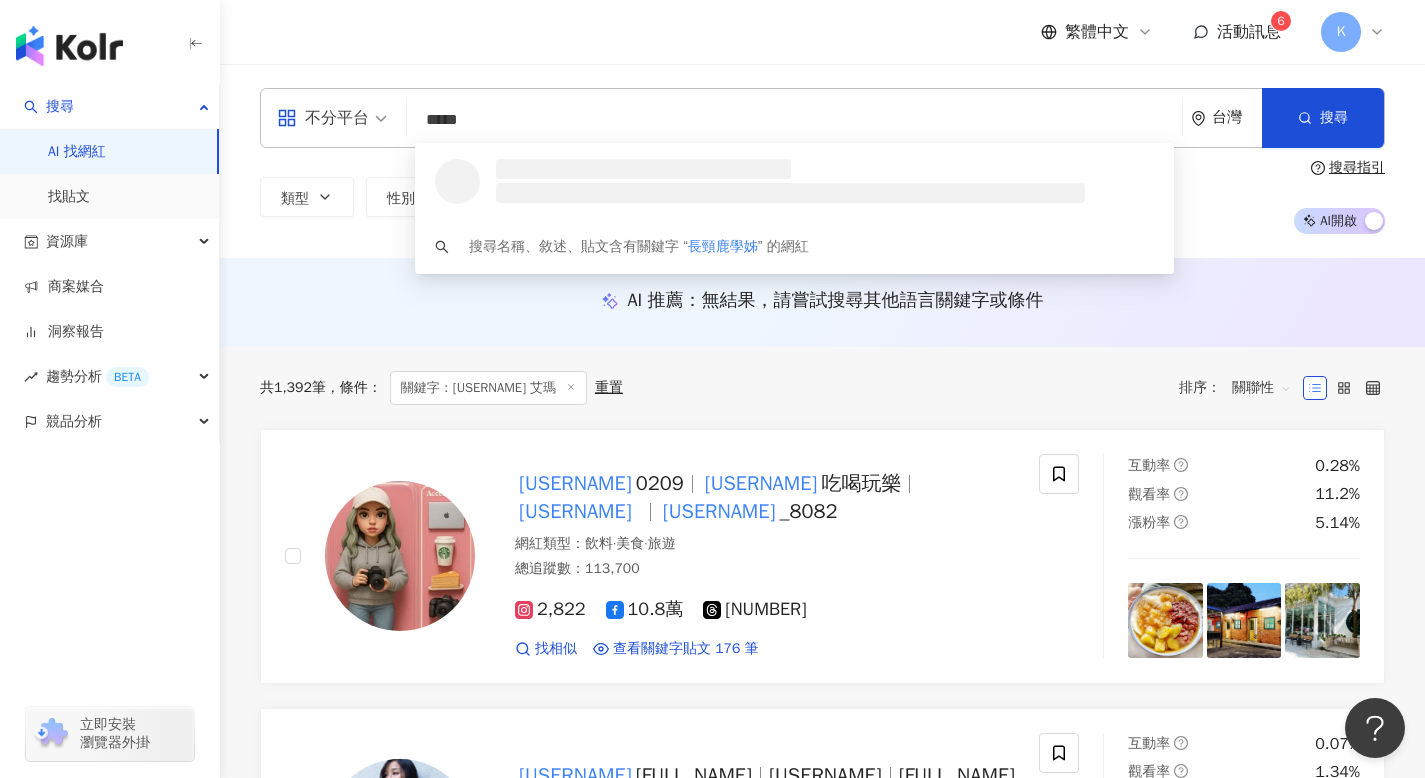 scroll, scrollTop: 0, scrollLeft: 0, axis: both 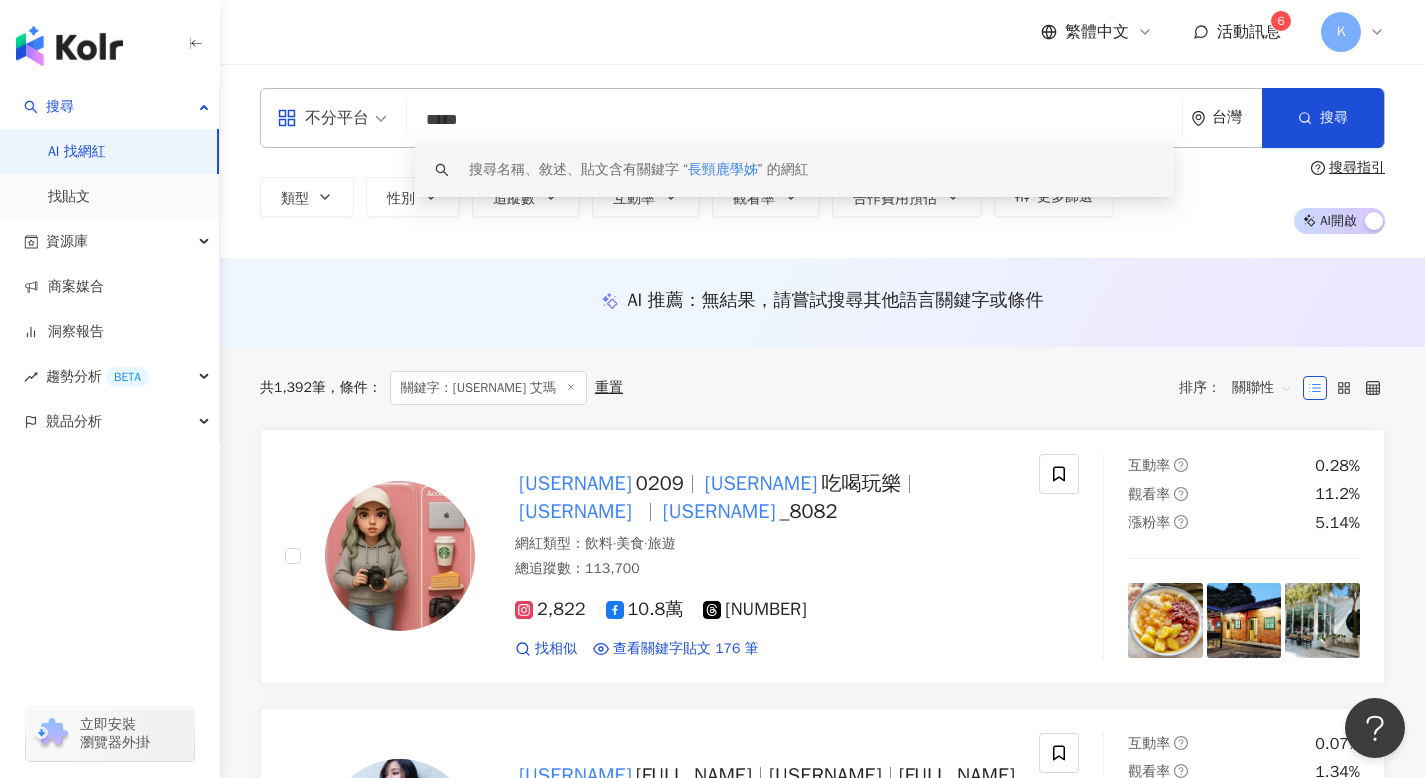 click on "*****" at bounding box center [794, 120] 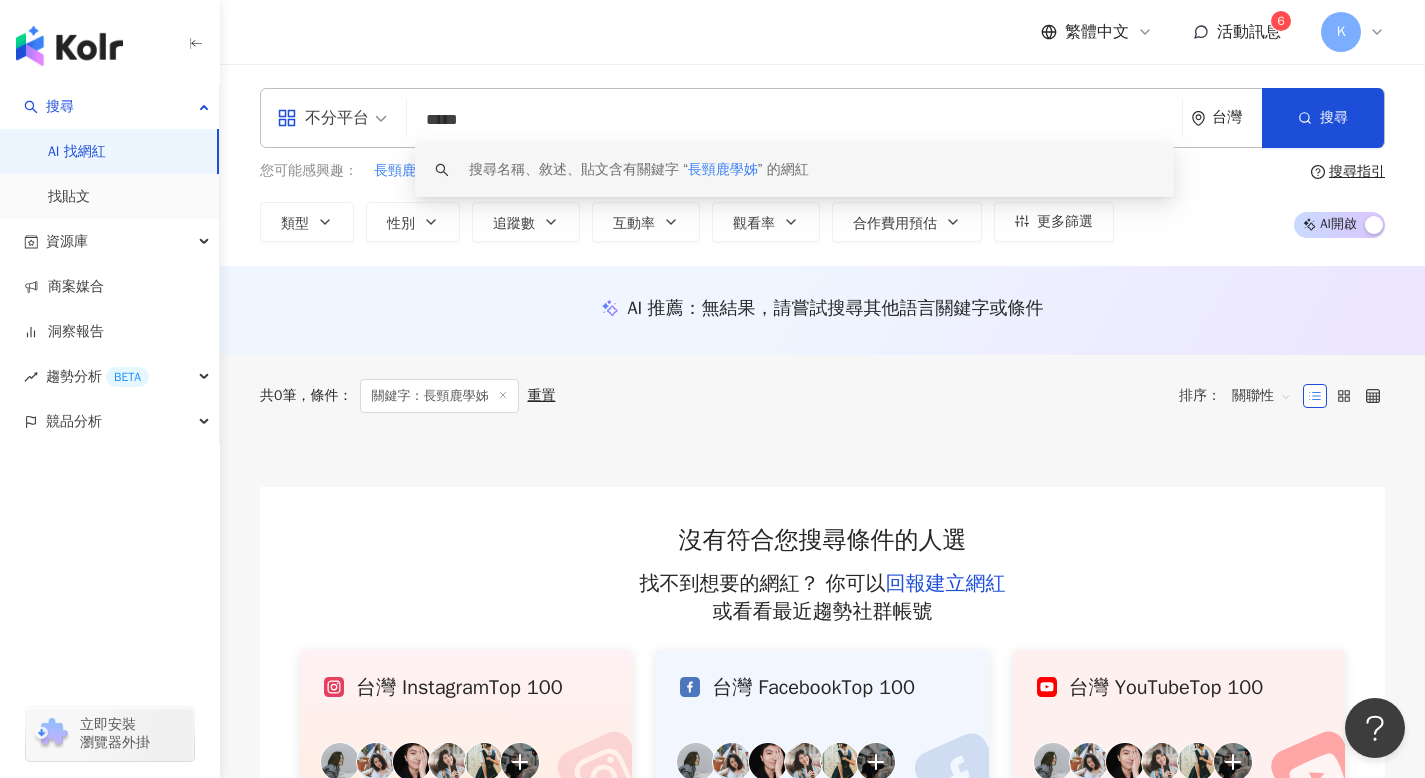 click on "*****" at bounding box center (794, 120) 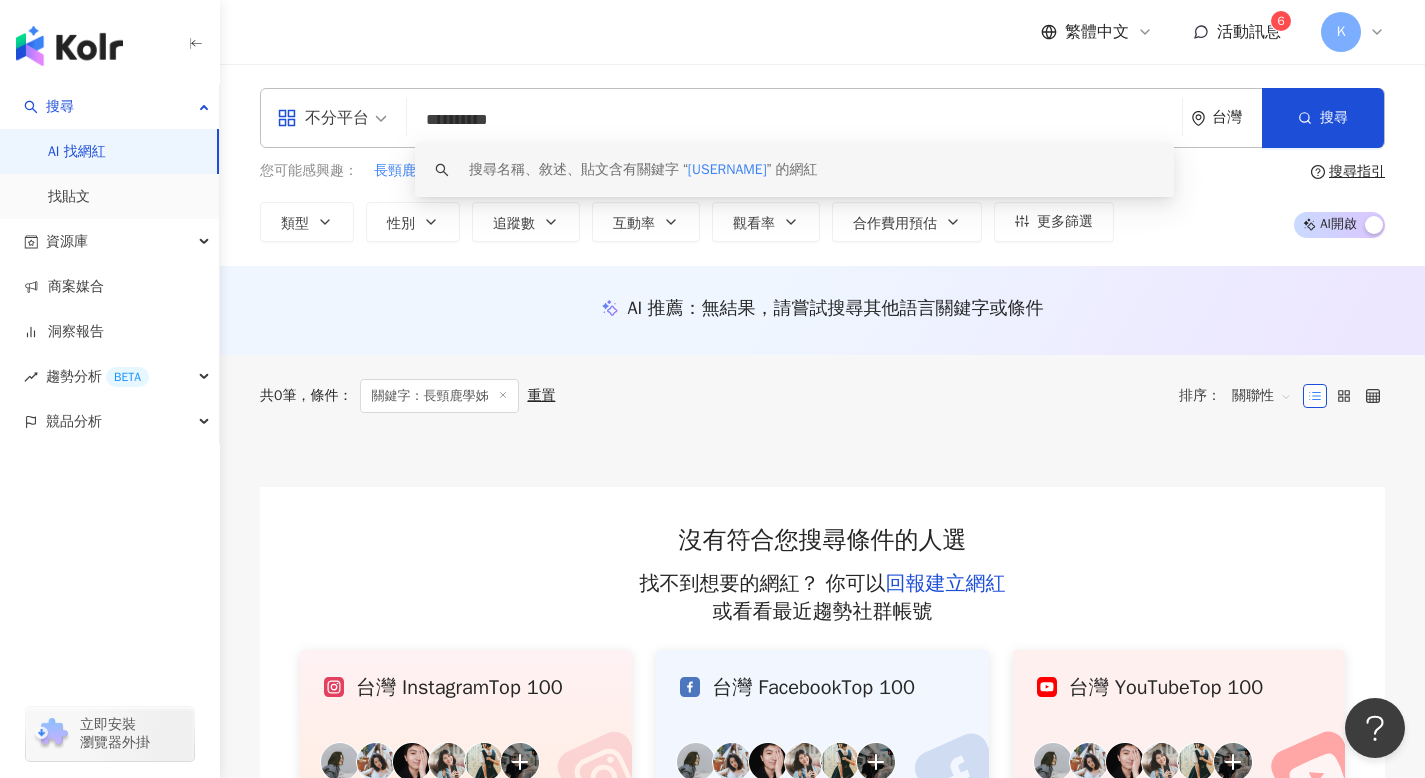 click on "搜尋名稱、敘述、貼文含有關鍵字 “ gogoglowcc ” 的網紅" at bounding box center [643, 170] 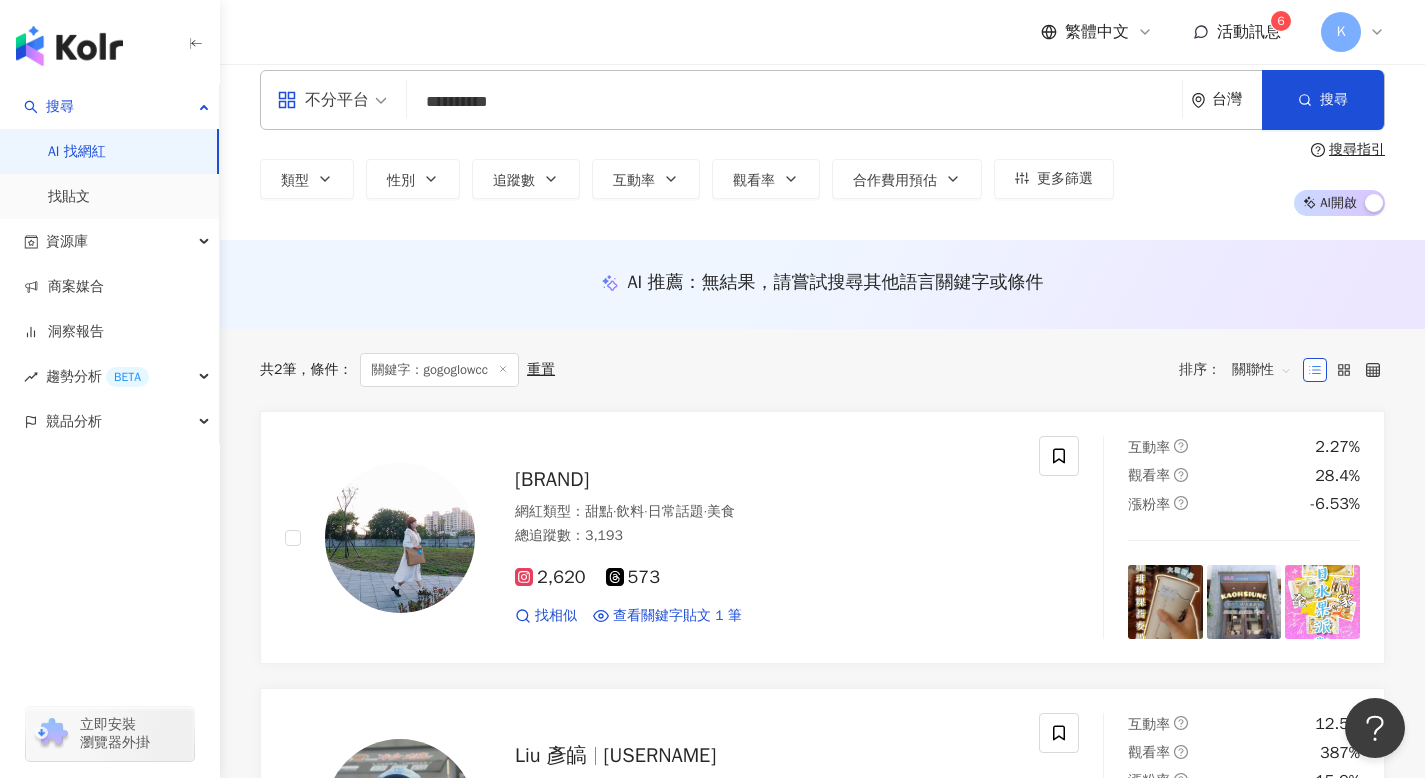 scroll, scrollTop: 240, scrollLeft: 0, axis: vertical 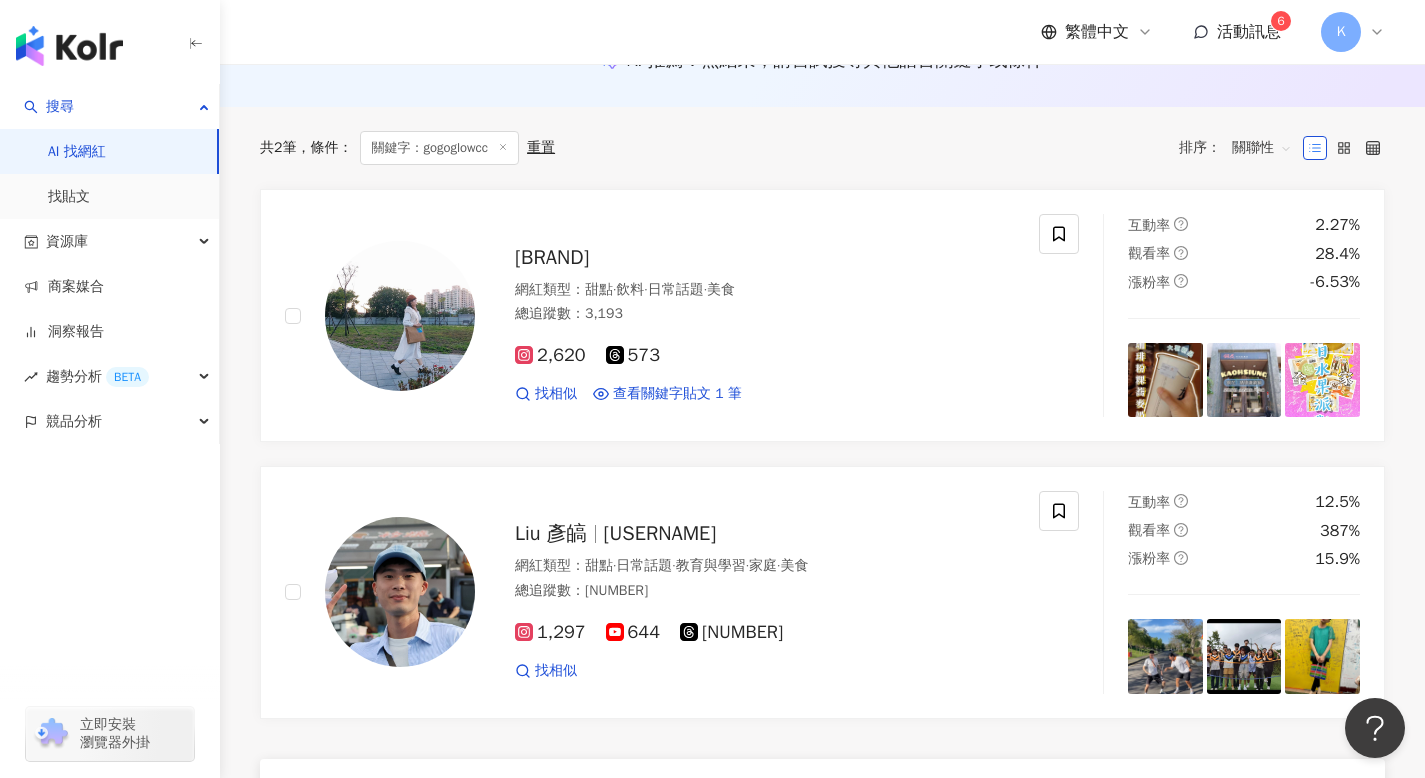 click on "共  2  筆 條件 ： 關鍵字：gogoglowcc 重置 排序： 關聯性" at bounding box center (822, 148) 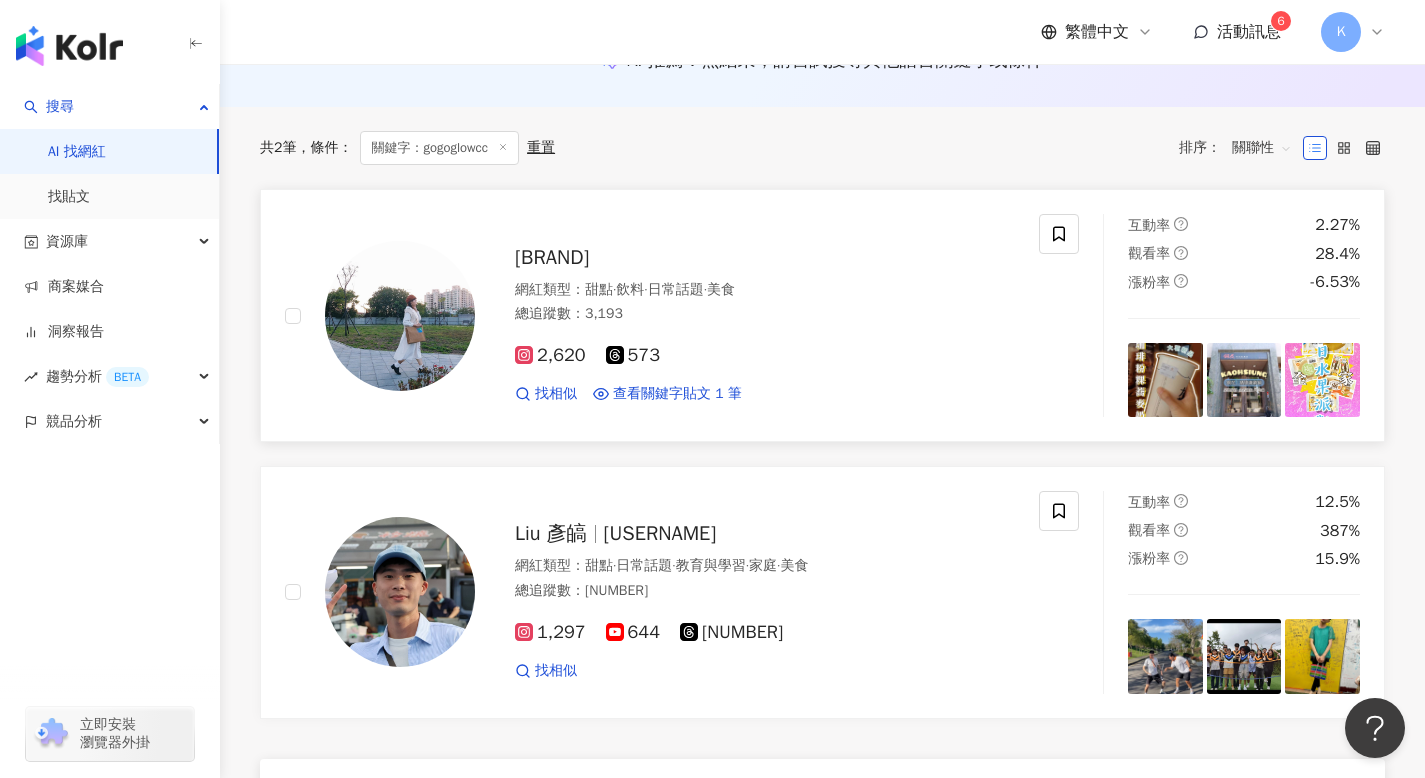 scroll, scrollTop: 0, scrollLeft: 0, axis: both 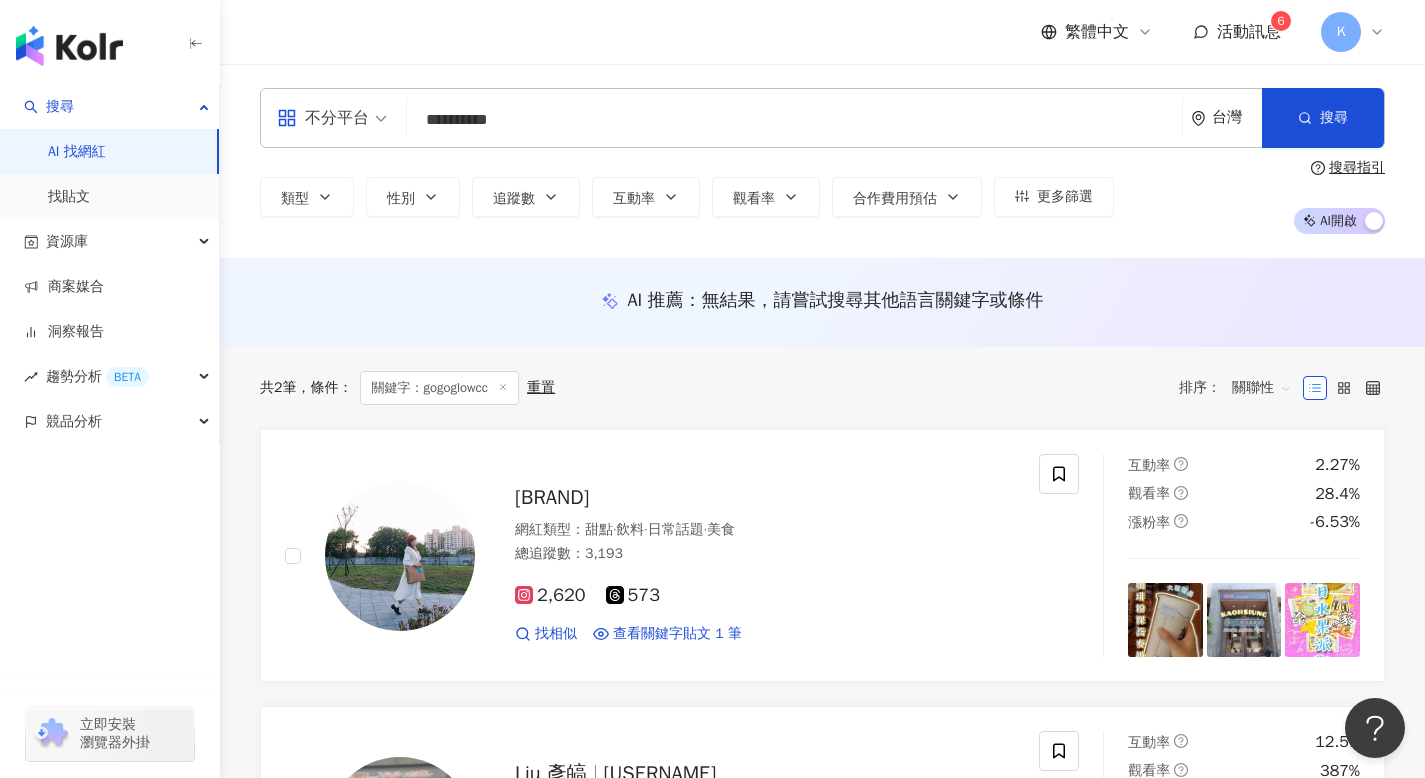 drag, startPoint x: 555, startPoint y: 144, endPoint x: 566, endPoint y: 138, distance: 12.529964 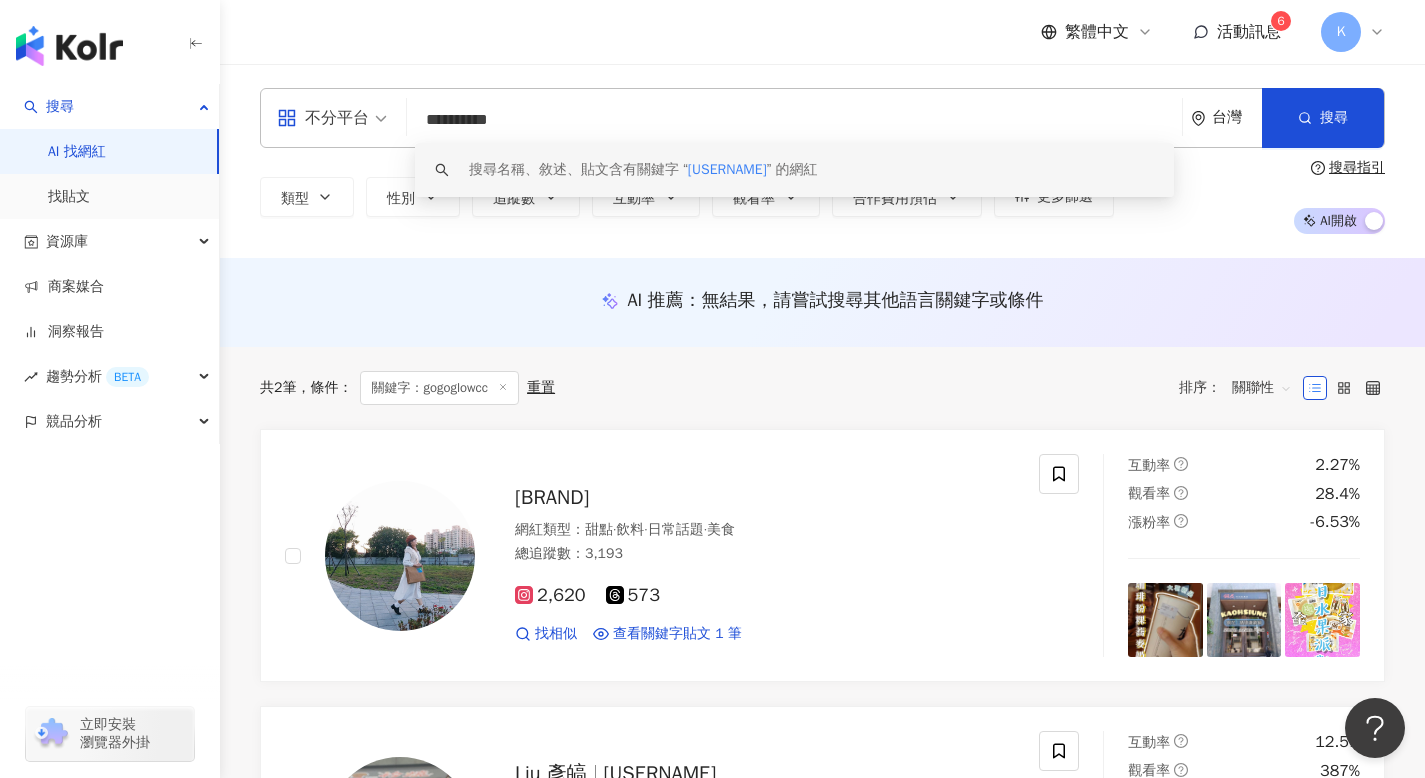 drag, startPoint x: 602, startPoint y: 119, endPoint x: 514, endPoint y: 115, distance: 88.09086 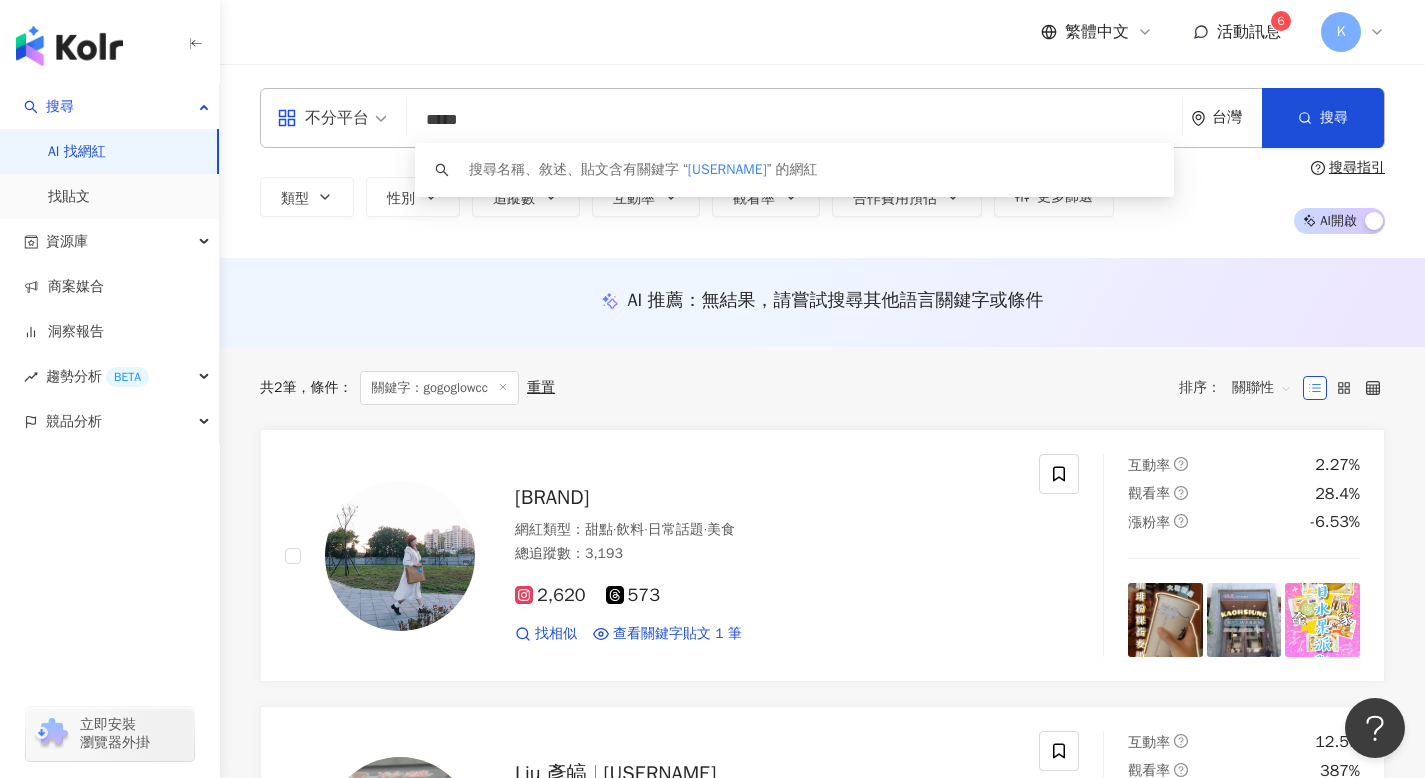 type on "****" 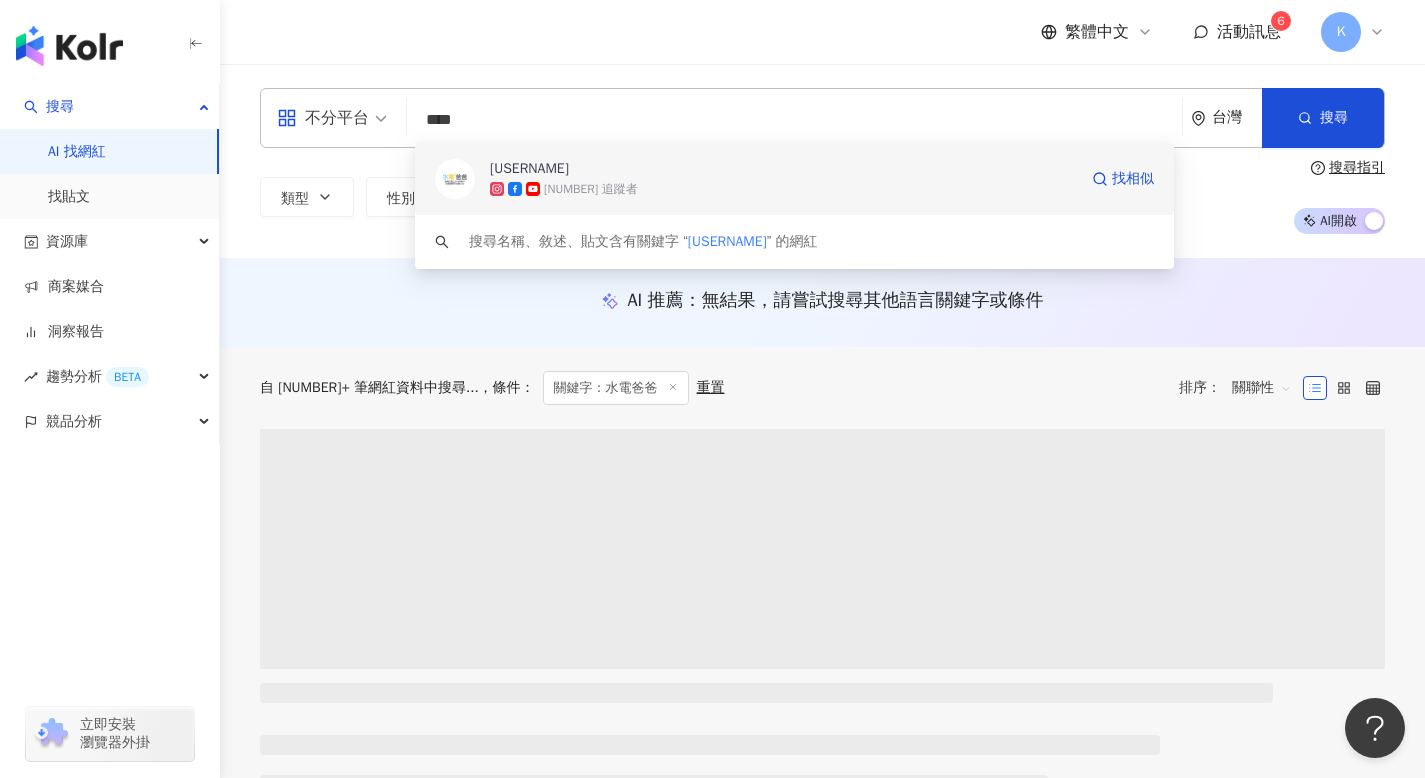 click on "986,251   追蹤者" at bounding box center [591, 189] 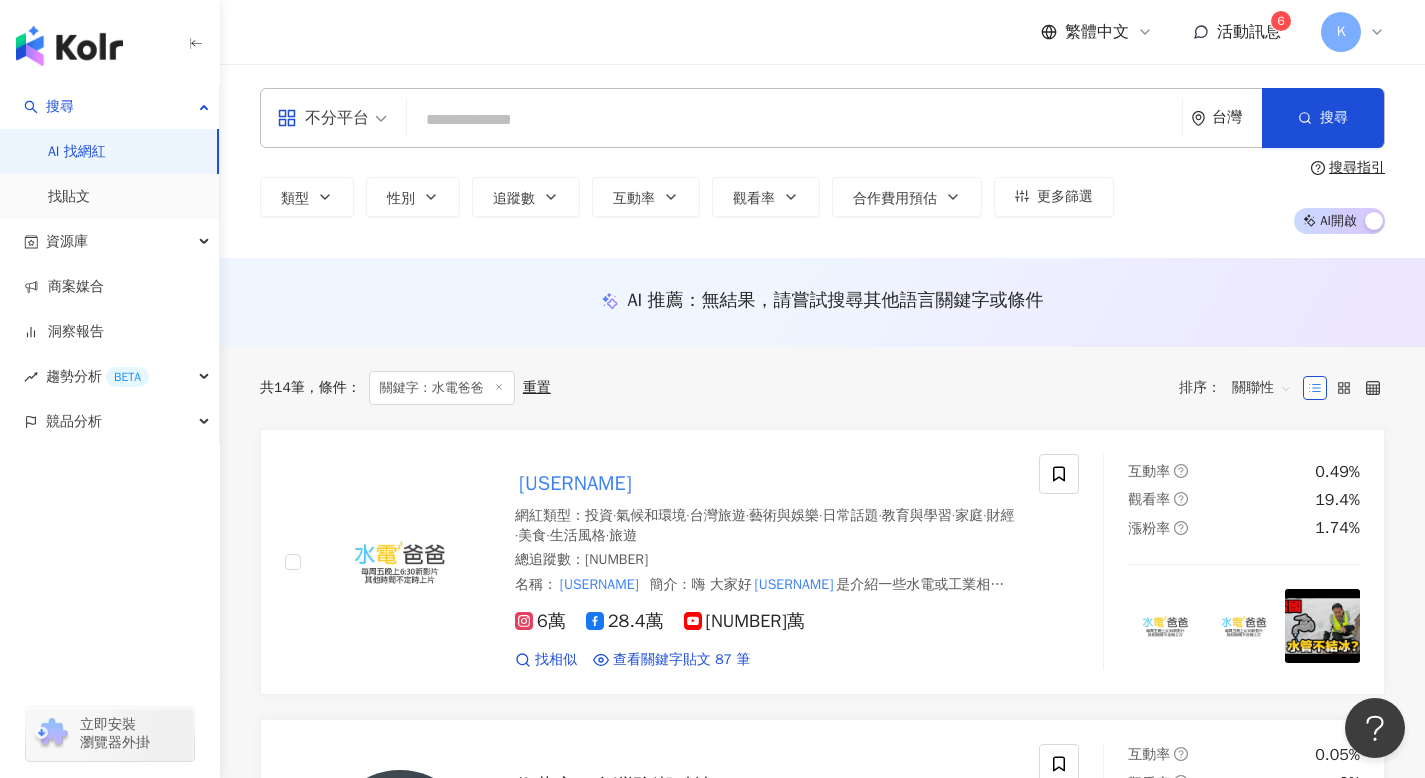 click at bounding box center (794, 120) 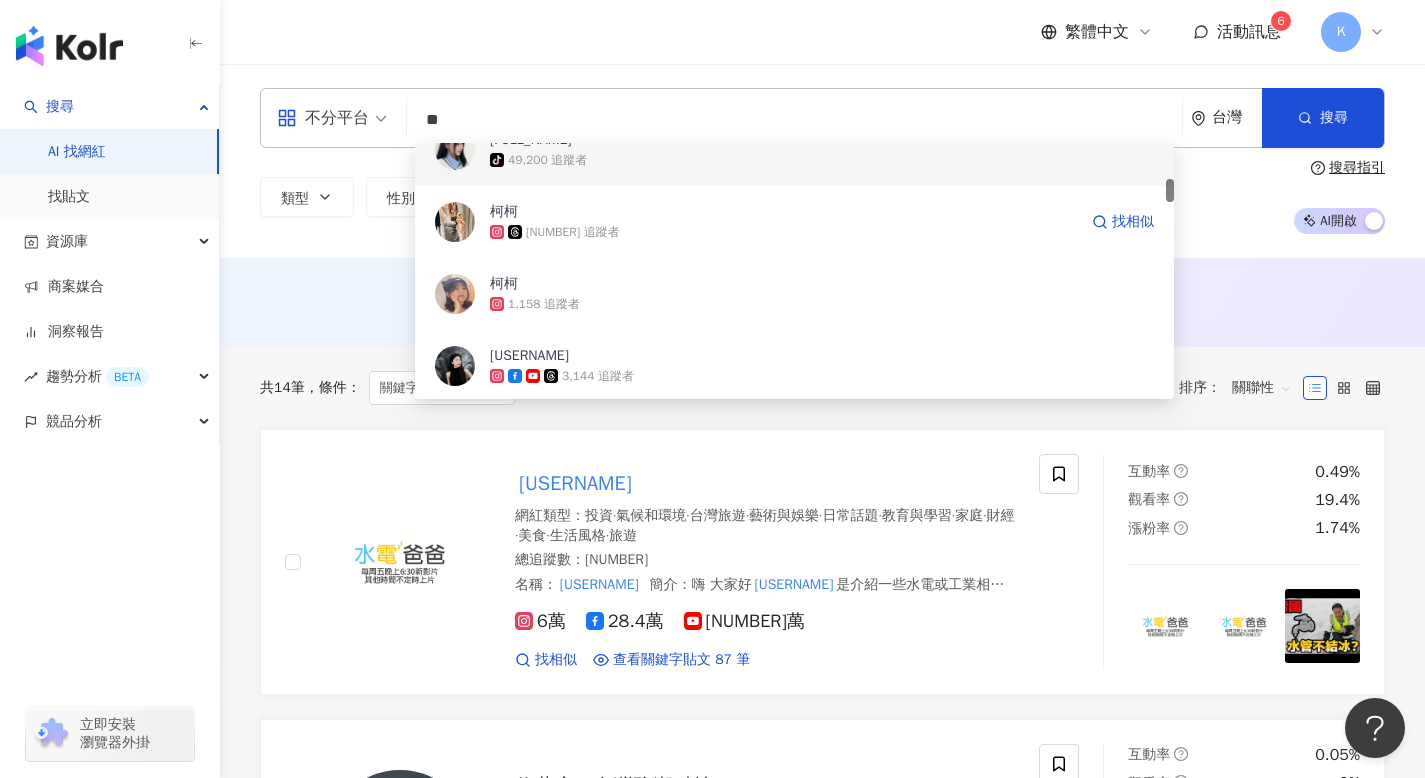 scroll, scrollTop: 407, scrollLeft: 0, axis: vertical 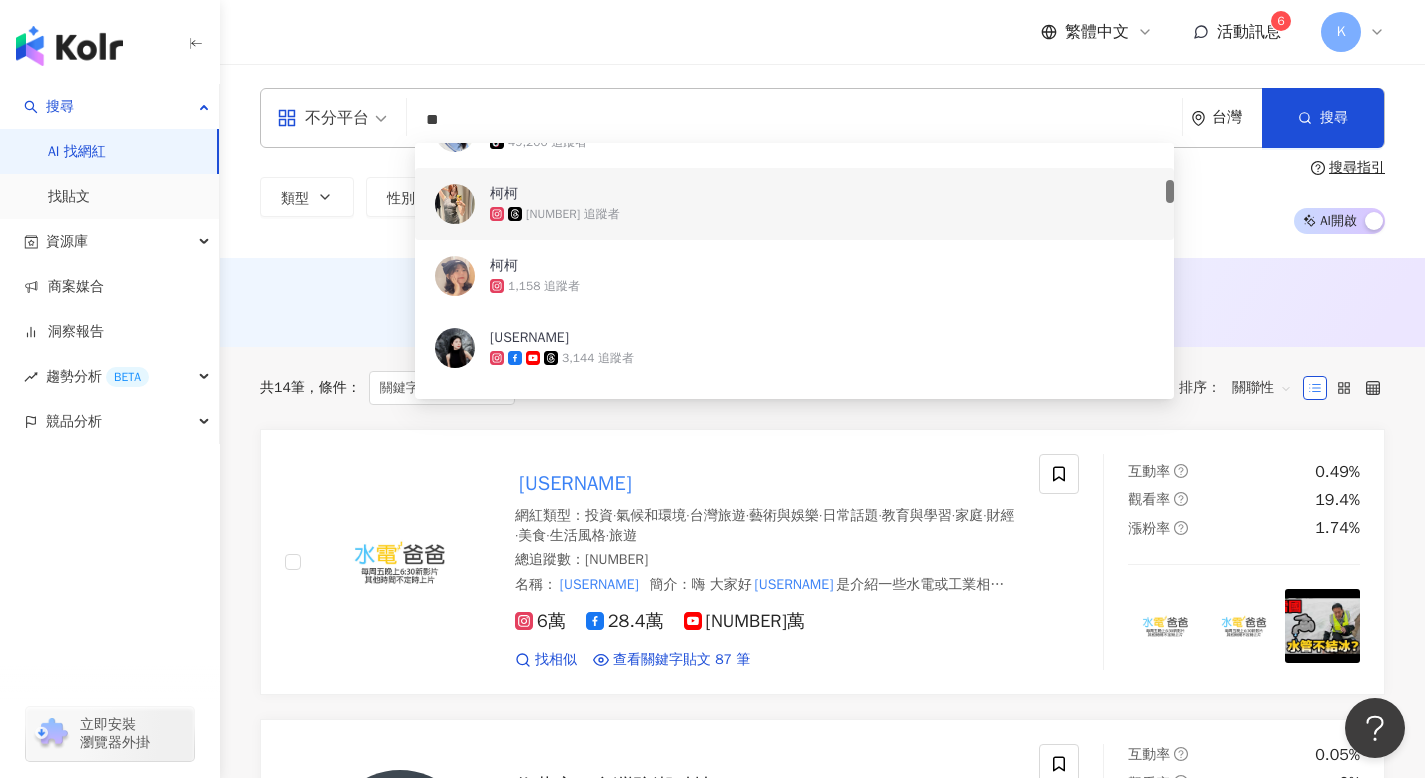 drag, startPoint x: 564, startPoint y: 124, endPoint x: 321, endPoint y: 112, distance: 243.29611 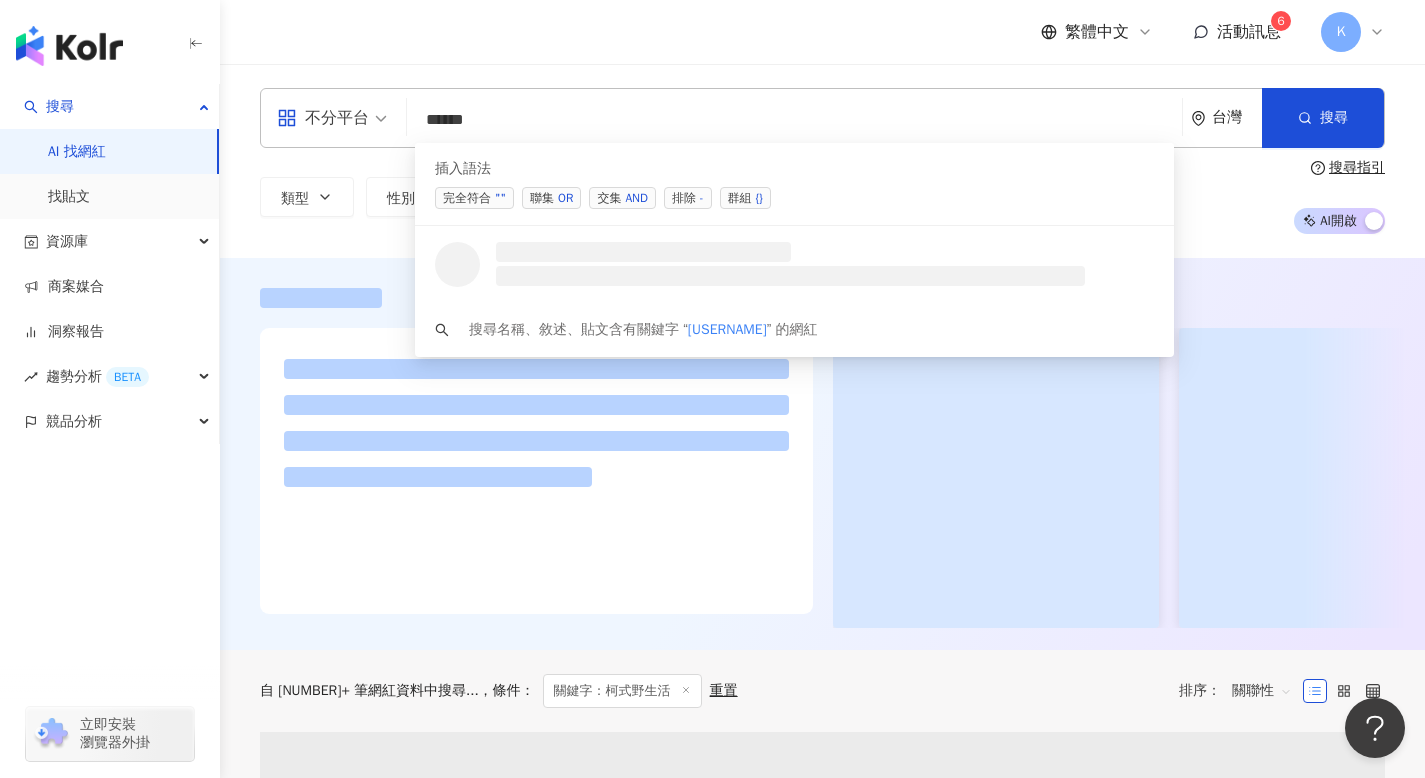 scroll, scrollTop: 0, scrollLeft: 0, axis: both 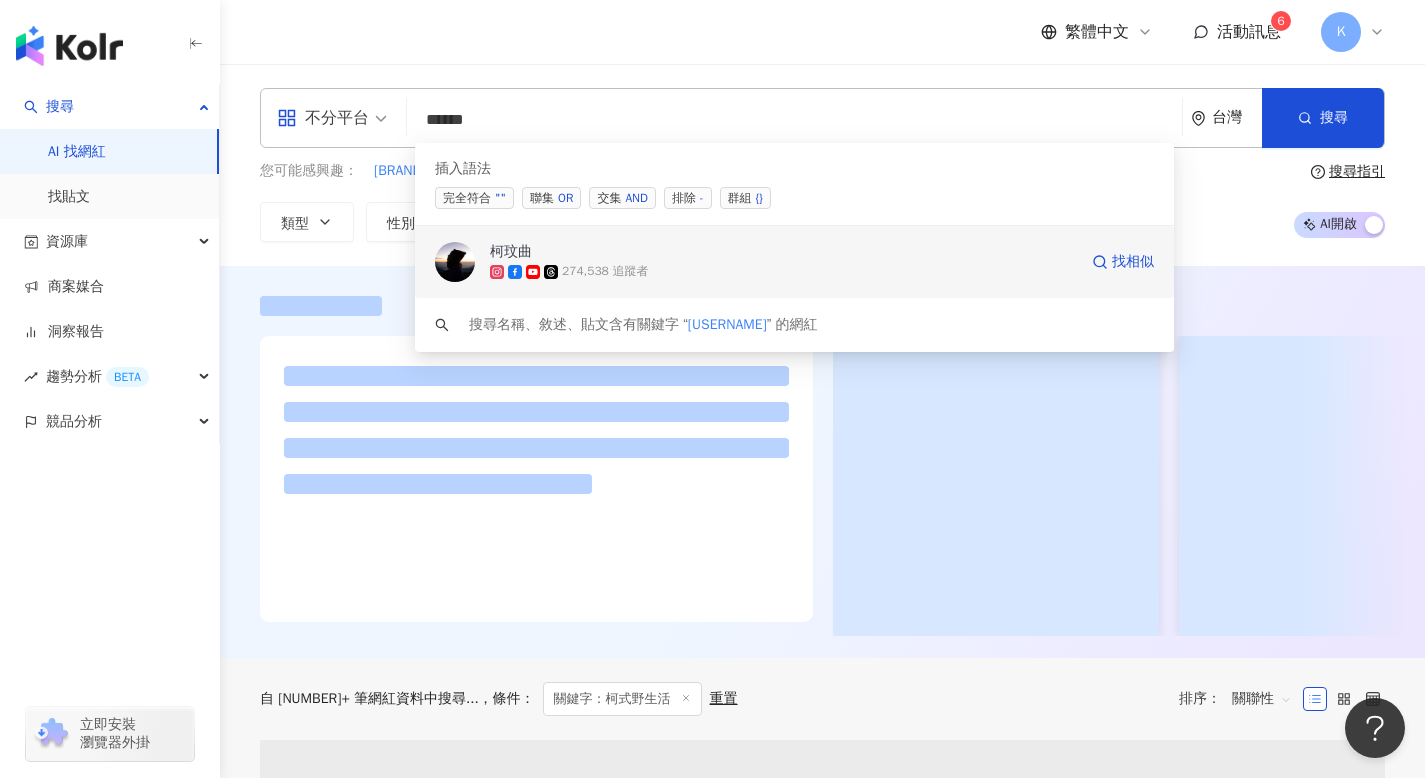 click on "柯玟曲" at bounding box center [783, 252] 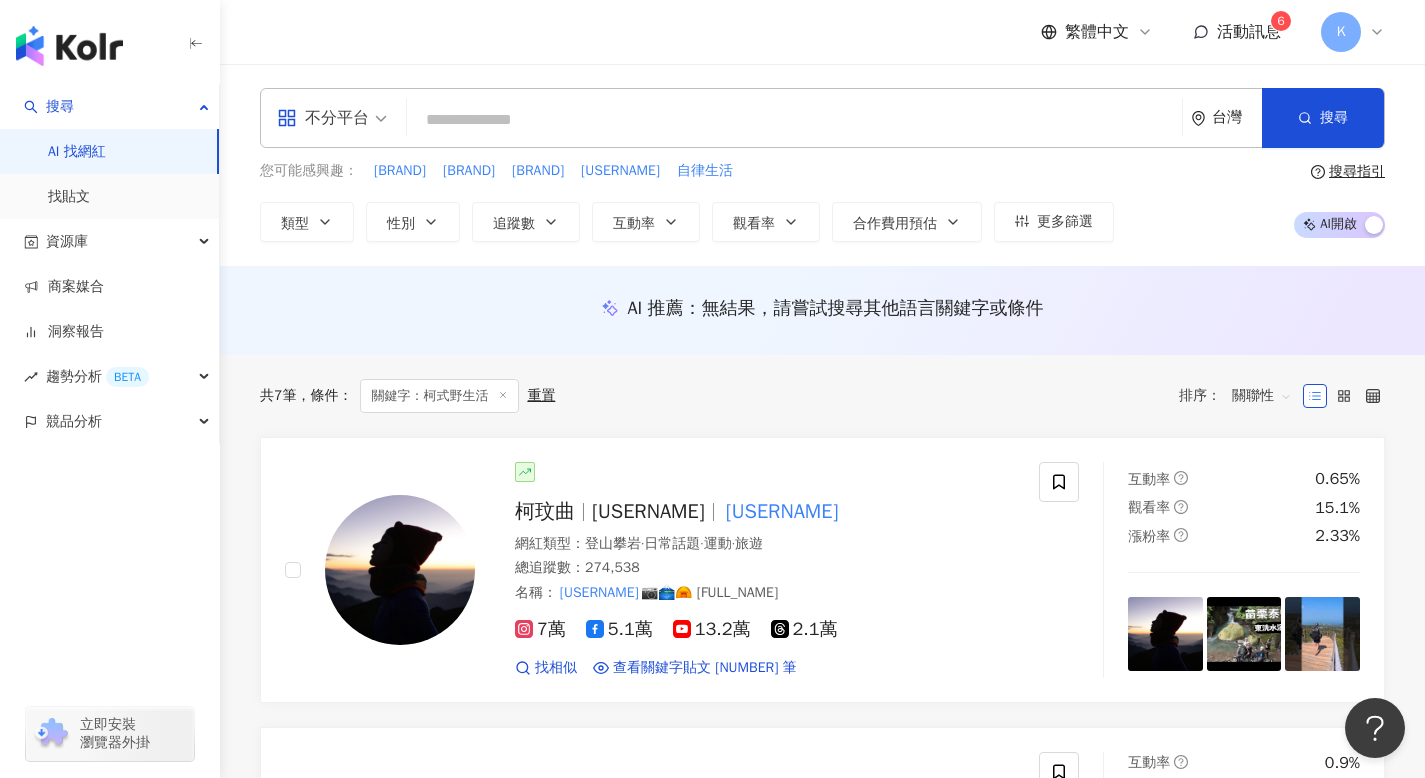 click at bounding box center (794, 120) 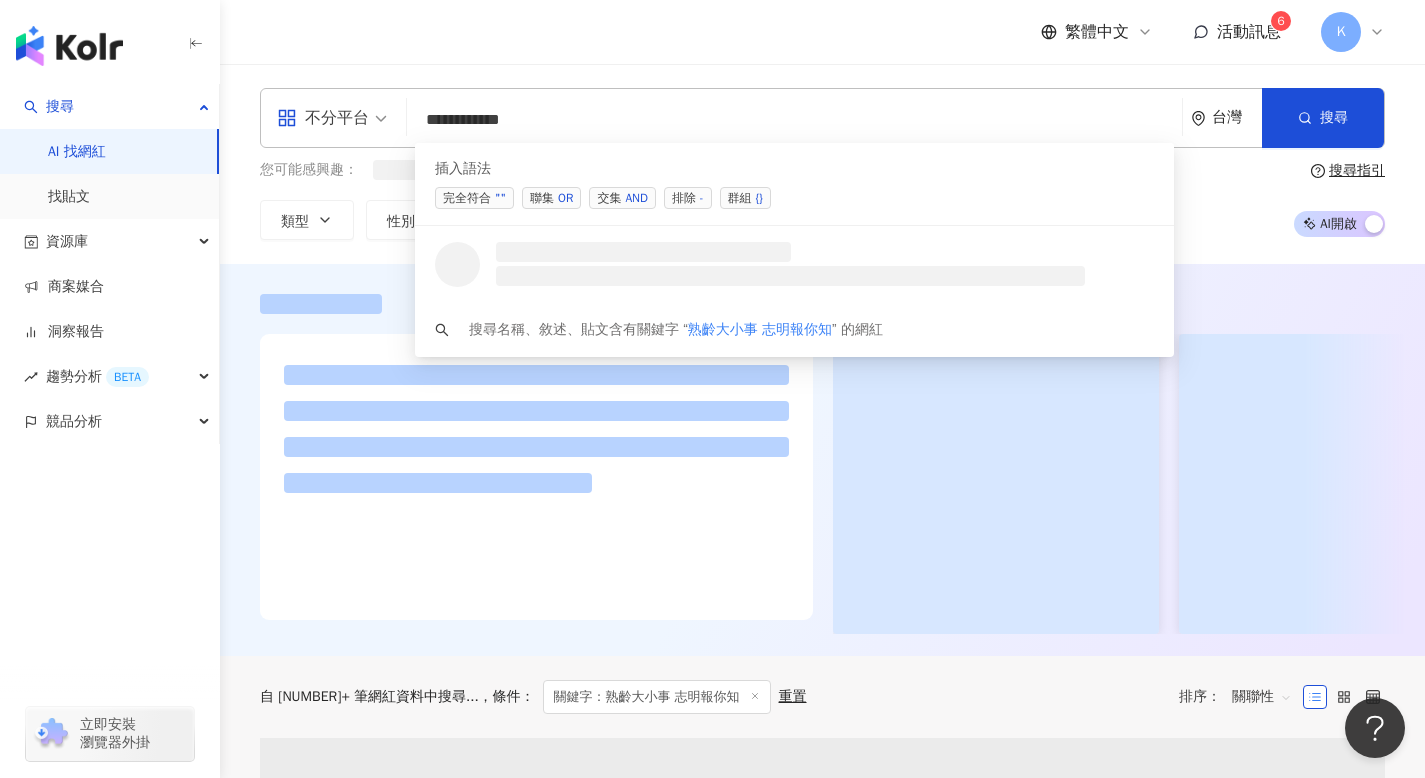 click on "**********" at bounding box center (794, 120) 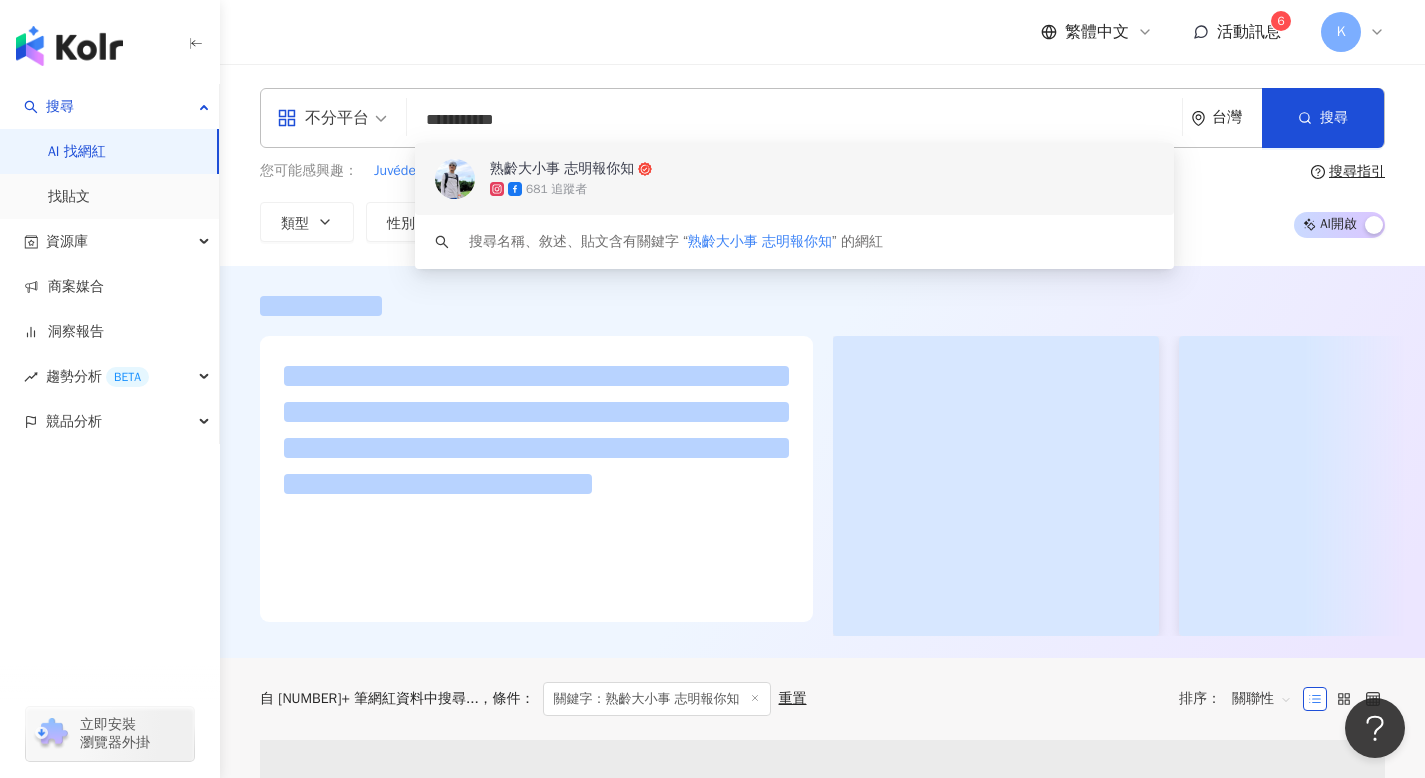 click on "681   追蹤者" at bounding box center [822, 189] 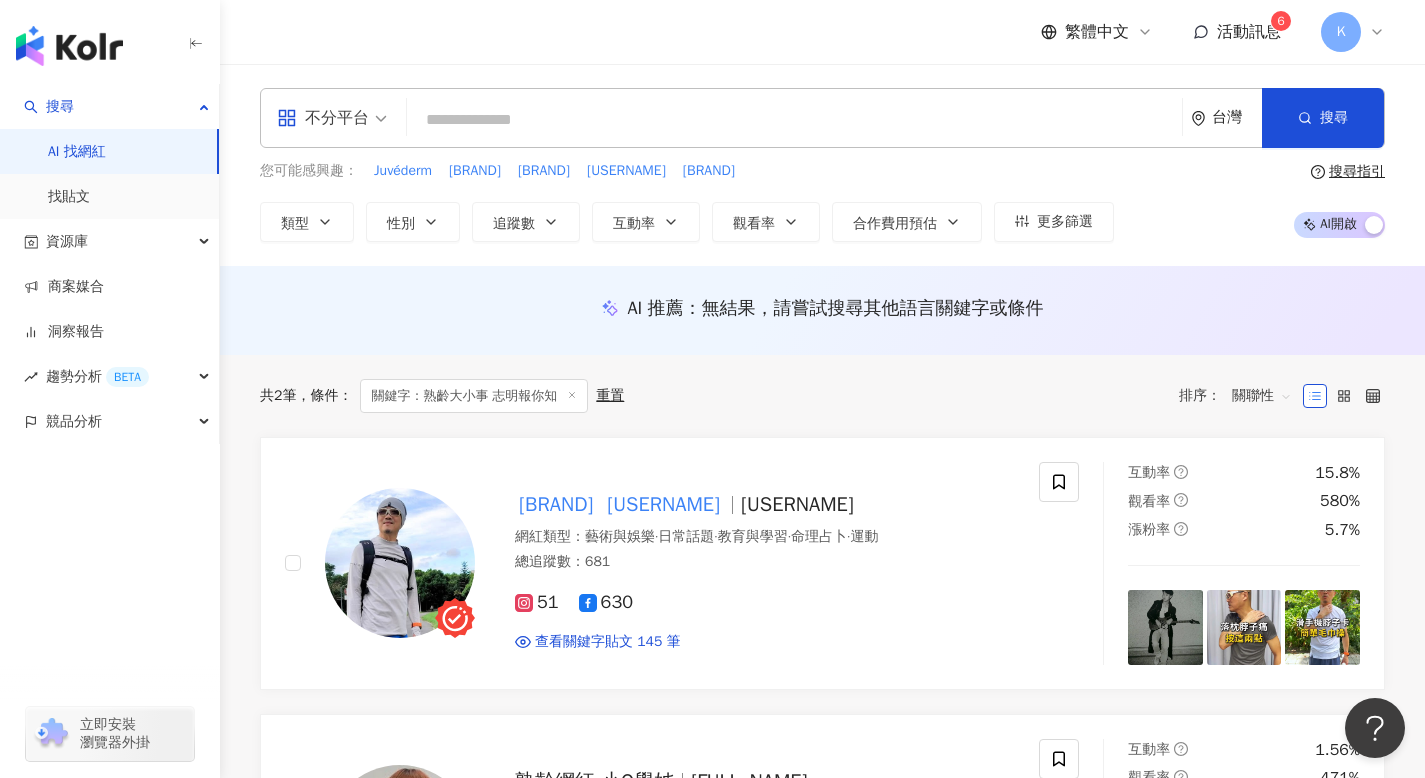 click at bounding box center [794, 120] 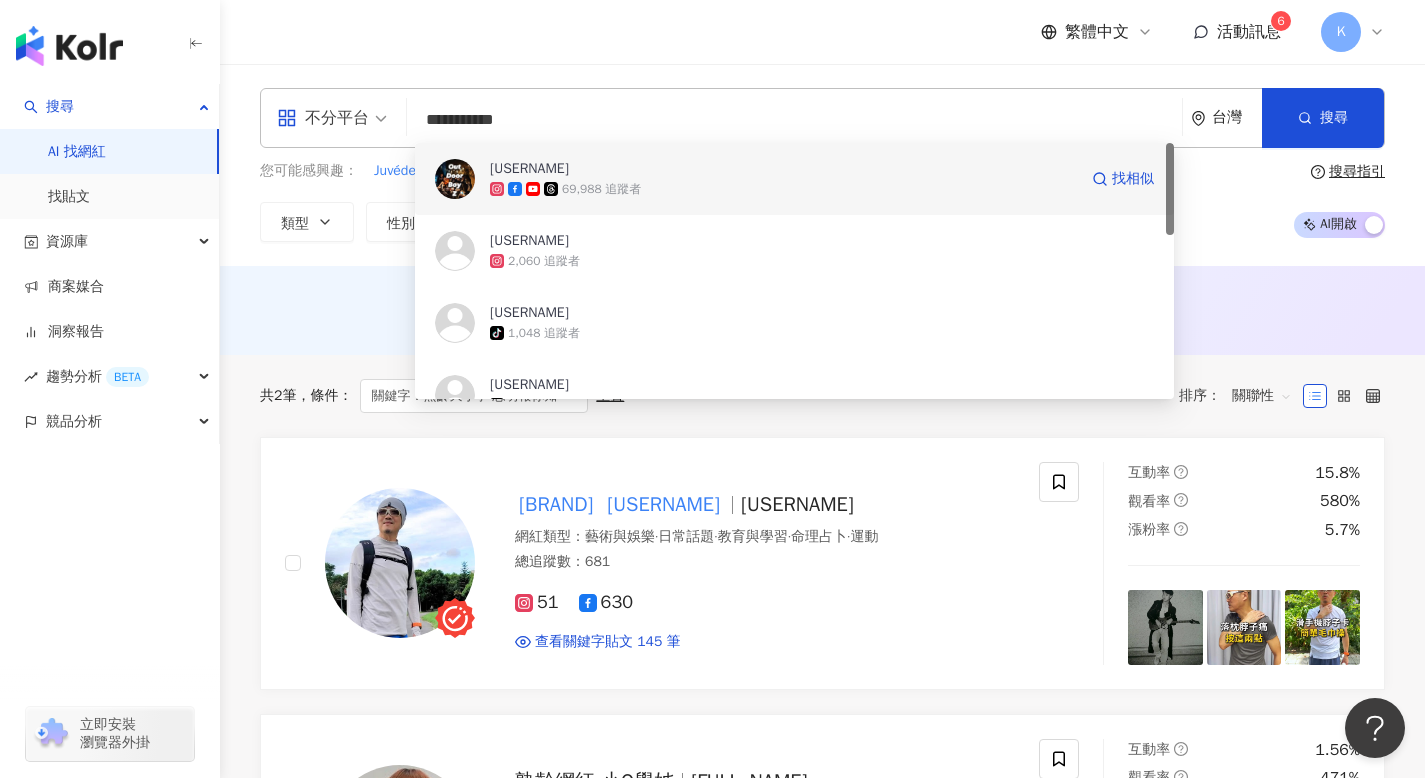 click on "69,988   追蹤者" at bounding box center [601, 189] 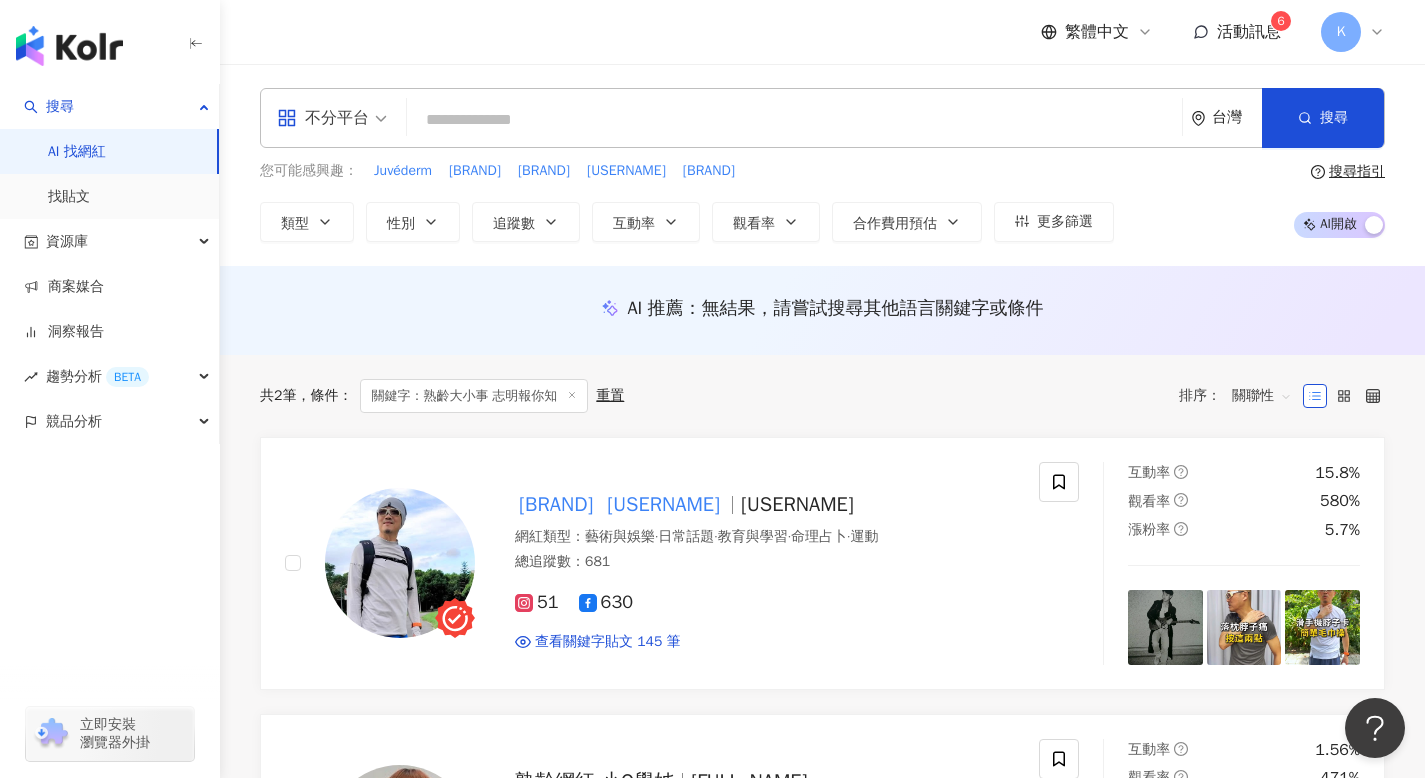 click at bounding box center (794, 120) 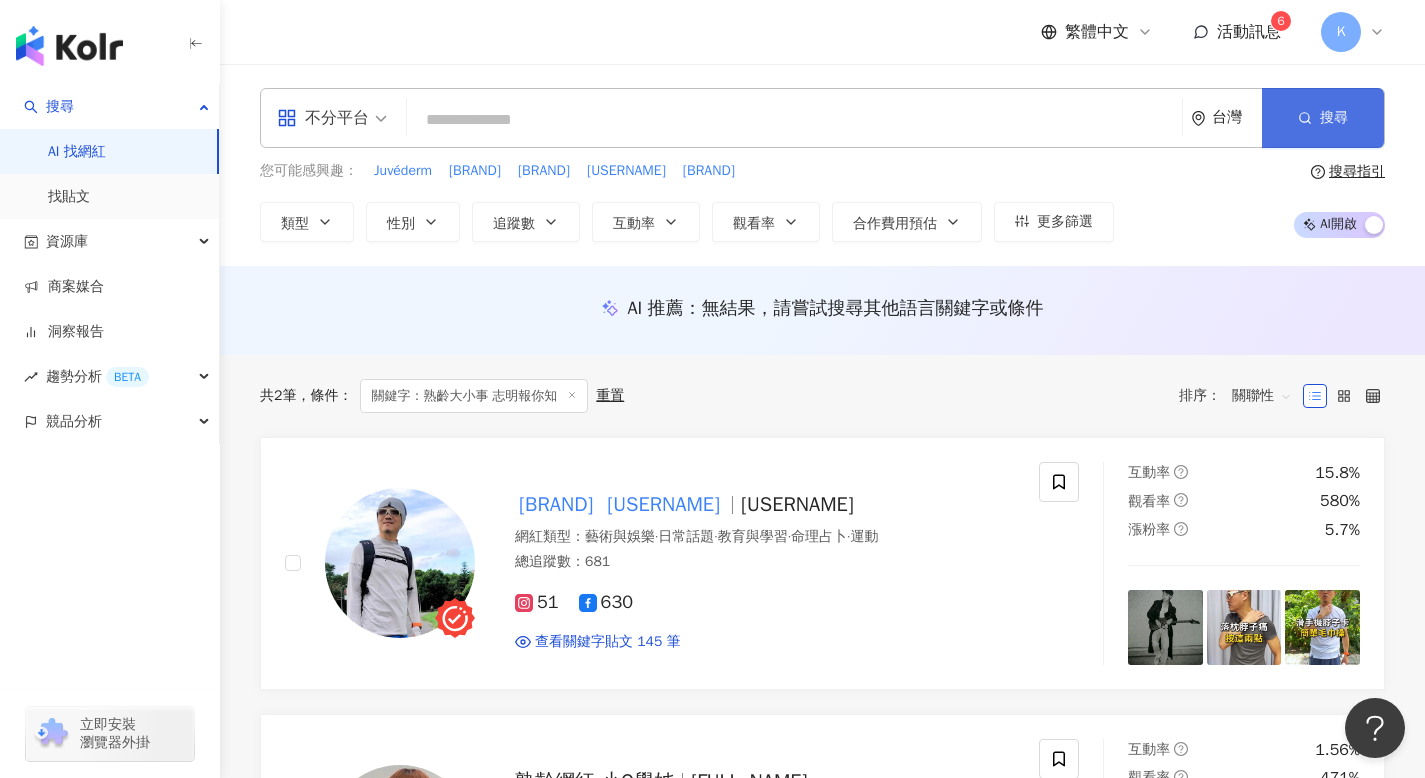 paste on "***" 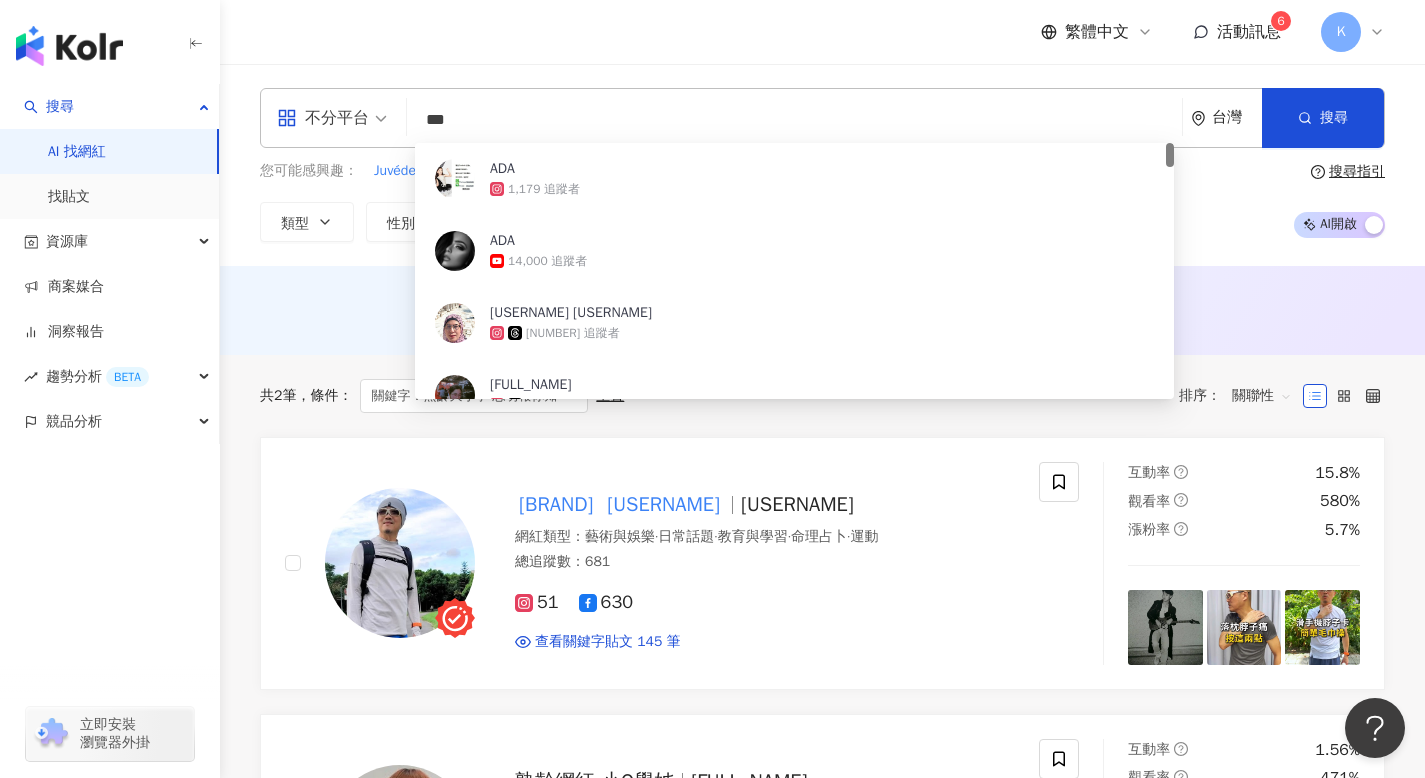 drag, startPoint x: 535, startPoint y: 126, endPoint x: 281, endPoint y: 116, distance: 254.19678 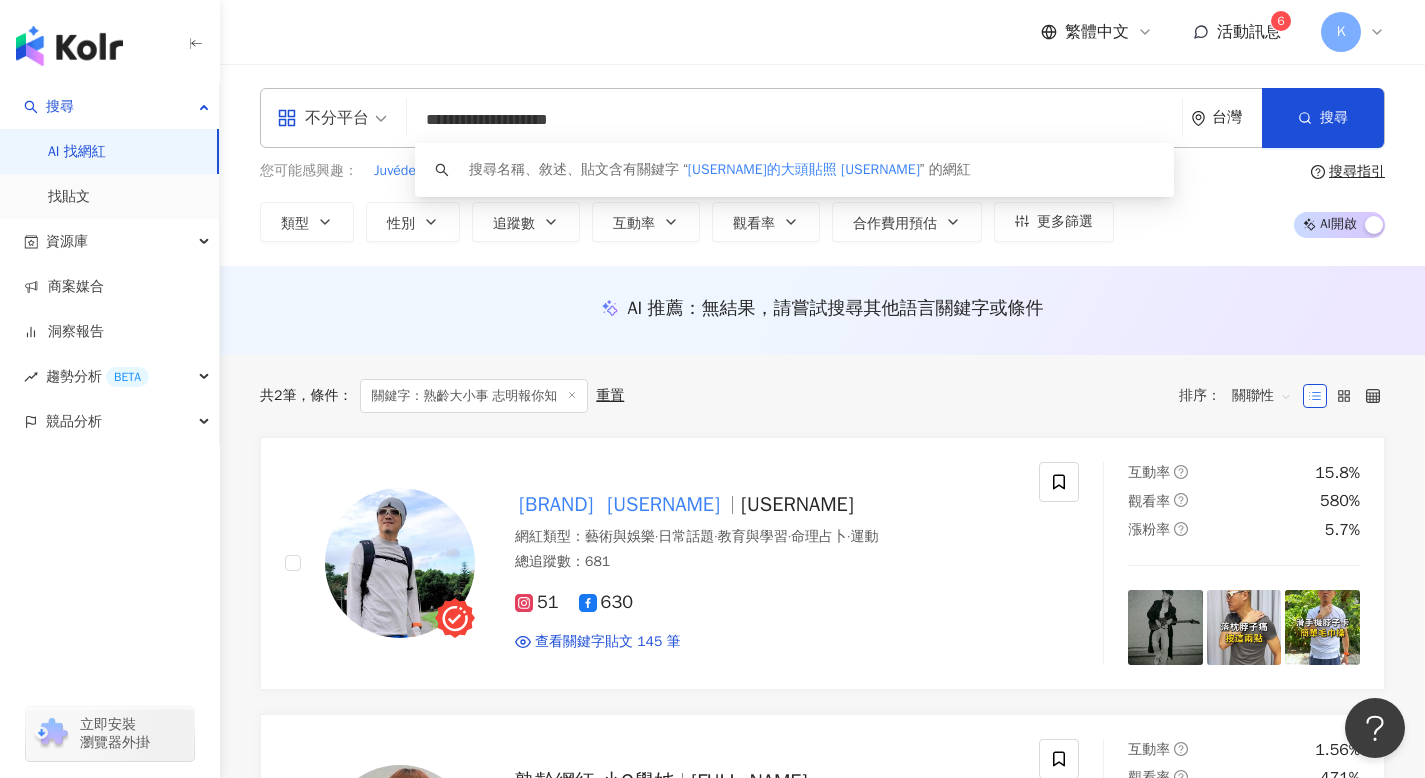 drag, startPoint x: 576, startPoint y: 115, endPoint x: 333, endPoint y: 113, distance: 243.00822 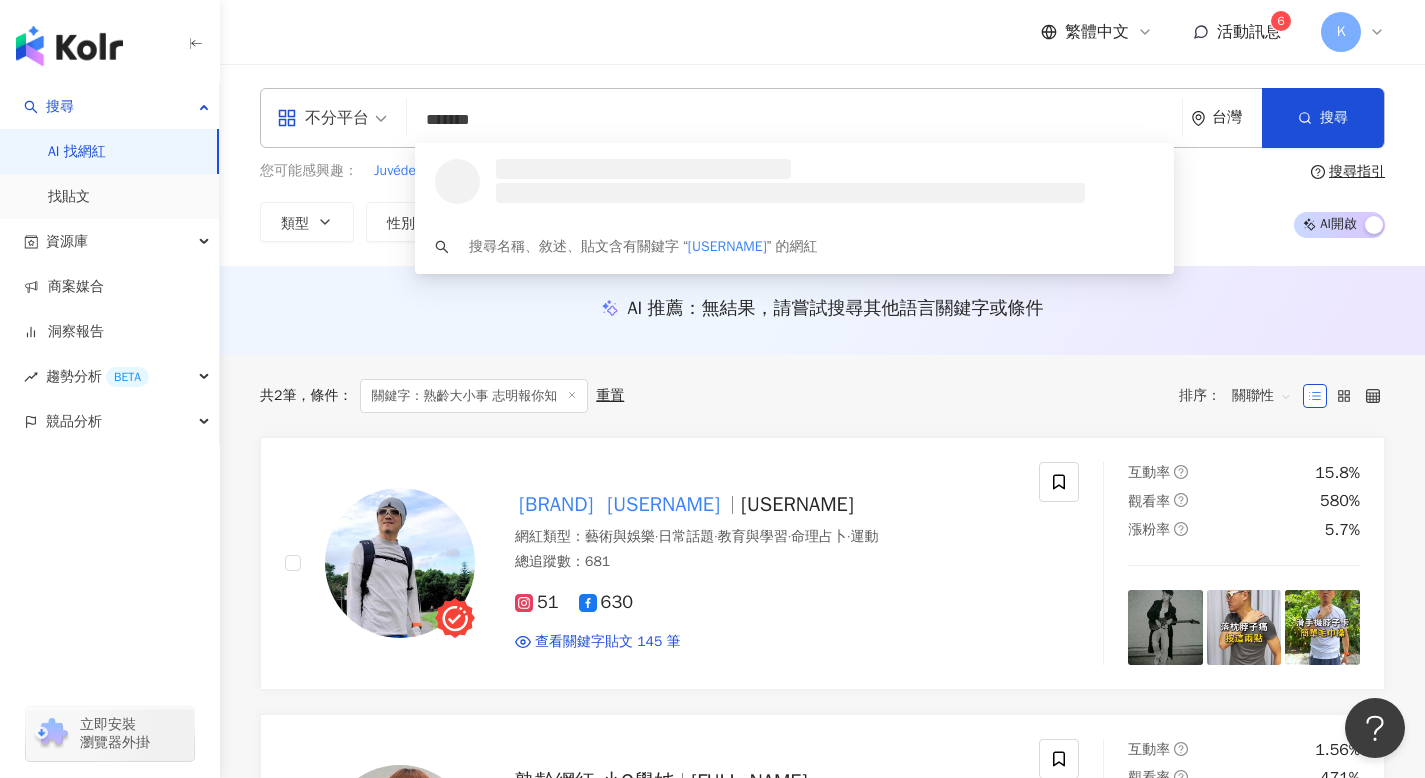 click on "*******" at bounding box center [794, 120] 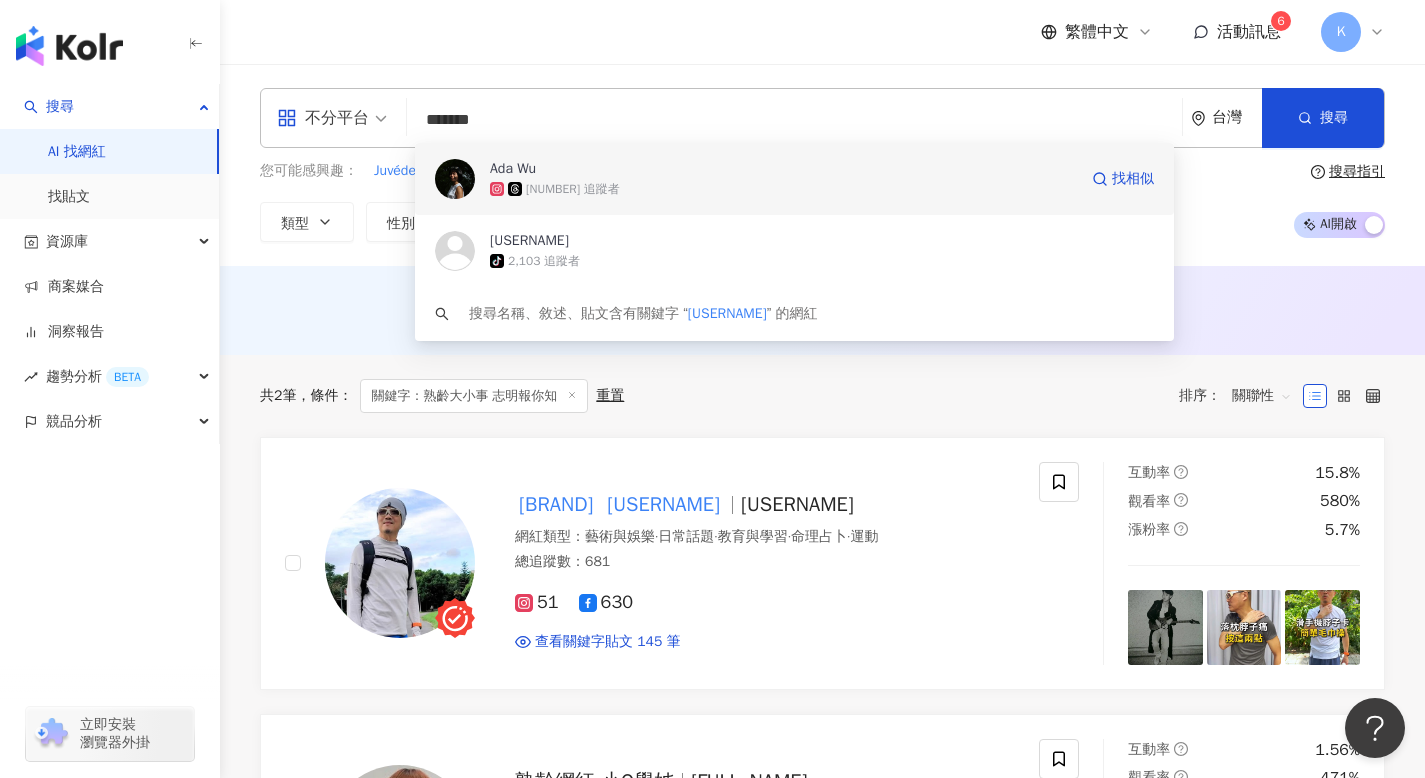 click on "5,279   追蹤者" at bounding box center (573, 189) 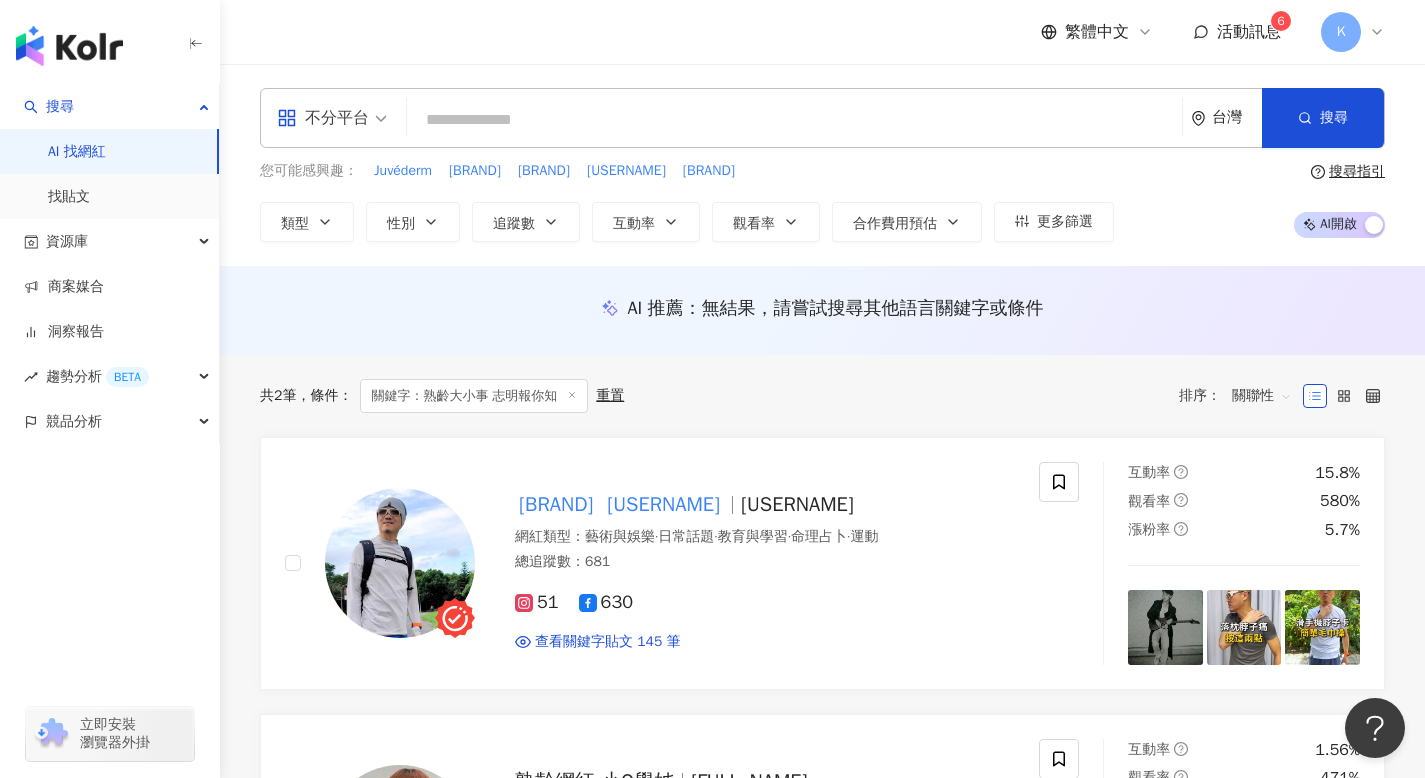 click on "活動訊息" at bounding box center [1249, 32] 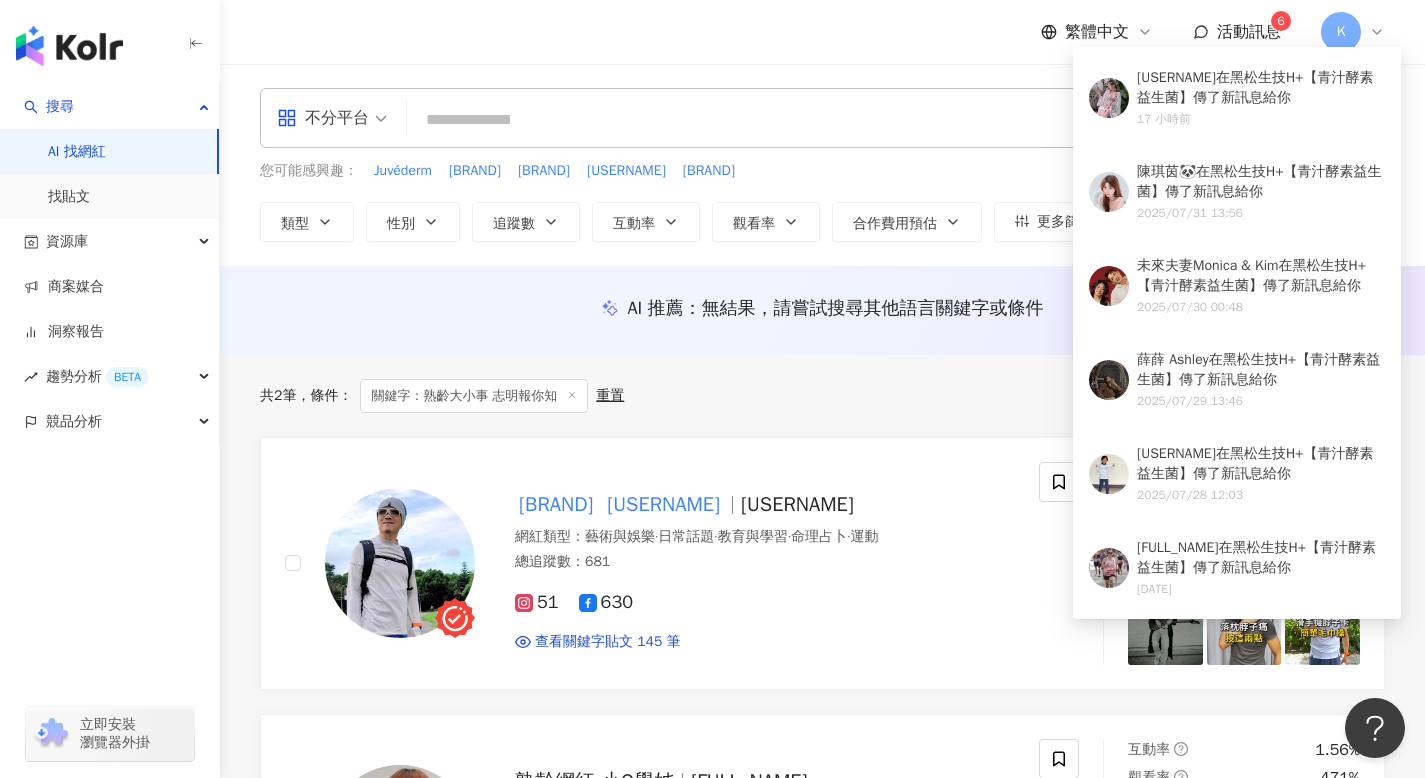 click on "繁體中文 活動訊息 6 K" at bounding box center (822, 32) 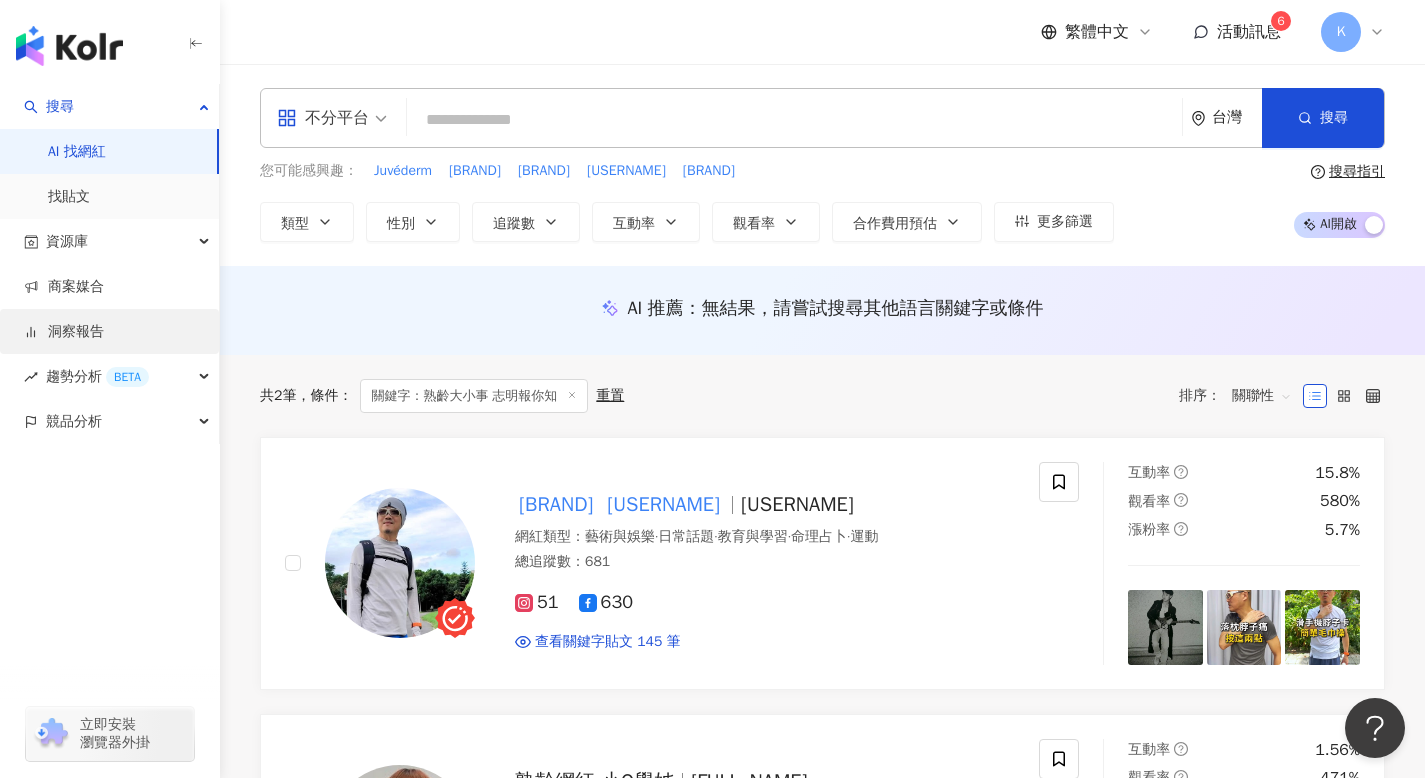 click on "洞察報告" at bounding box center (64, 332) 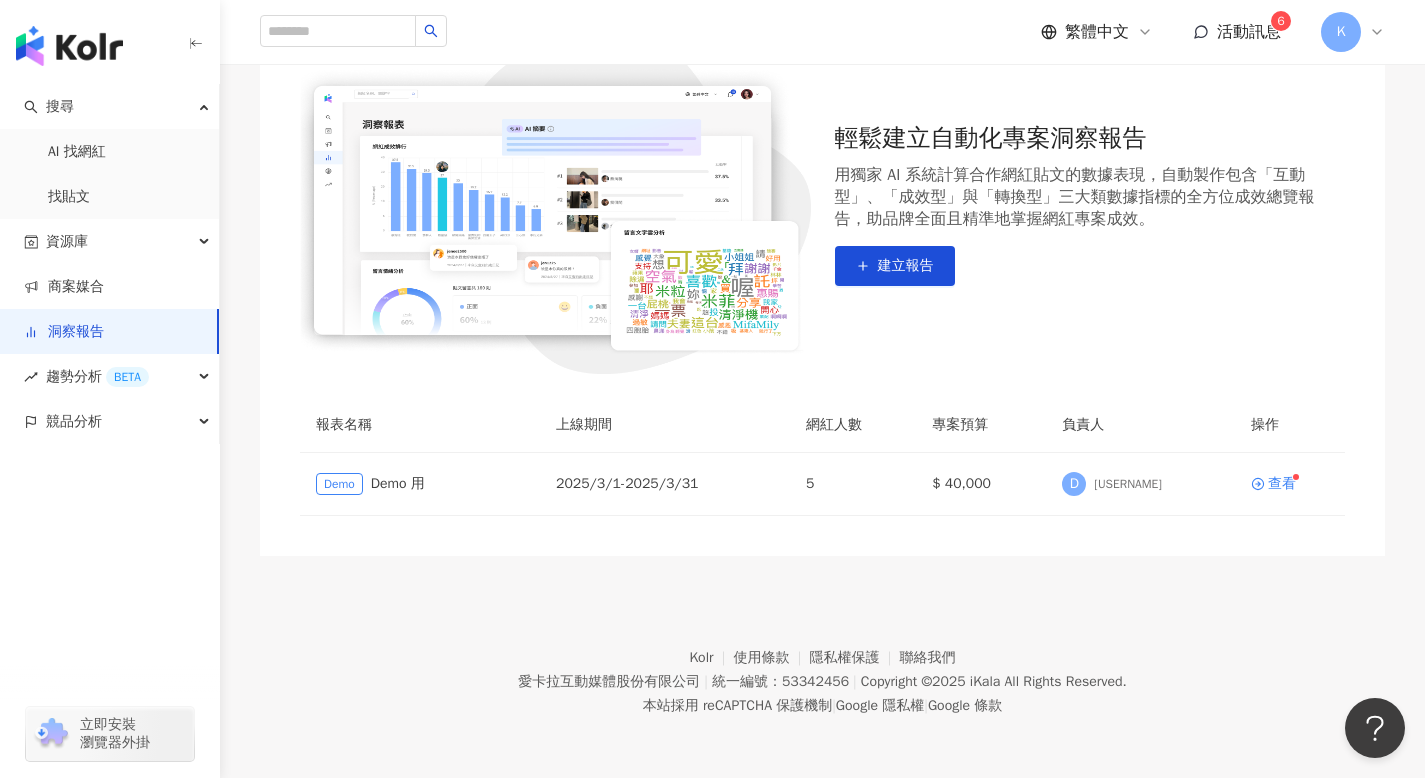 scroll, scrollTop: 0, scrollLeft: 0, axis: both 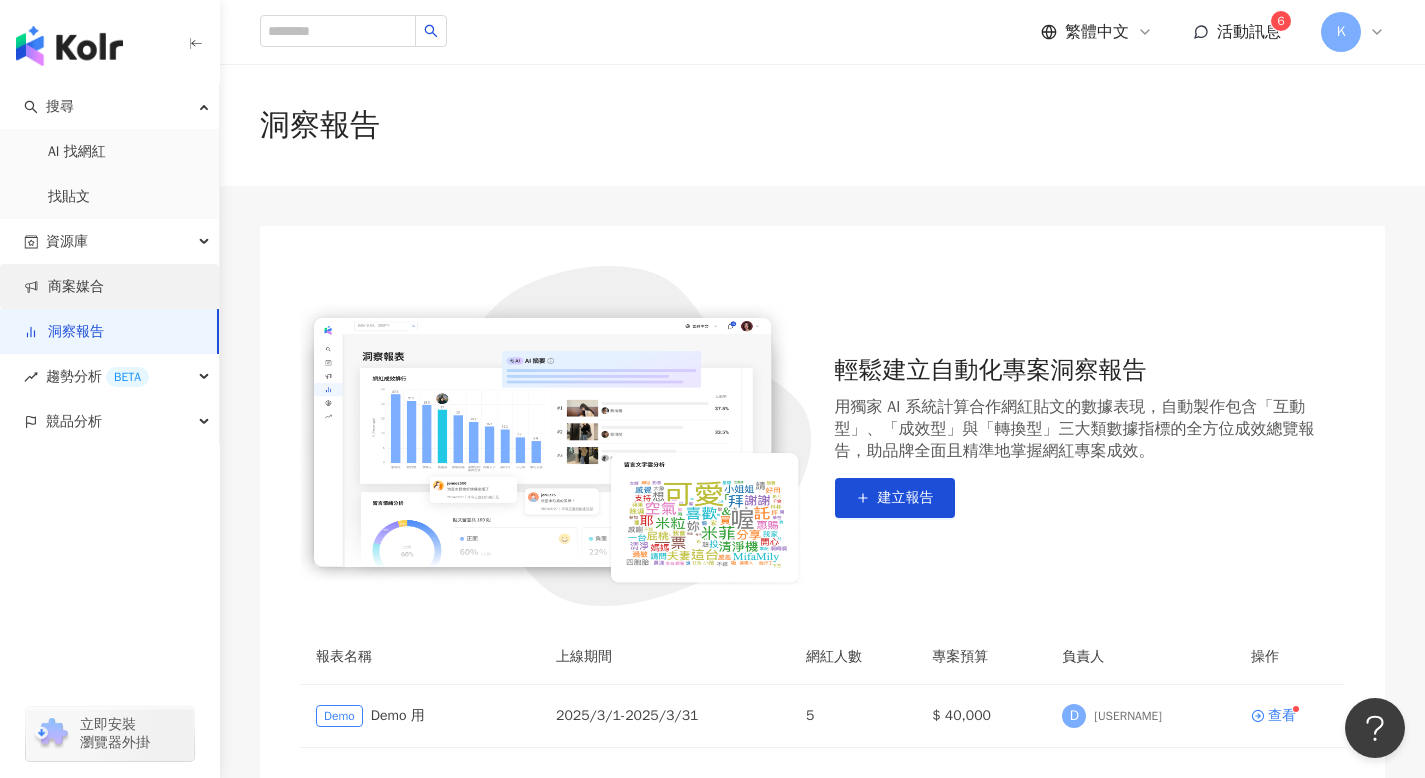 click on "商案媒合" at bounding box center [64, 287] 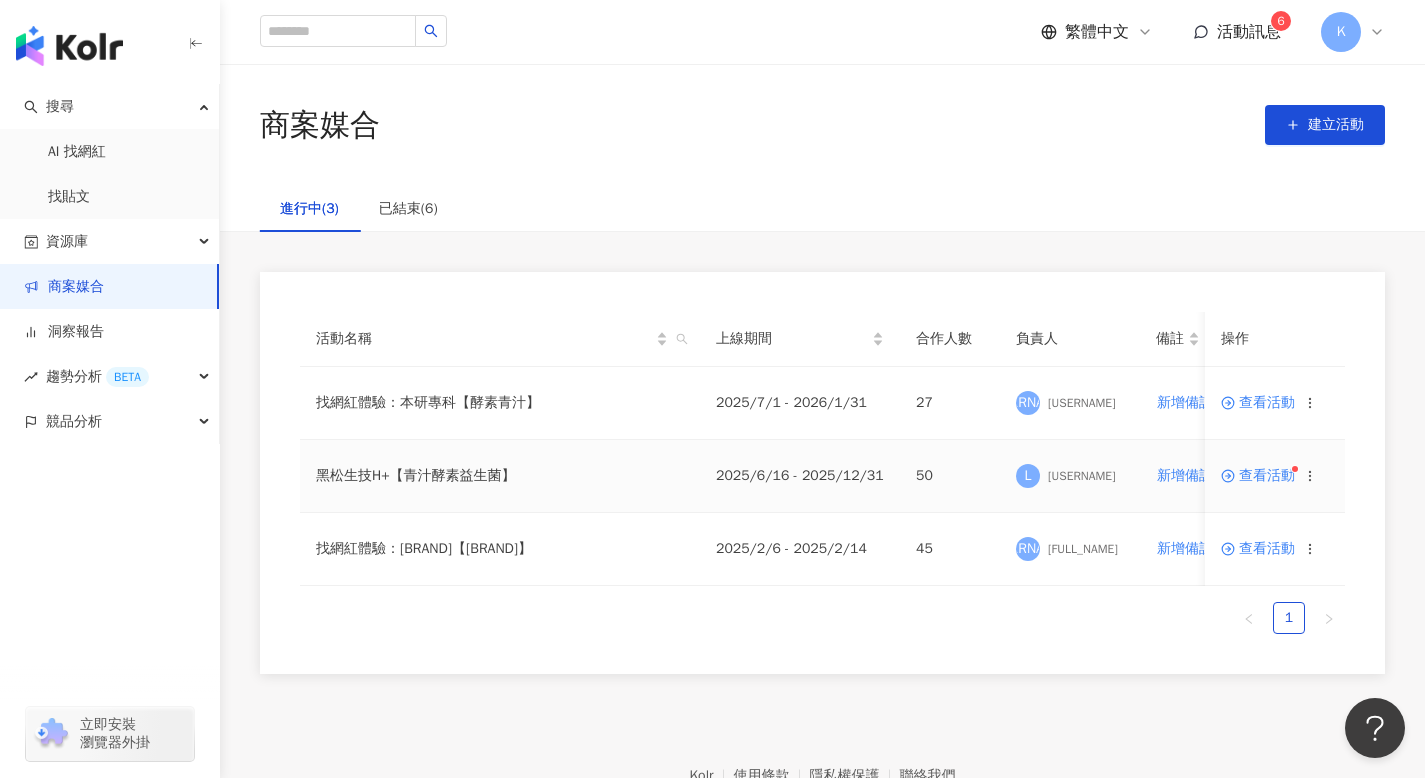 click on "查看活動" at bounding box center (1258, 476) 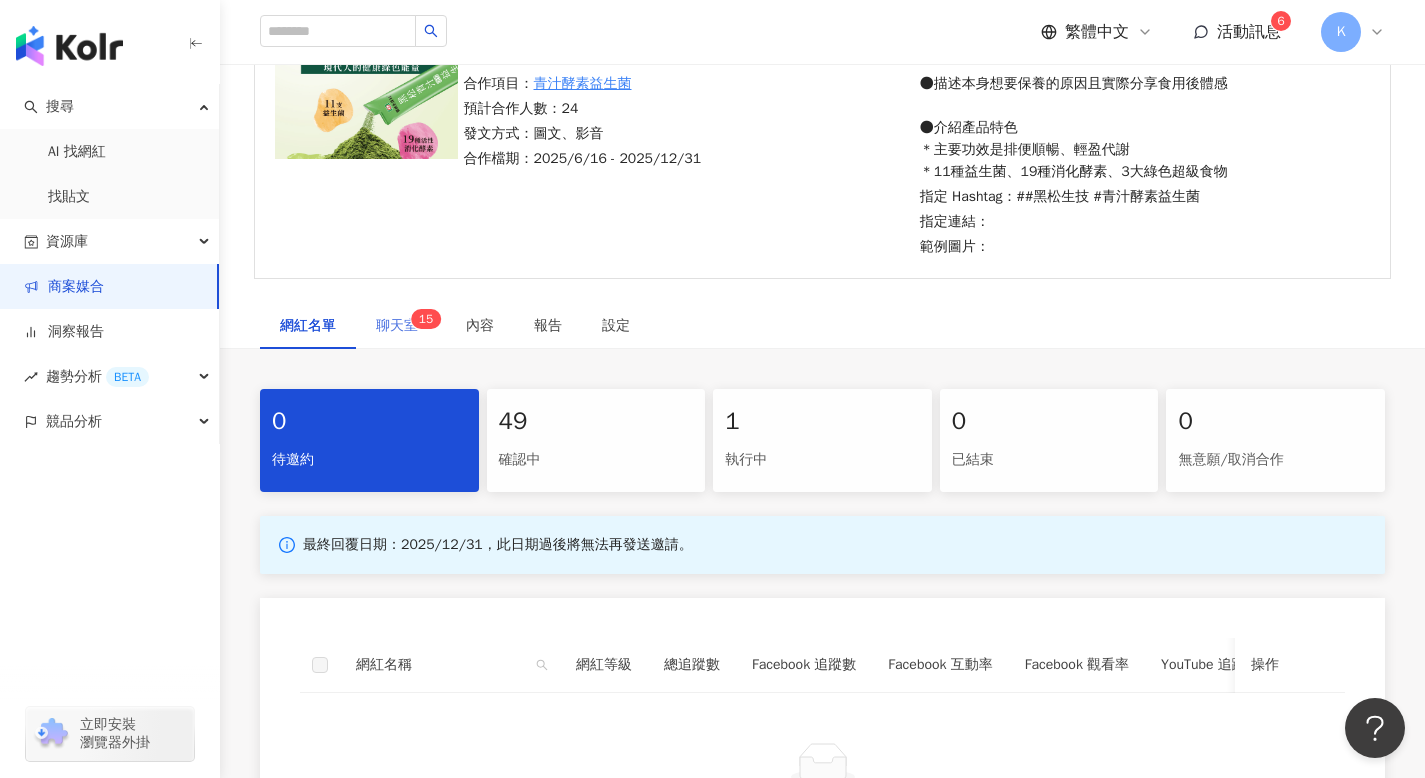 click on "聊天室 1 5" at bounding box center [401, 326] 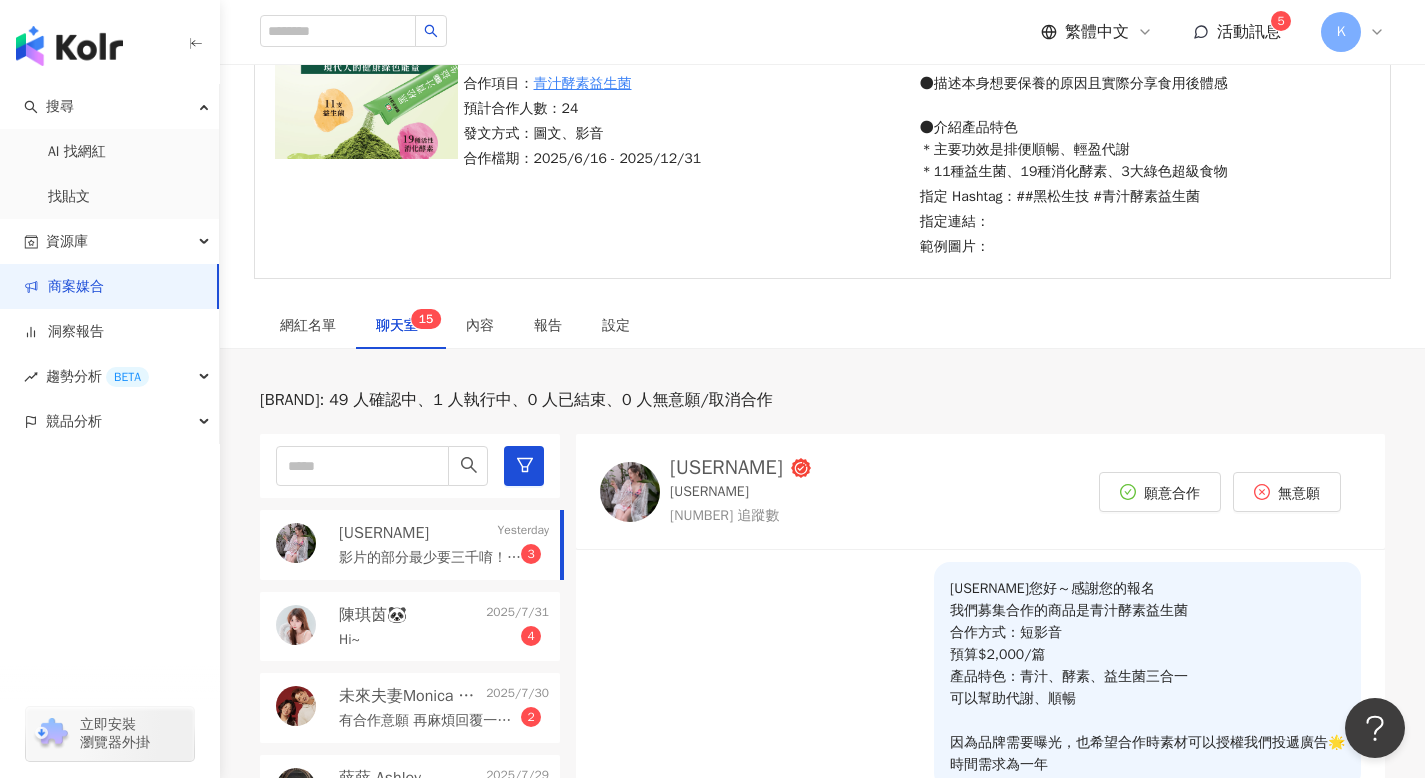 scroll, scrollTop: 353, scrollLeft: 0, axis: vertical 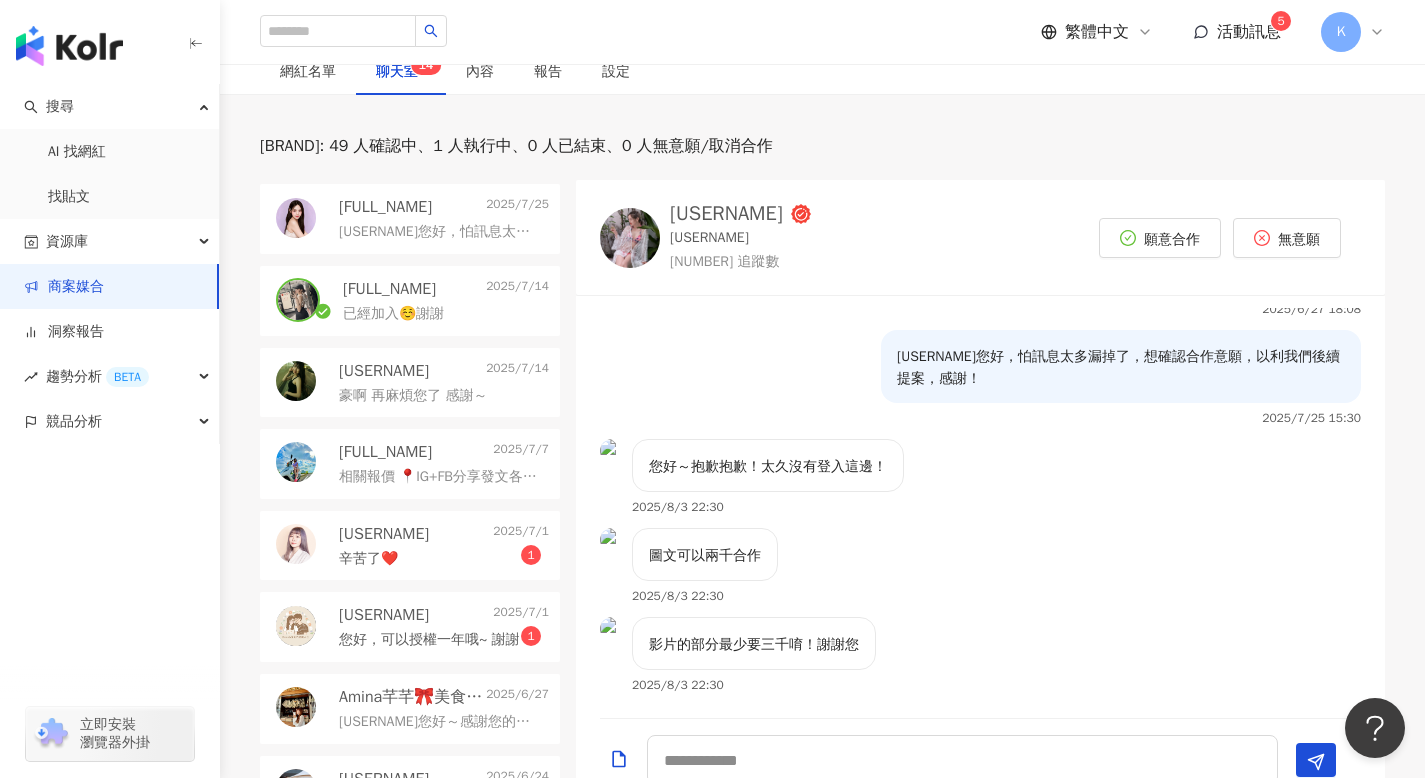 drag, startPoint x: 419, startPoint y: 475, endPoint x: 416, endPoint y: 488, distance: 13.341664 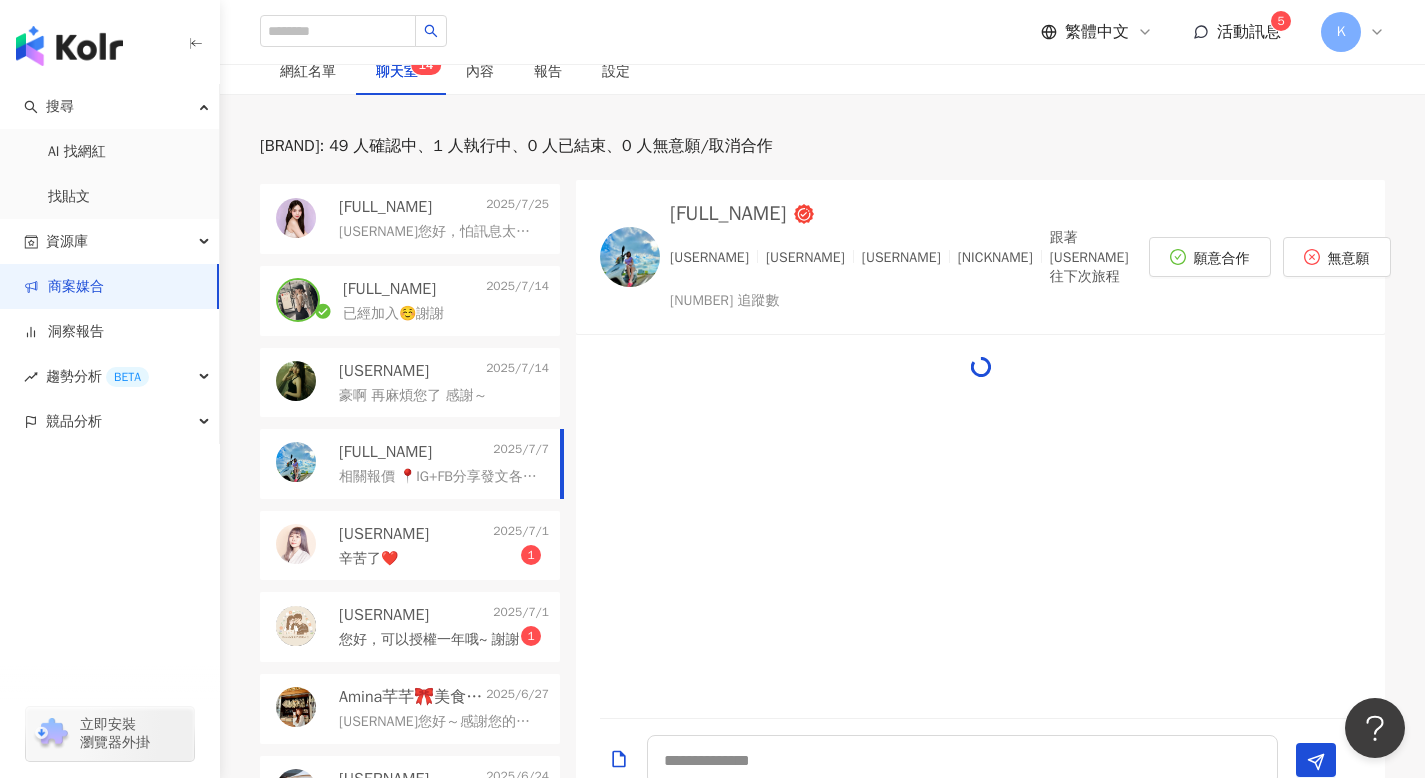 scroll, scrollTop: 263, scrollLeft: 0, axis: vertical 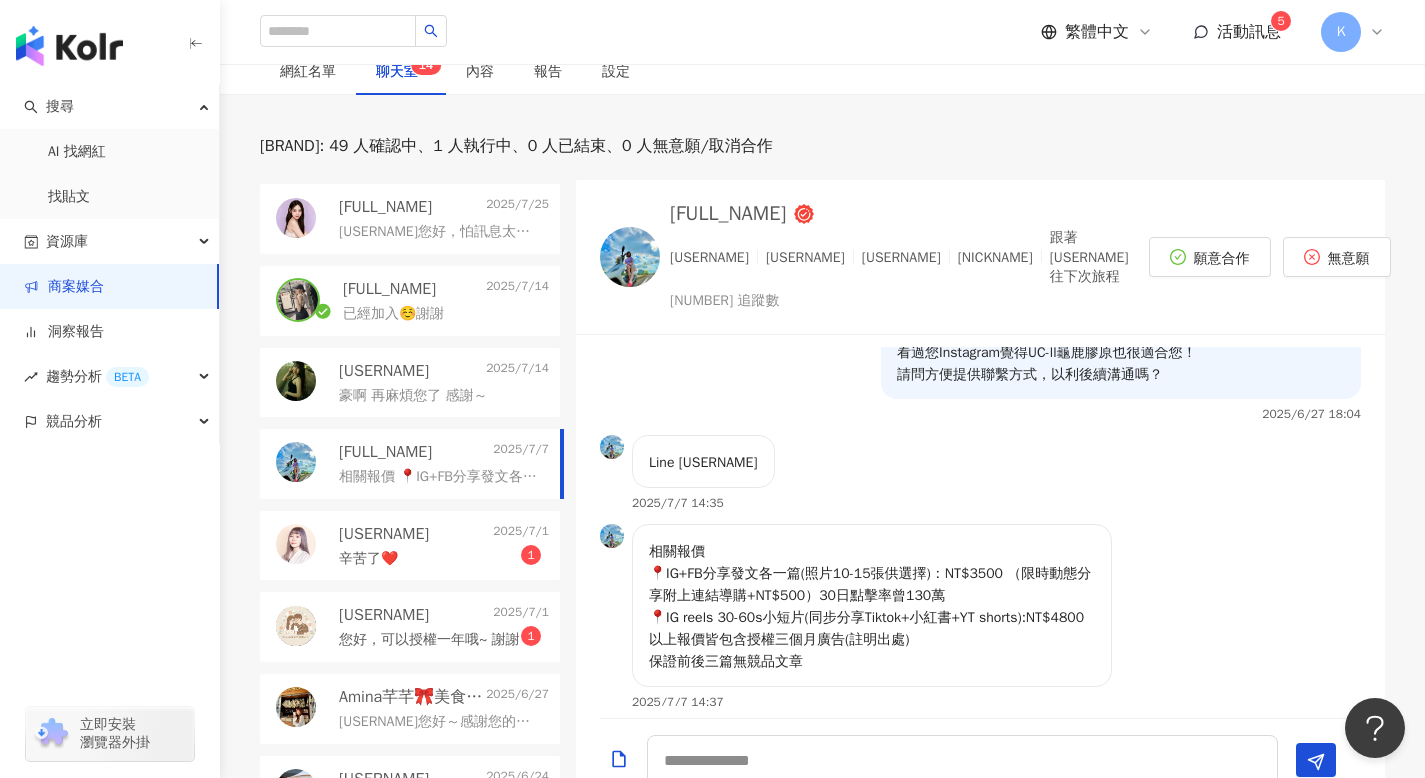 click on "小錢的白蘿蔔" at bounding box center [728, 214] 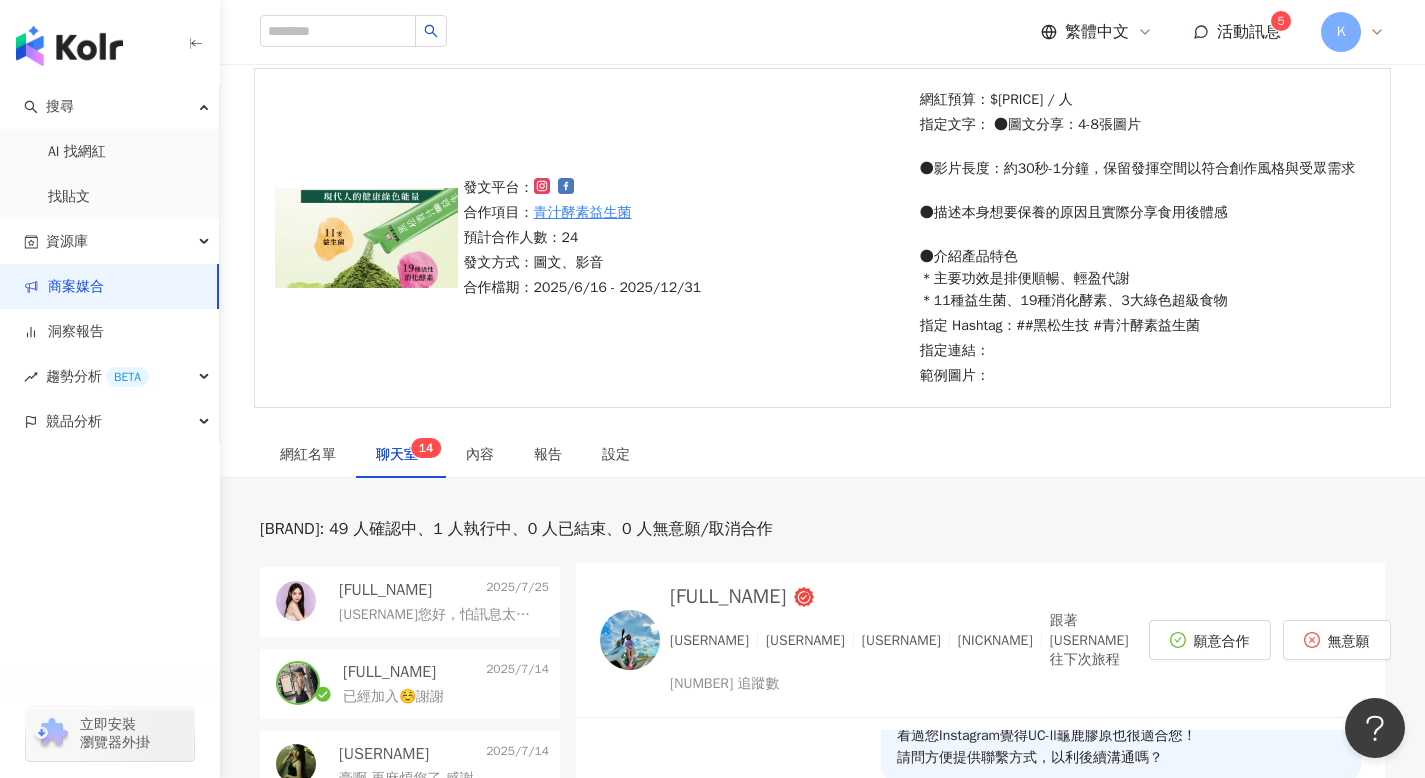 scroll, scrollTop: 0, scrollLeft: 0, axis: both 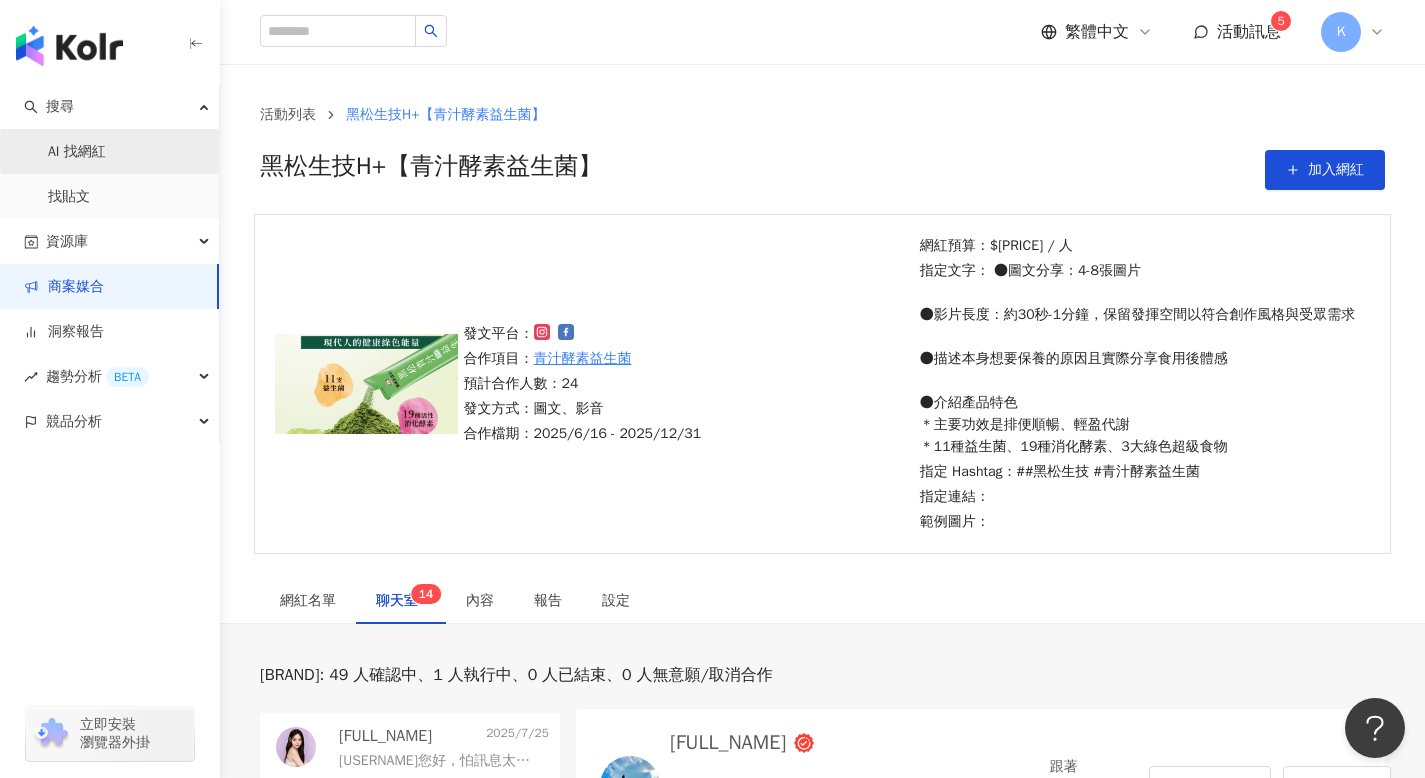 click on "AI 找網紅" at bounding box center (77, 152) 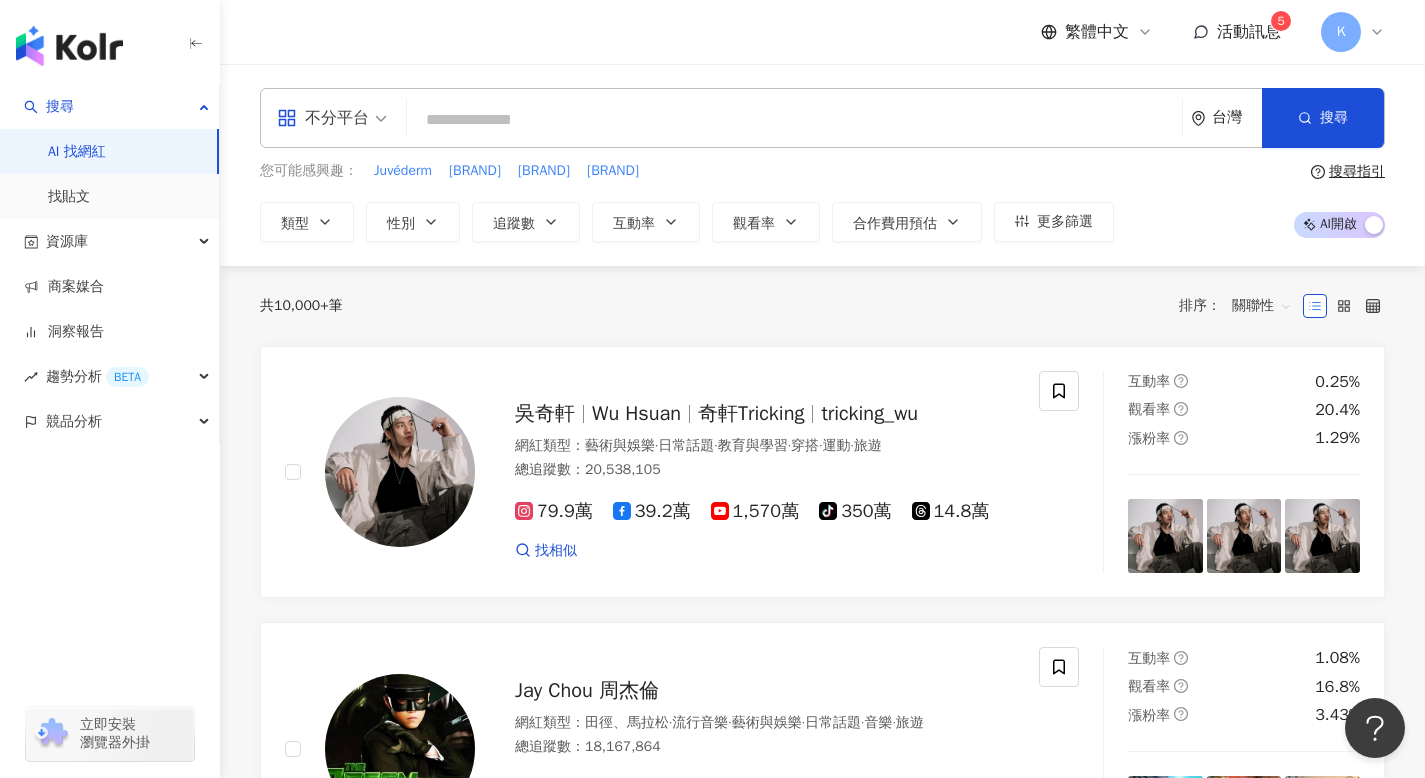 click at bounding box center [794, 120] 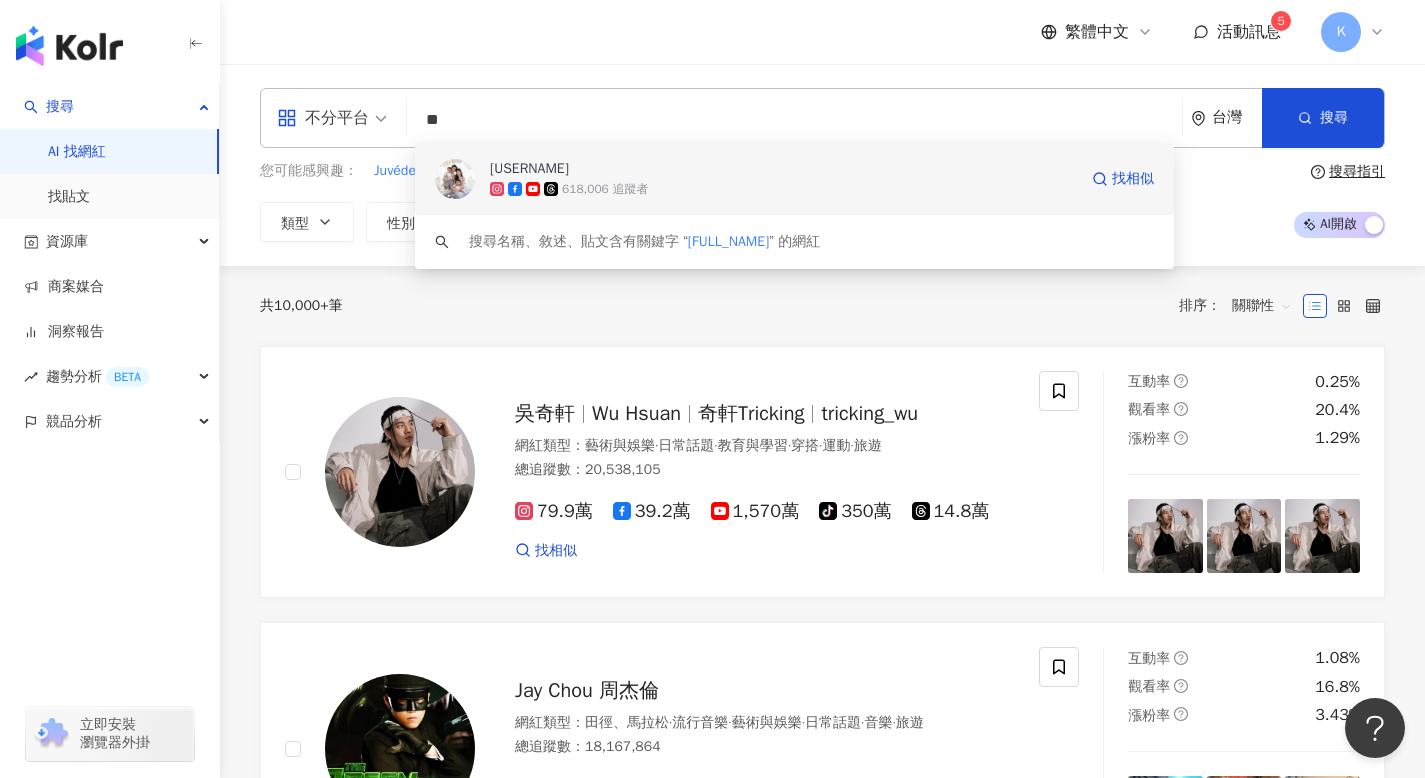 click on "618,006   追蹤者" at bounding box center [605, 189] 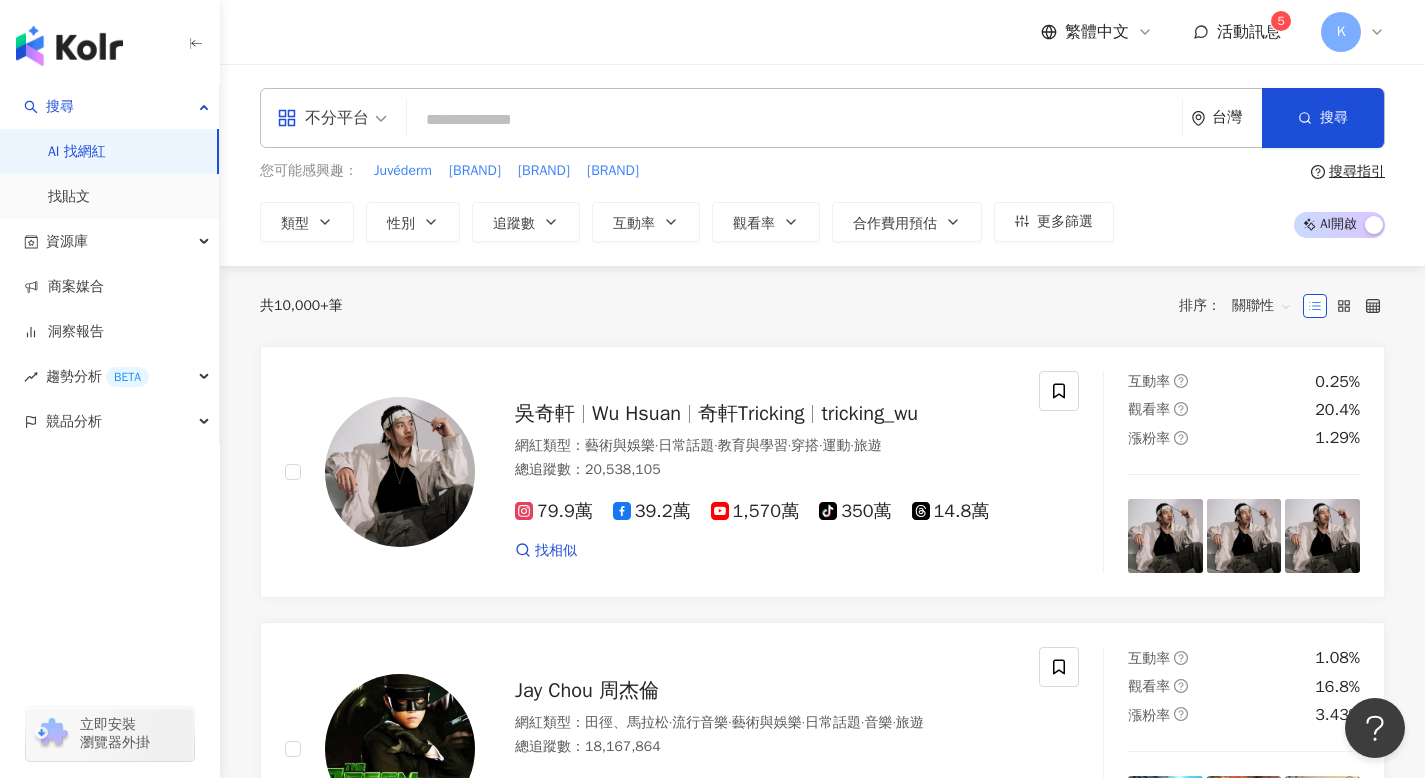 click at bounding box center (794, 120) 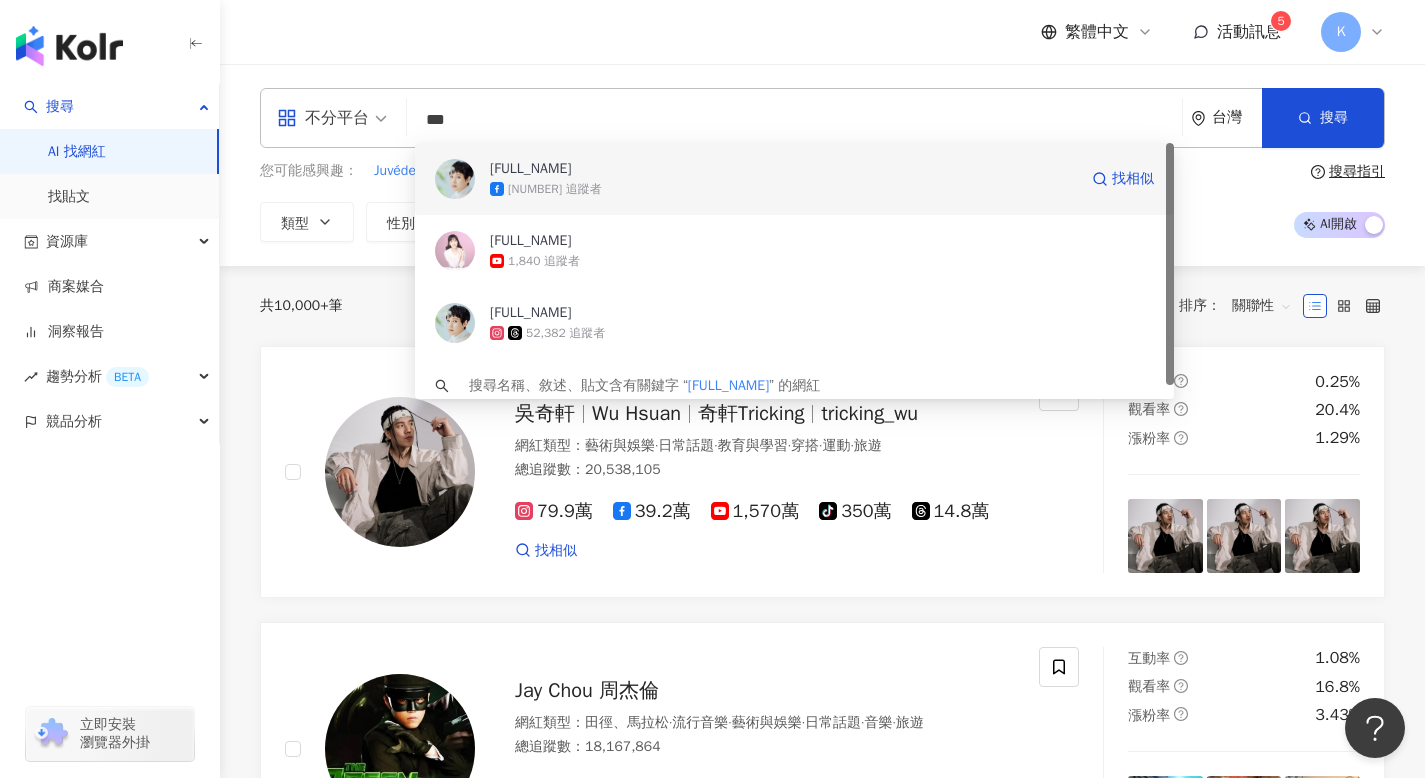 click on "朱芯儀" at bounding box center [783, 169] 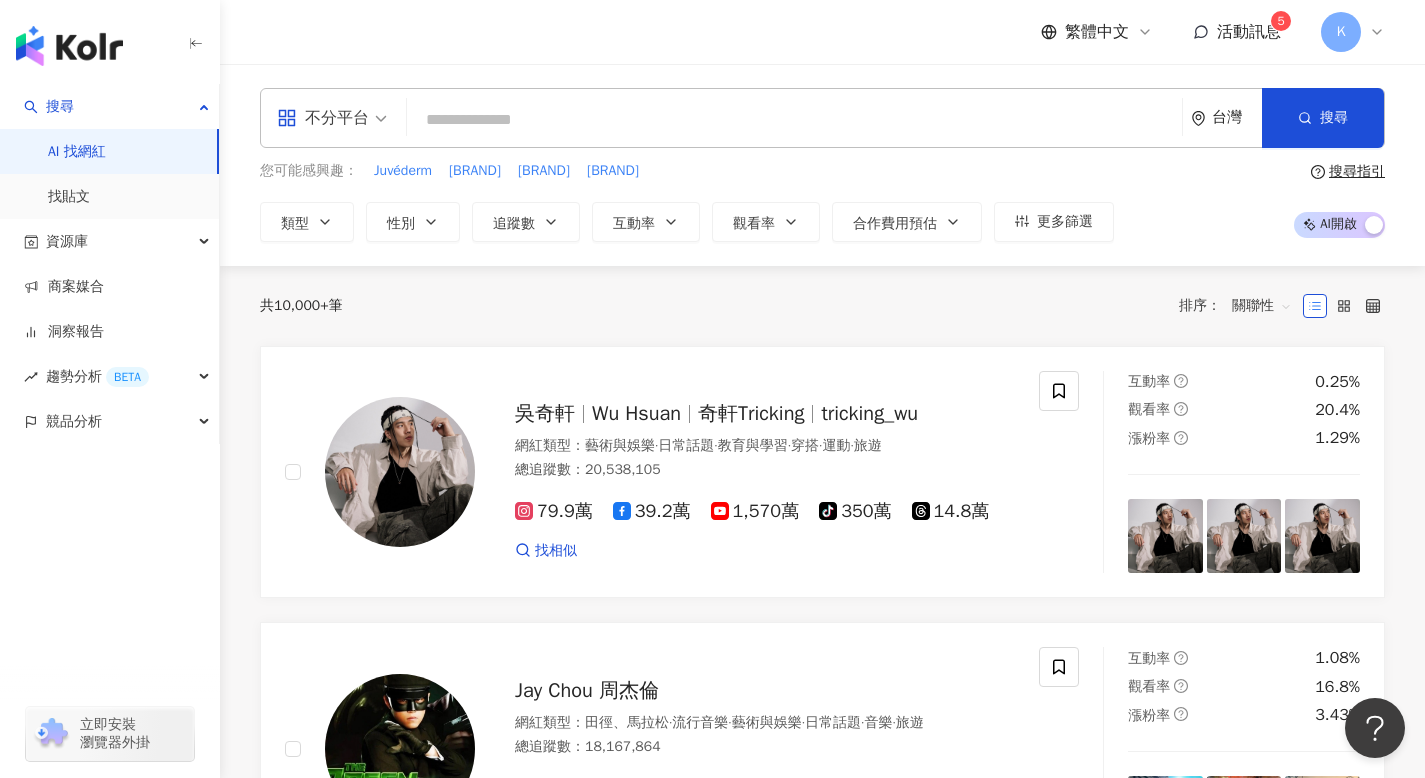 click at bounding box center (794, 120) 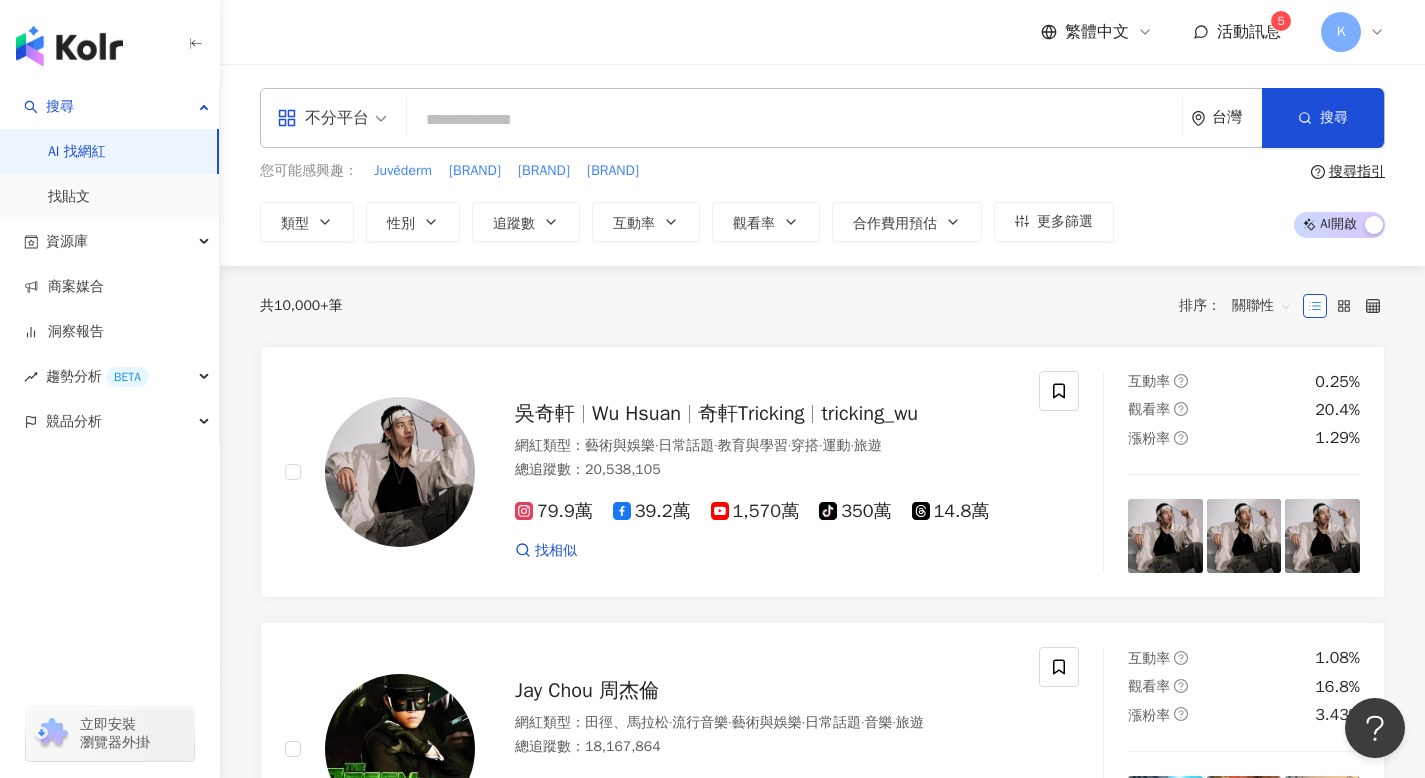 click at bounding box center [794, 120] 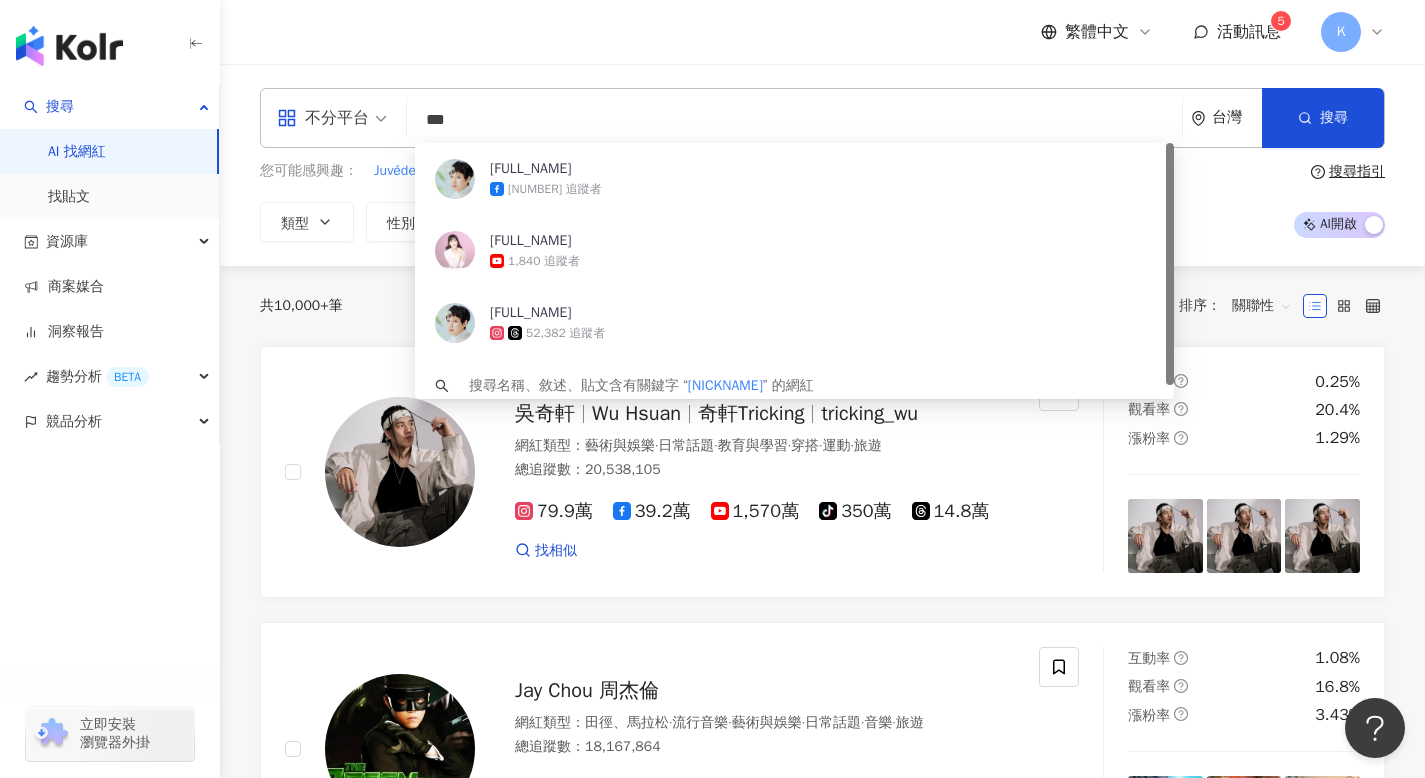 type on "***" 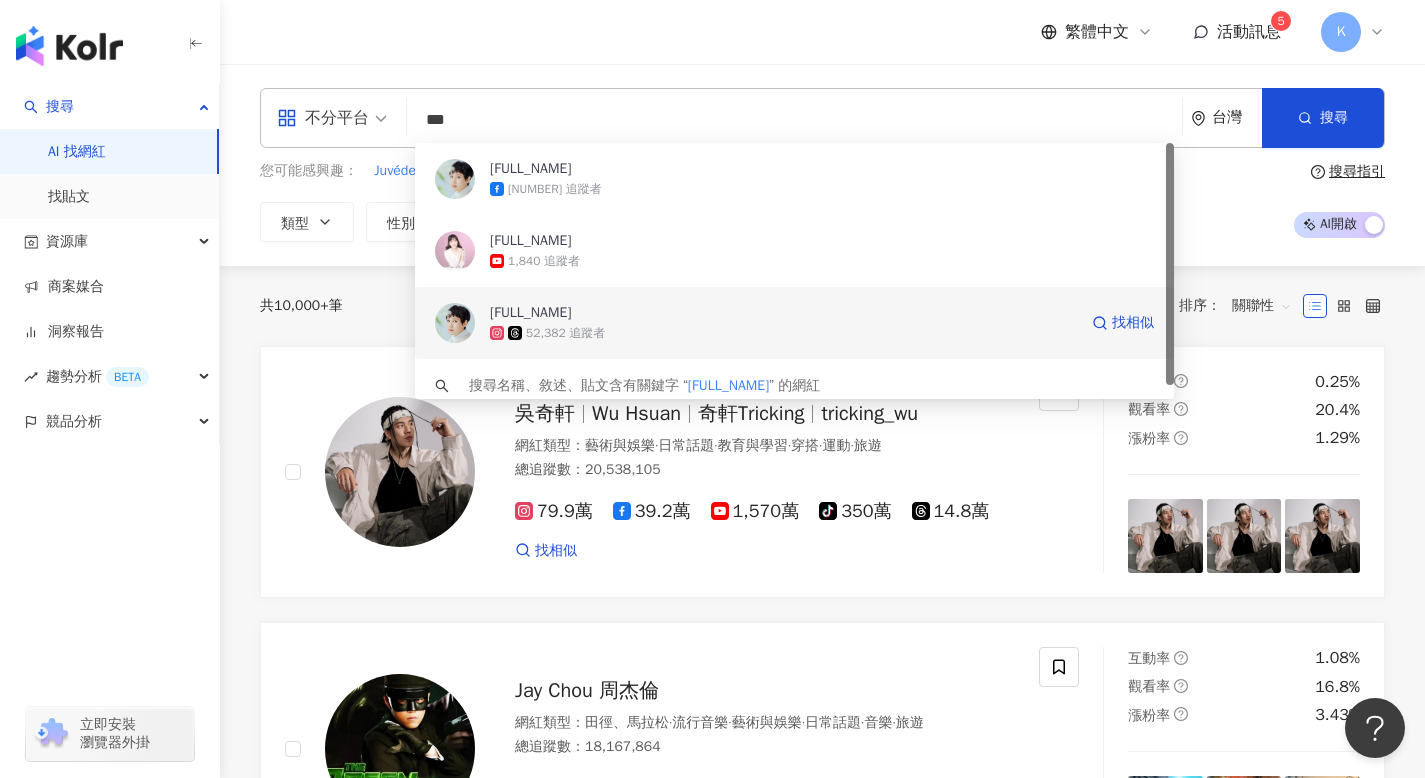 click on "朱芯儀Amanda Chu" at bounding box center [783, 313] 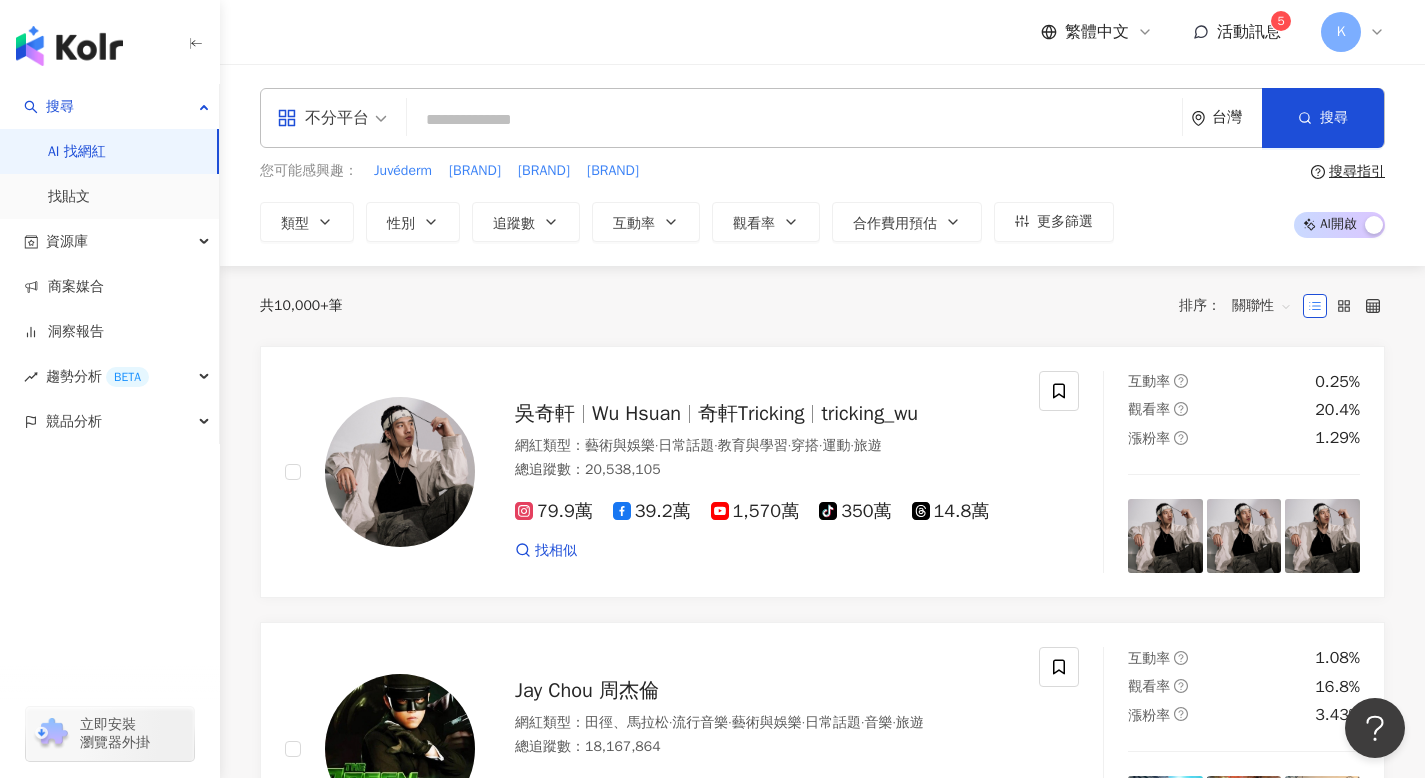 click at bounding box center [794, 120] 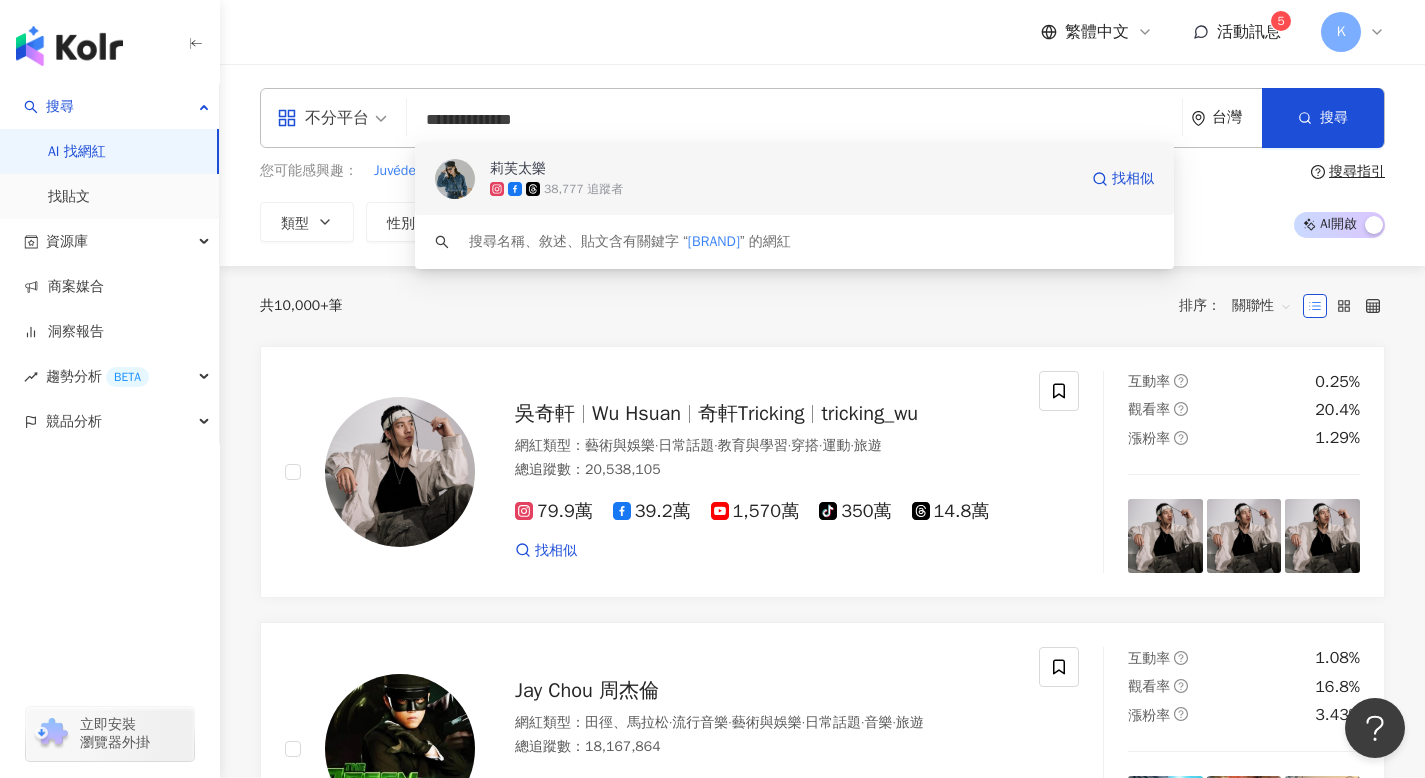 click on "38,777   追蹤者" at bounding box center (583, 189) 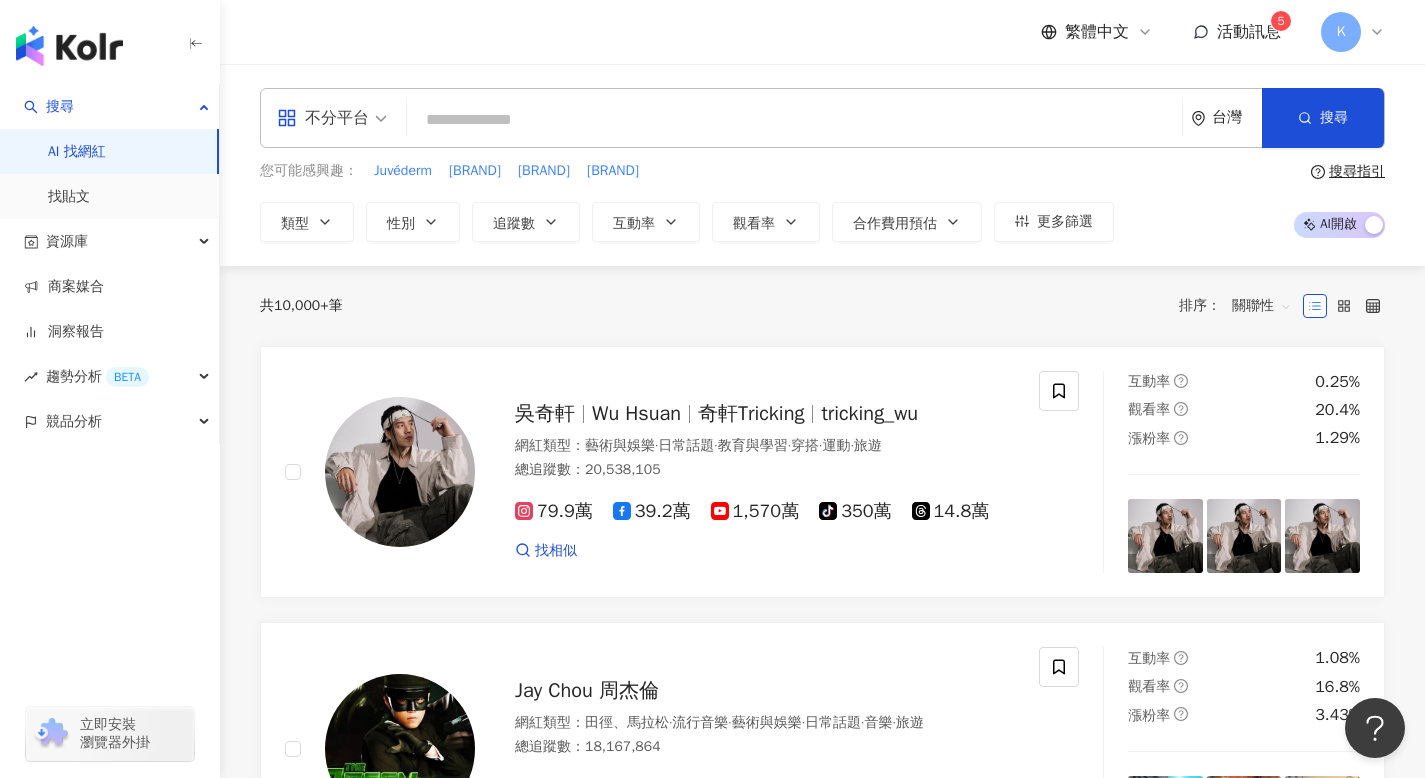 click at bounding box center (794, 120) 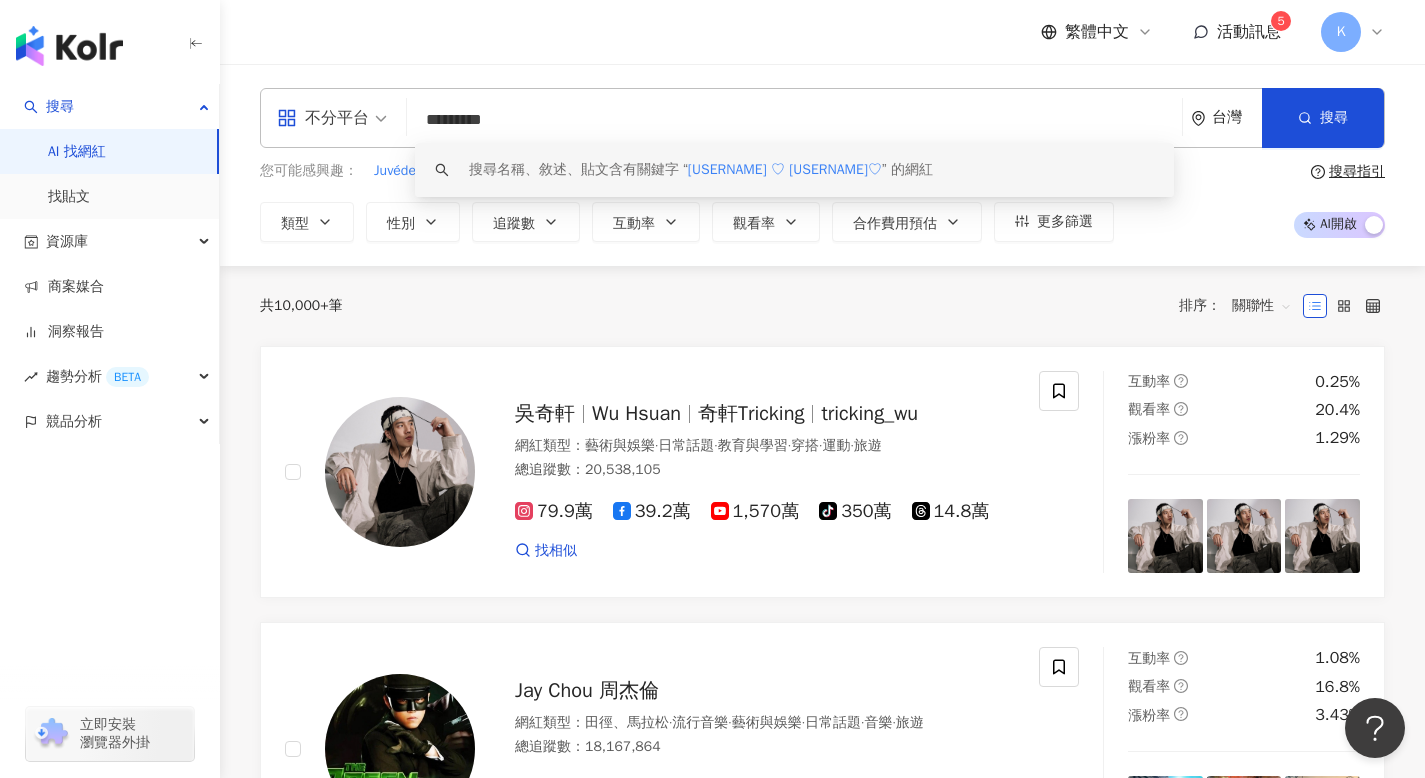 drag, startPoint x: 642, startPoint y: 124, endPoint x: 219, endPoint y: 108, distance: 423.3025 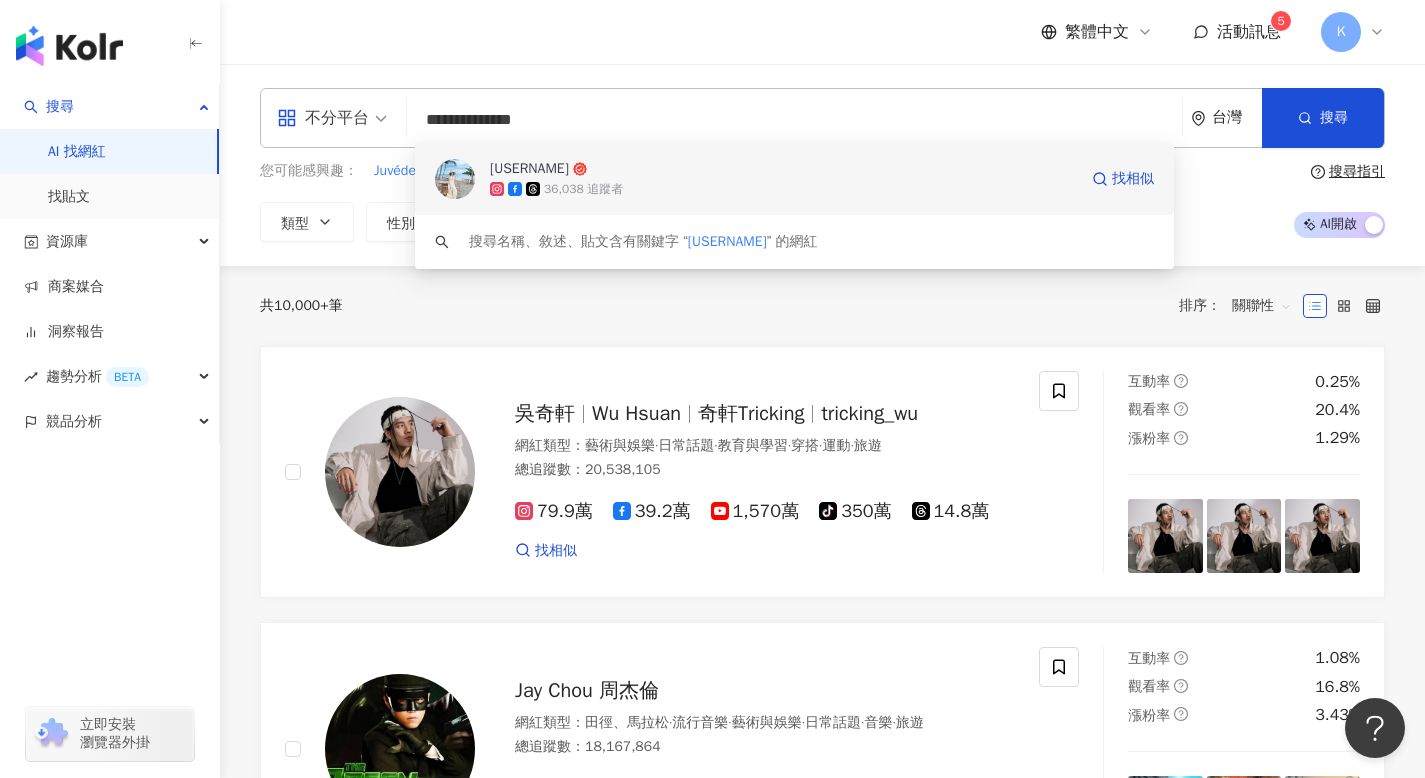 click on "madeinalbee928" at bounding box center (783, 169) 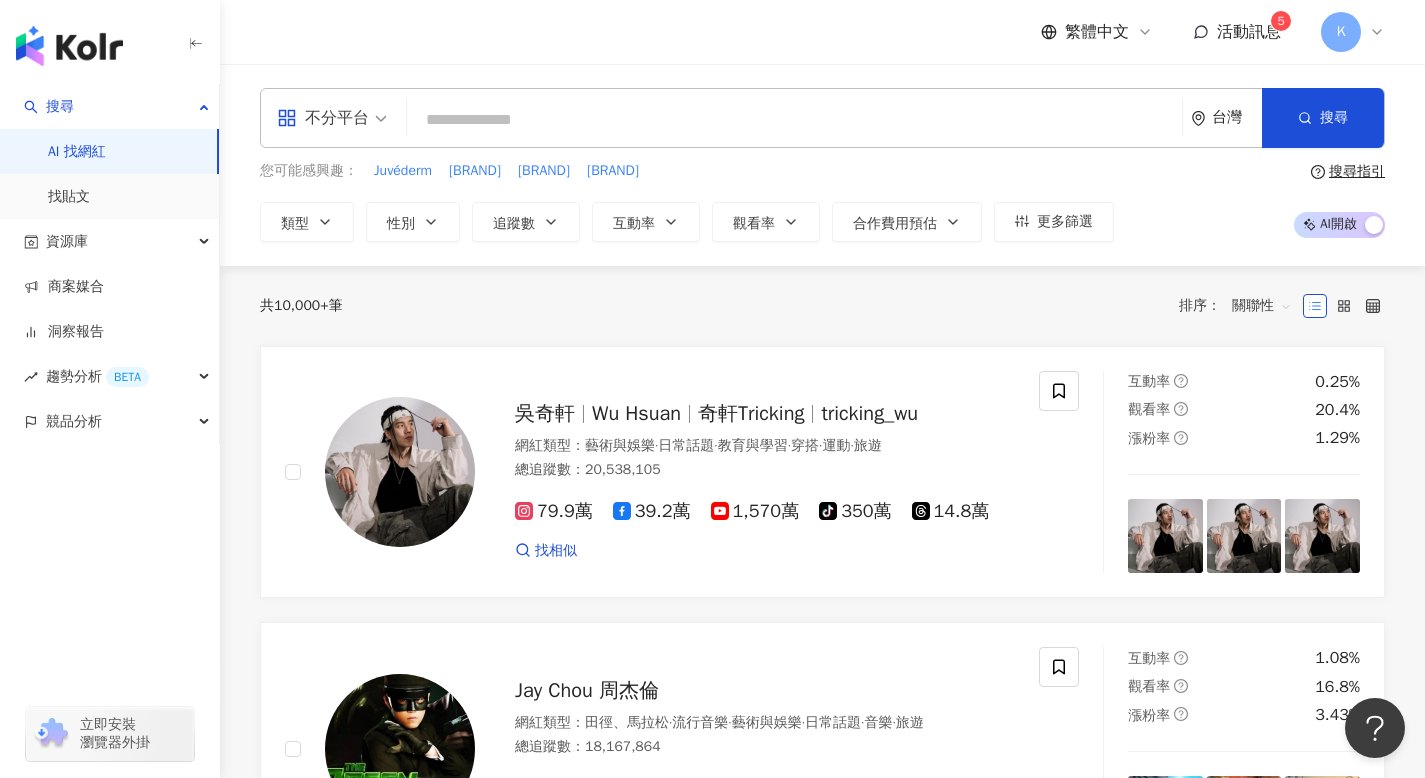click at bounding box center [794, 120] 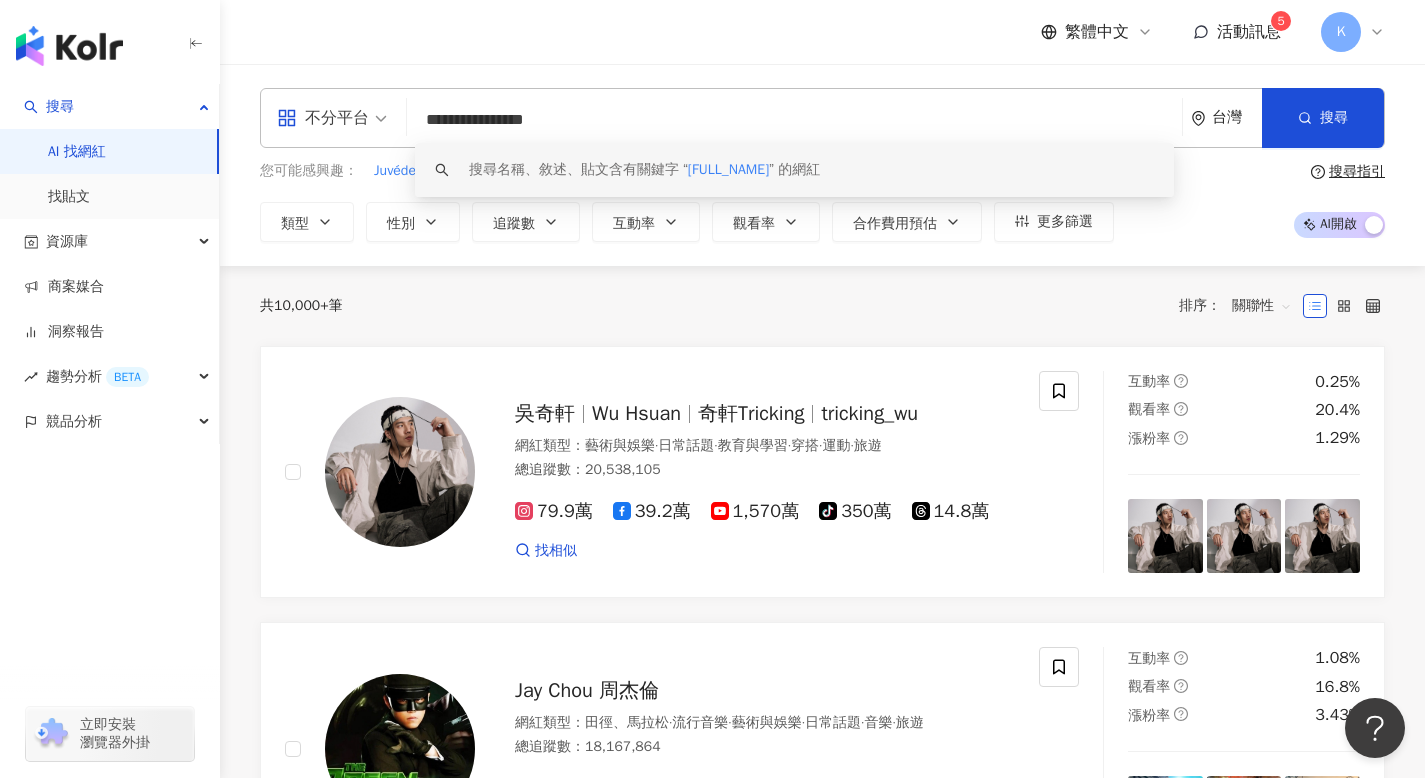 paste 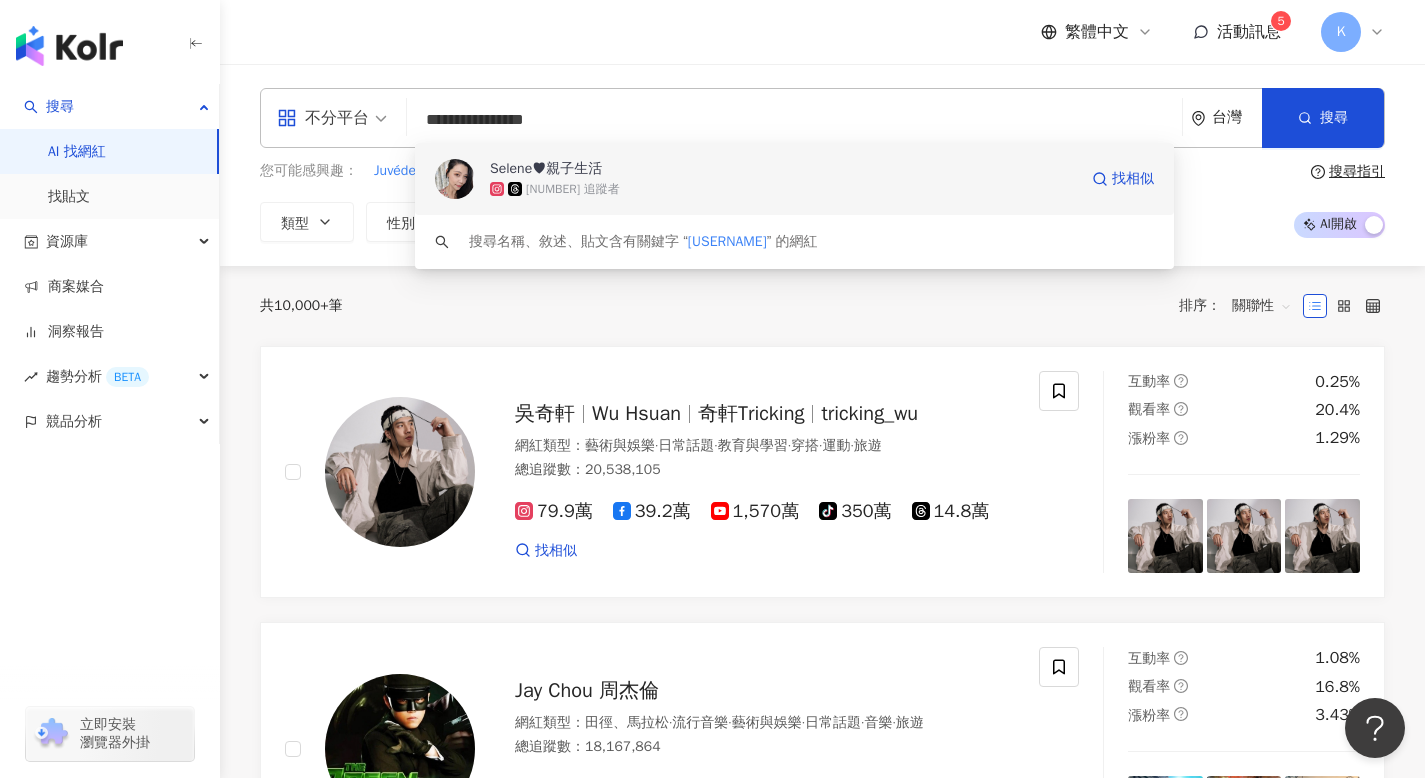 click on "Selene♥親子生活" at bounding box center (783, 169) 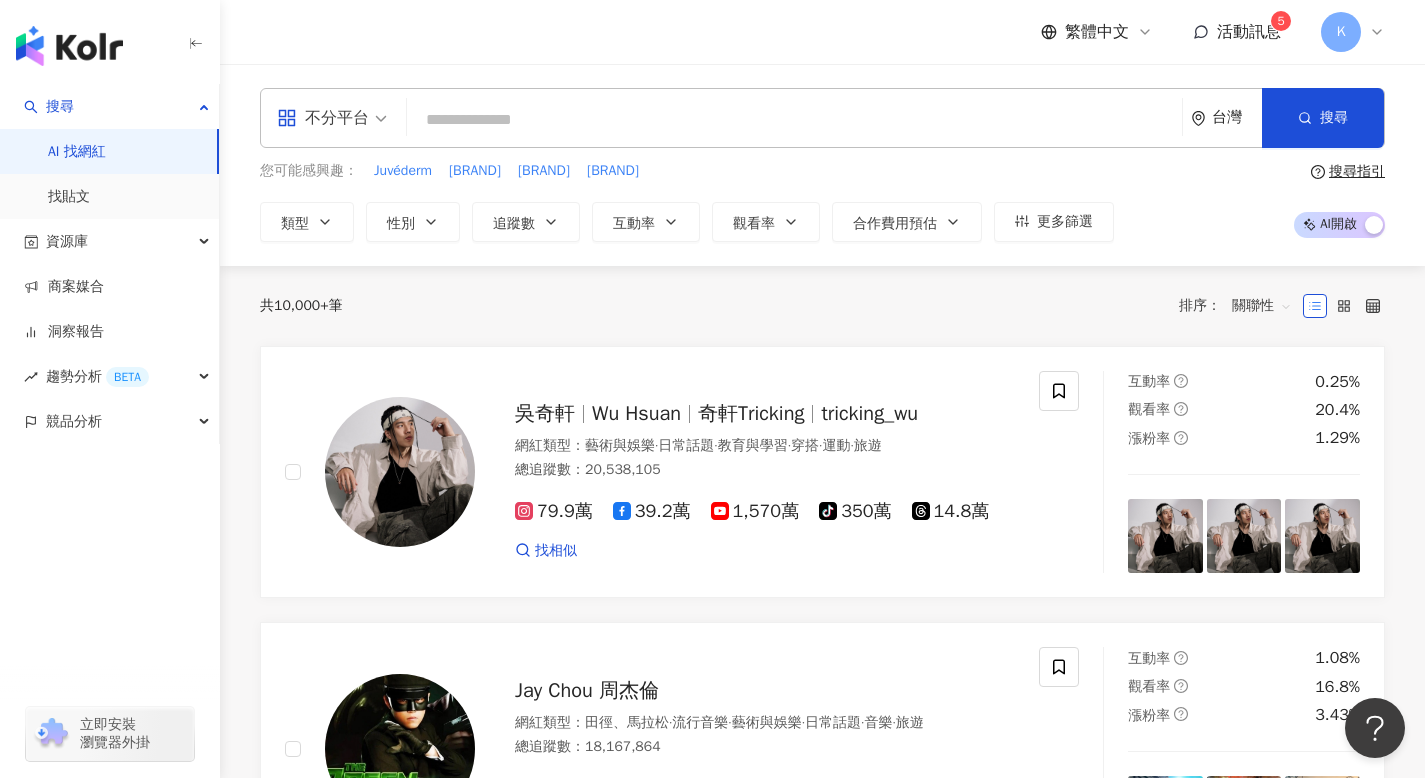 click at bounding box center [794, 120] 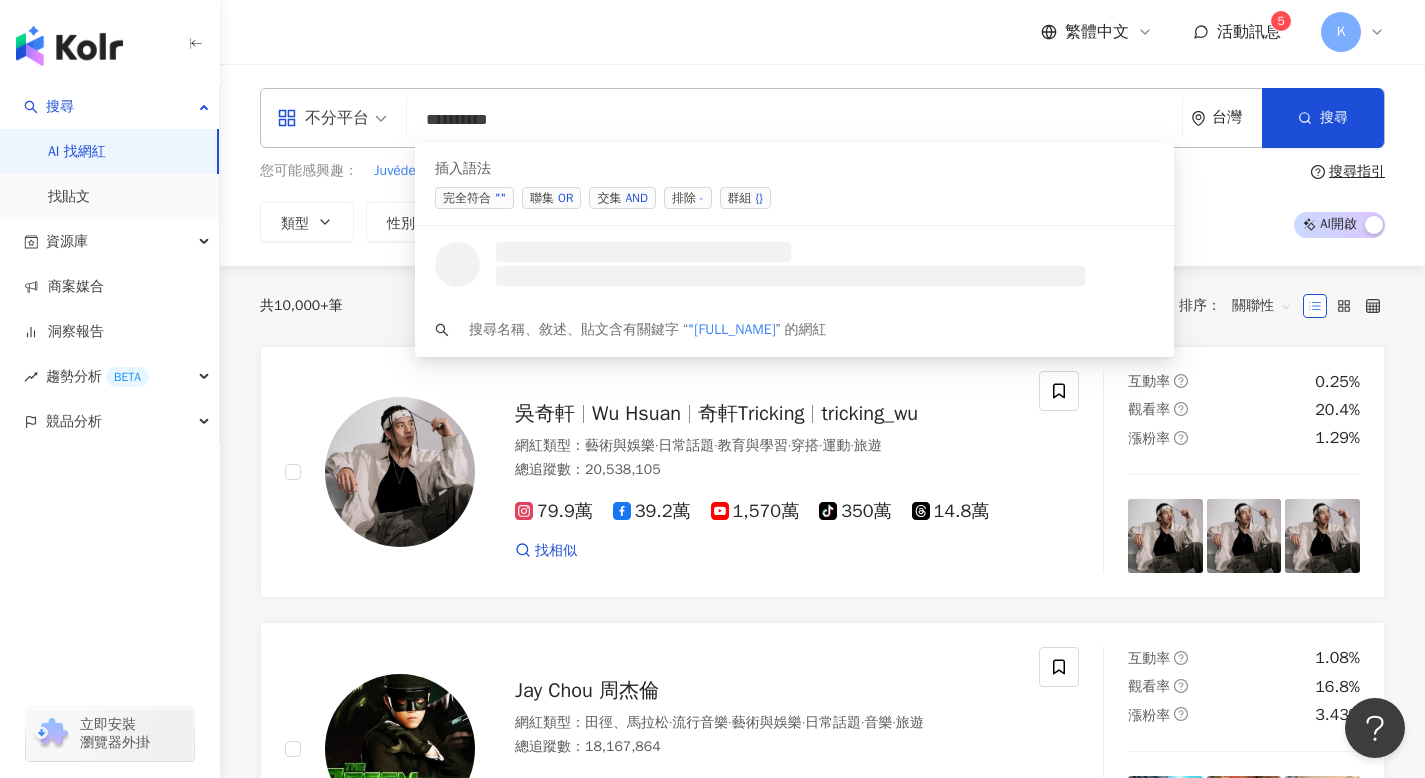 type on "*********" 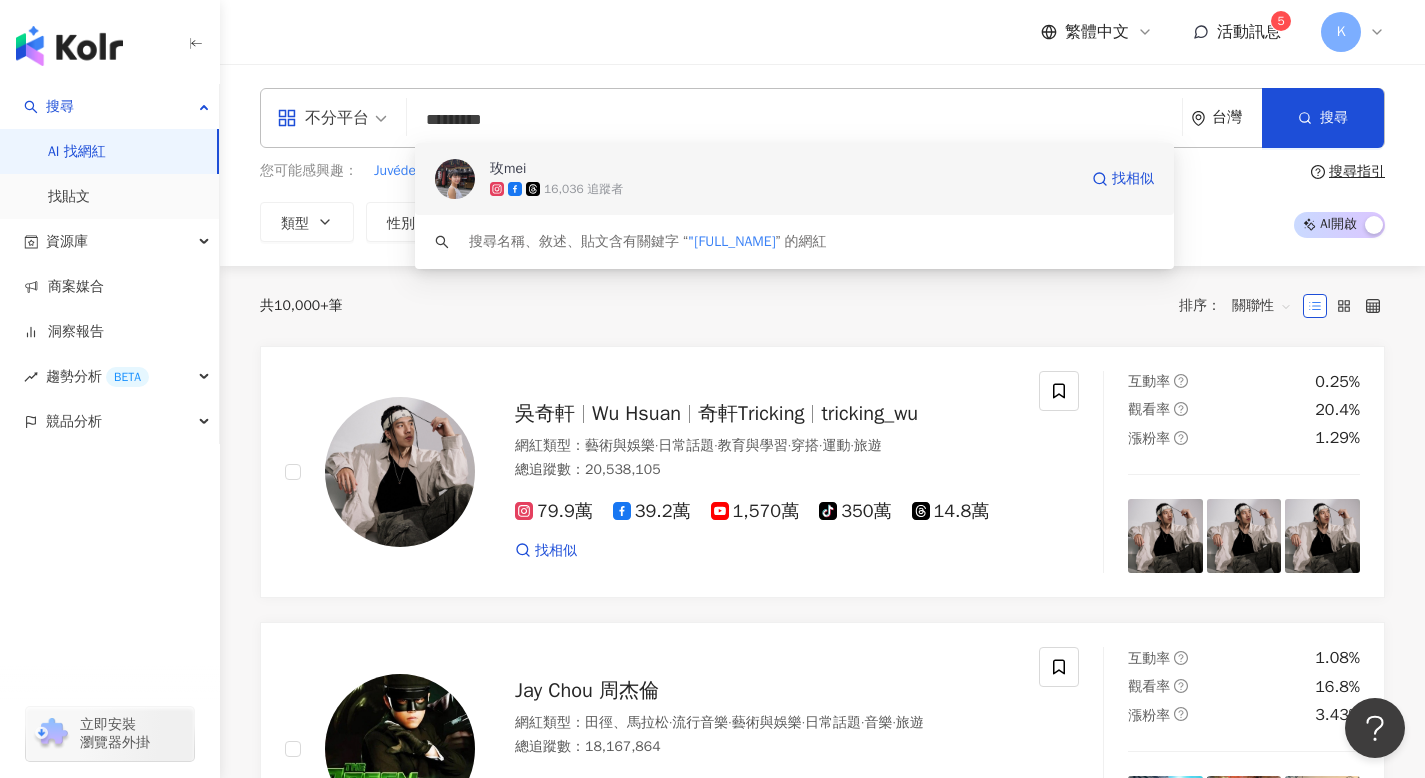 click on "16,036   追蹤者" at bounding box center [783, 189] 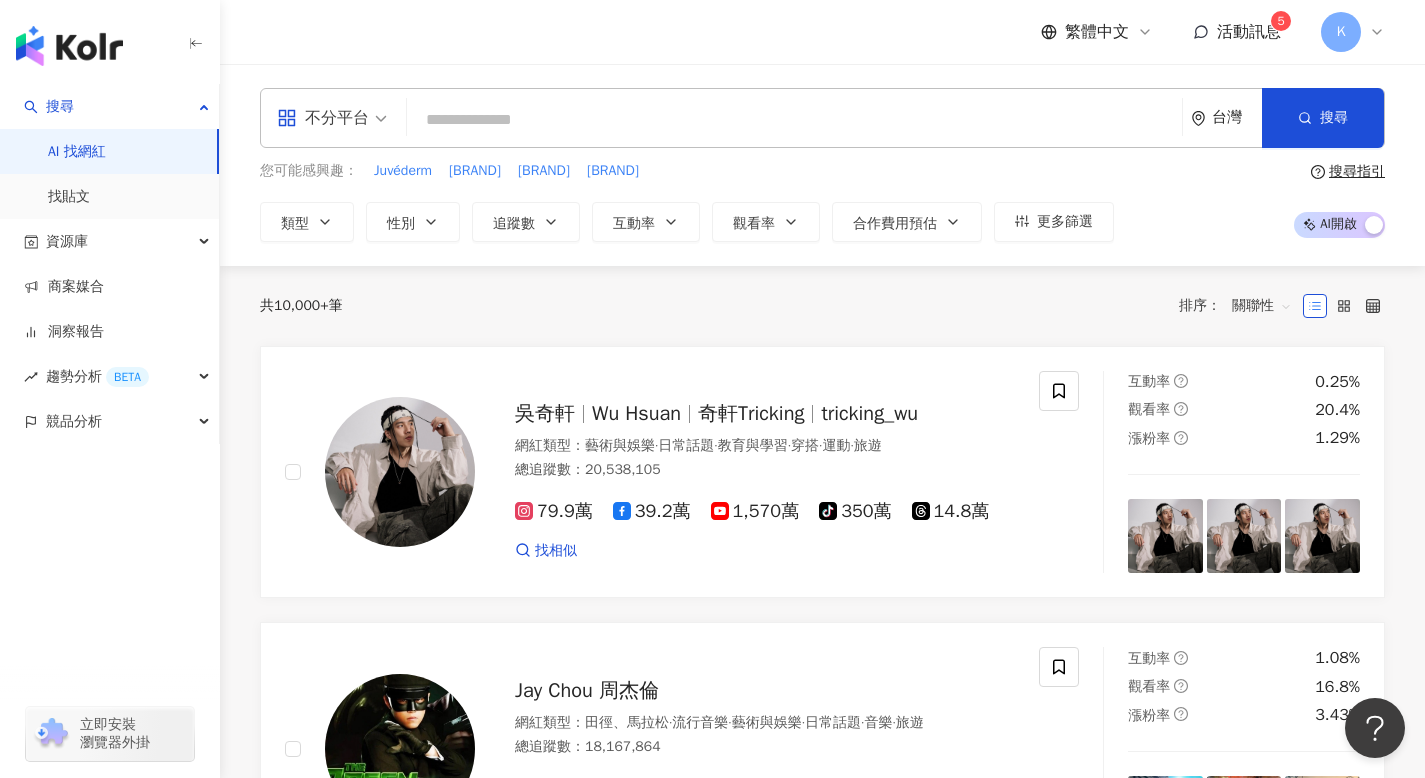 click at bounding box center (794, 120) 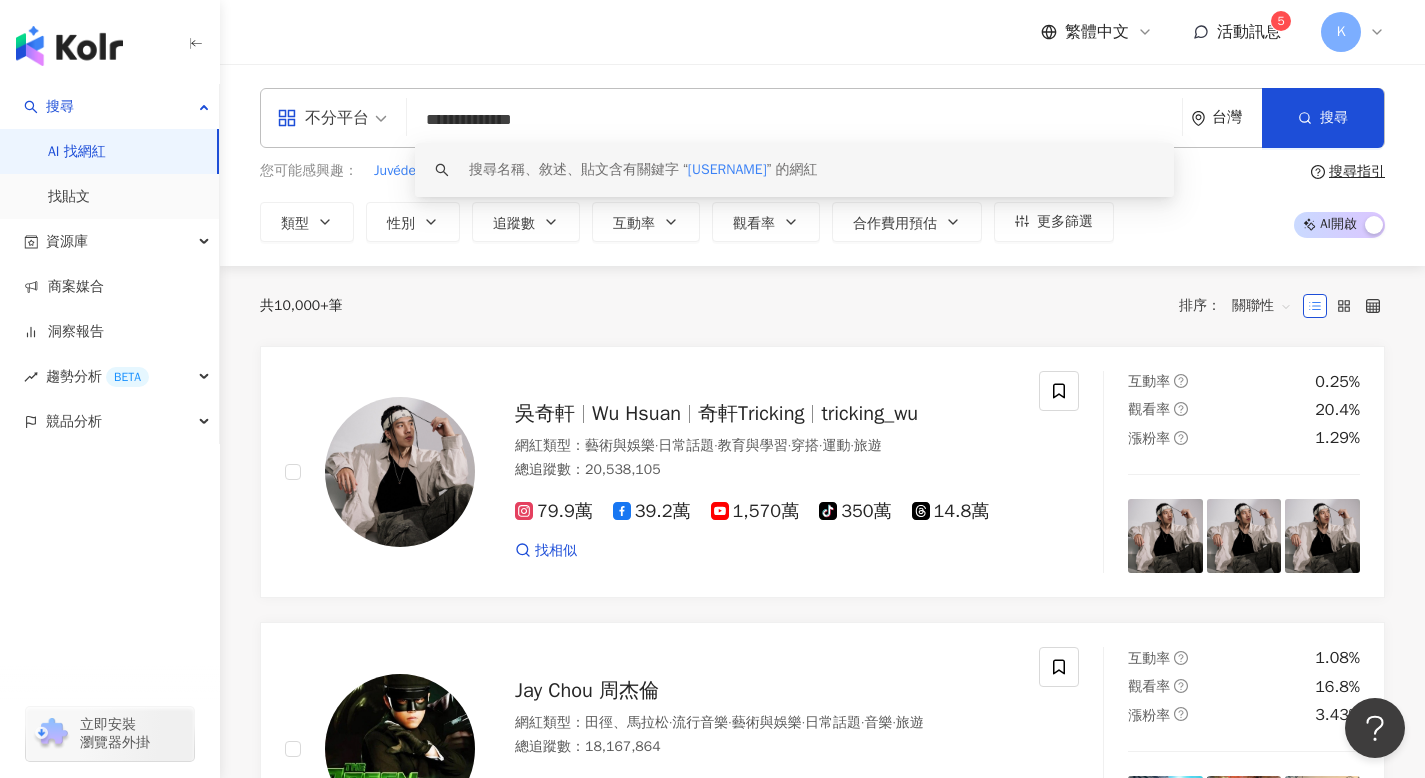 drag, startPoint x: 629, startPoint y: 125, endPoint x: 220, endPoint y: 107, distance: 409.3959 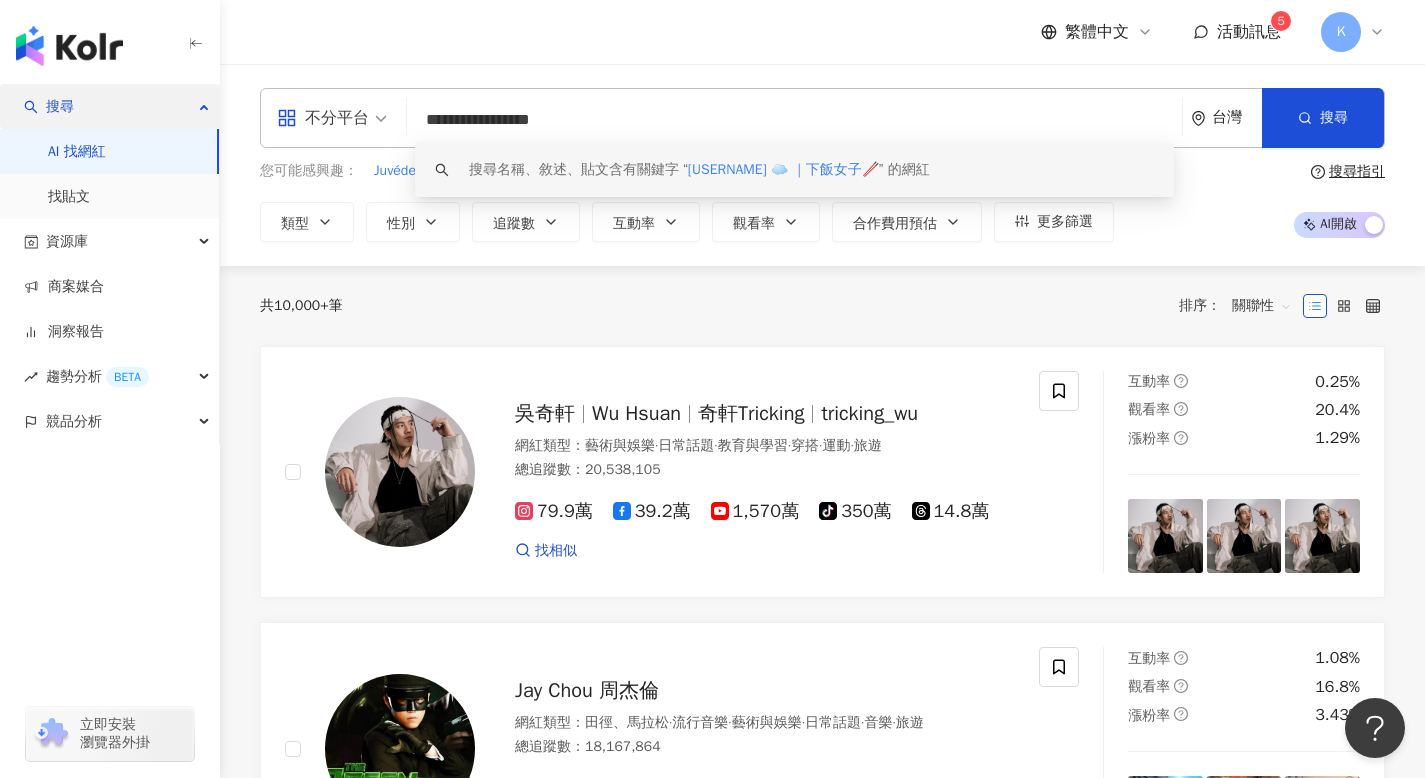 drag, startPoint x: 516, startPoint y: 118, endPoint x: 204, endPoint y: 100, distance: 312.5188 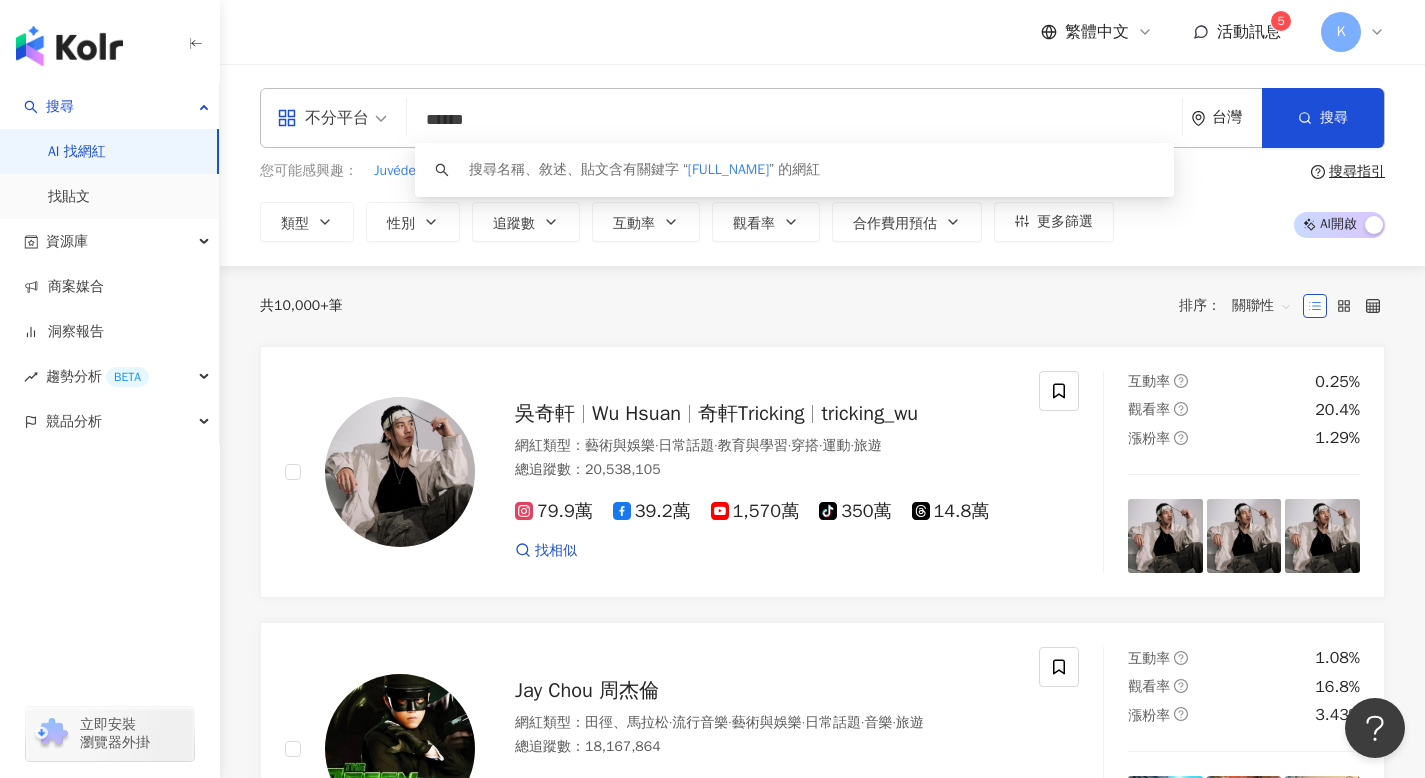click on "******" at bounding box center [794, 120] 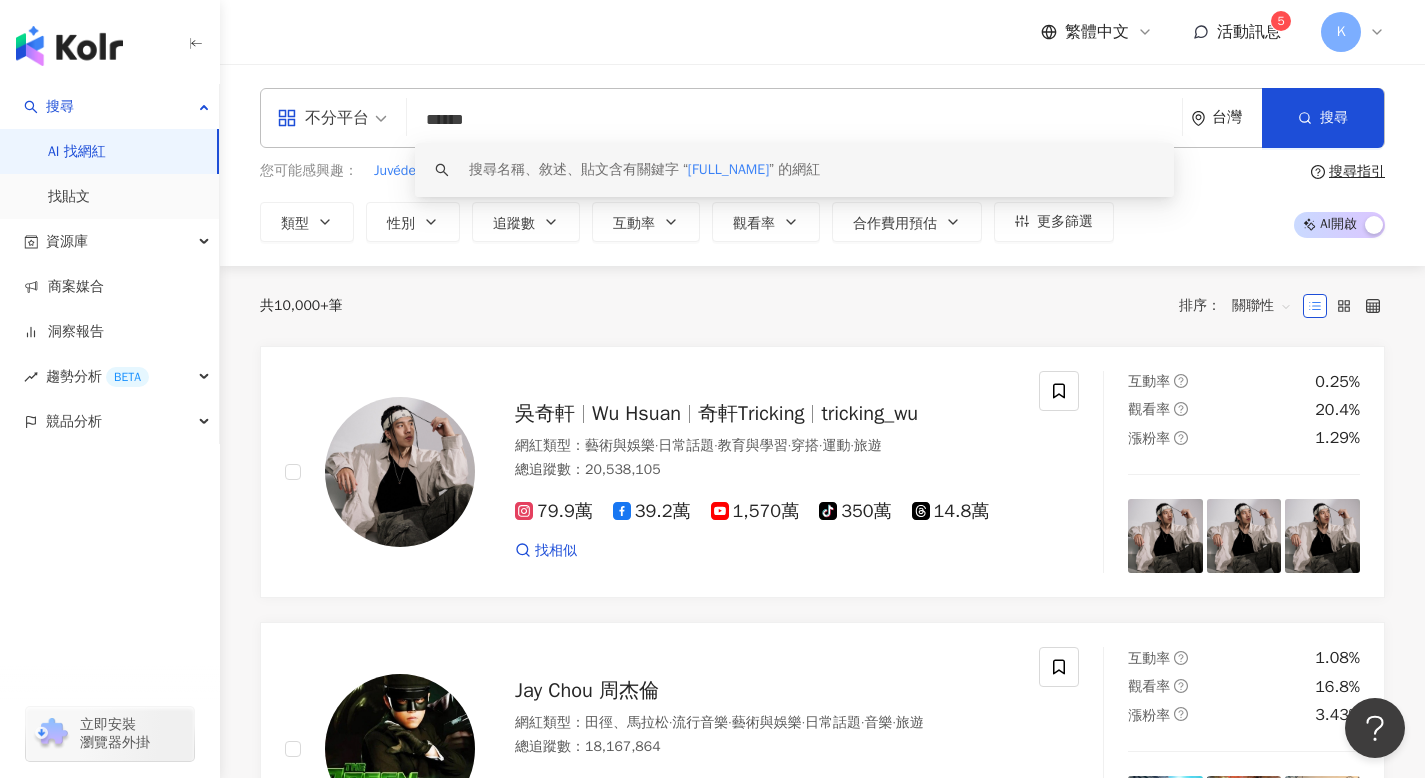 drag, startPoint x: 540, startPoint y: 126, endPoint x: 282, endPoint y: 109, distance: 258.55948 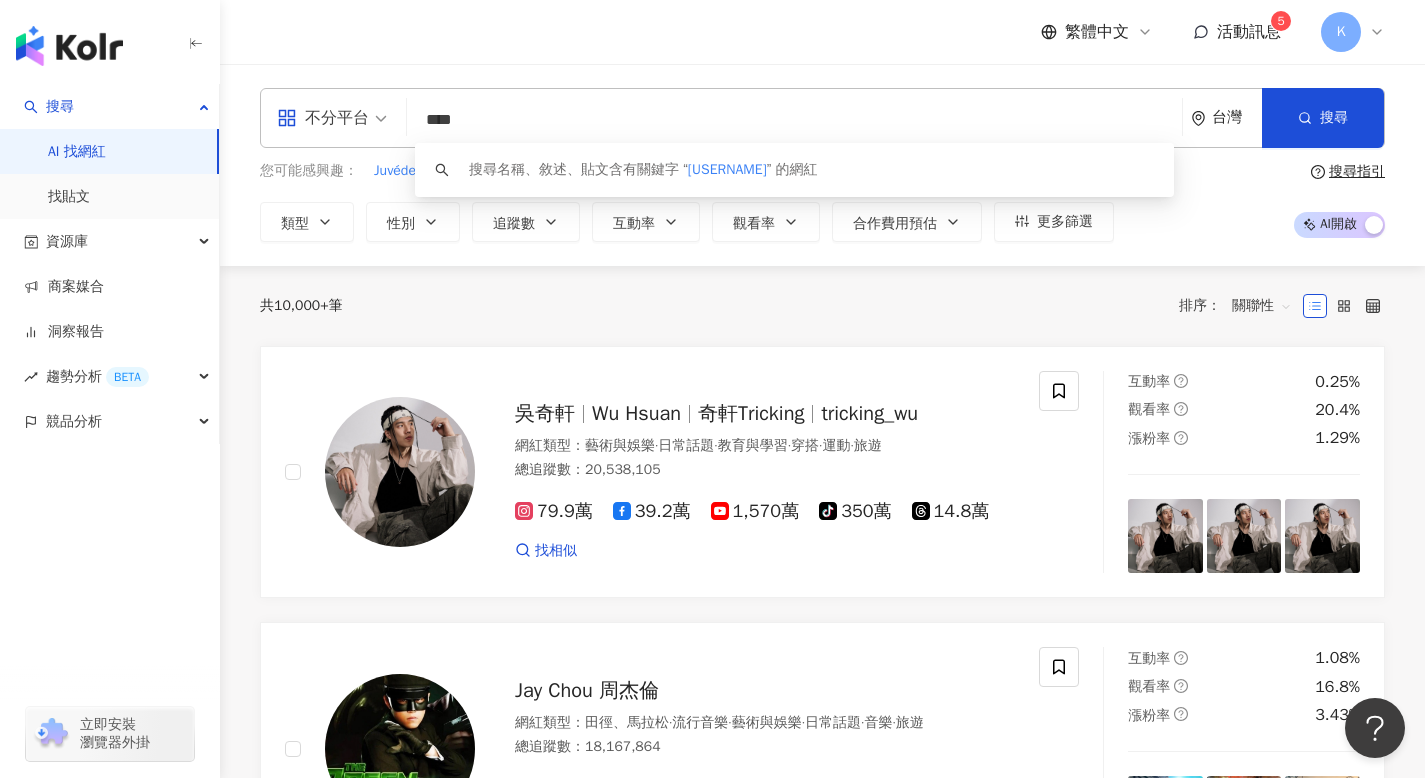 drag, startPoint x: 724, startPoint y: 127, endPoint x: 940, endPoint y: 104, distance: 217.22108 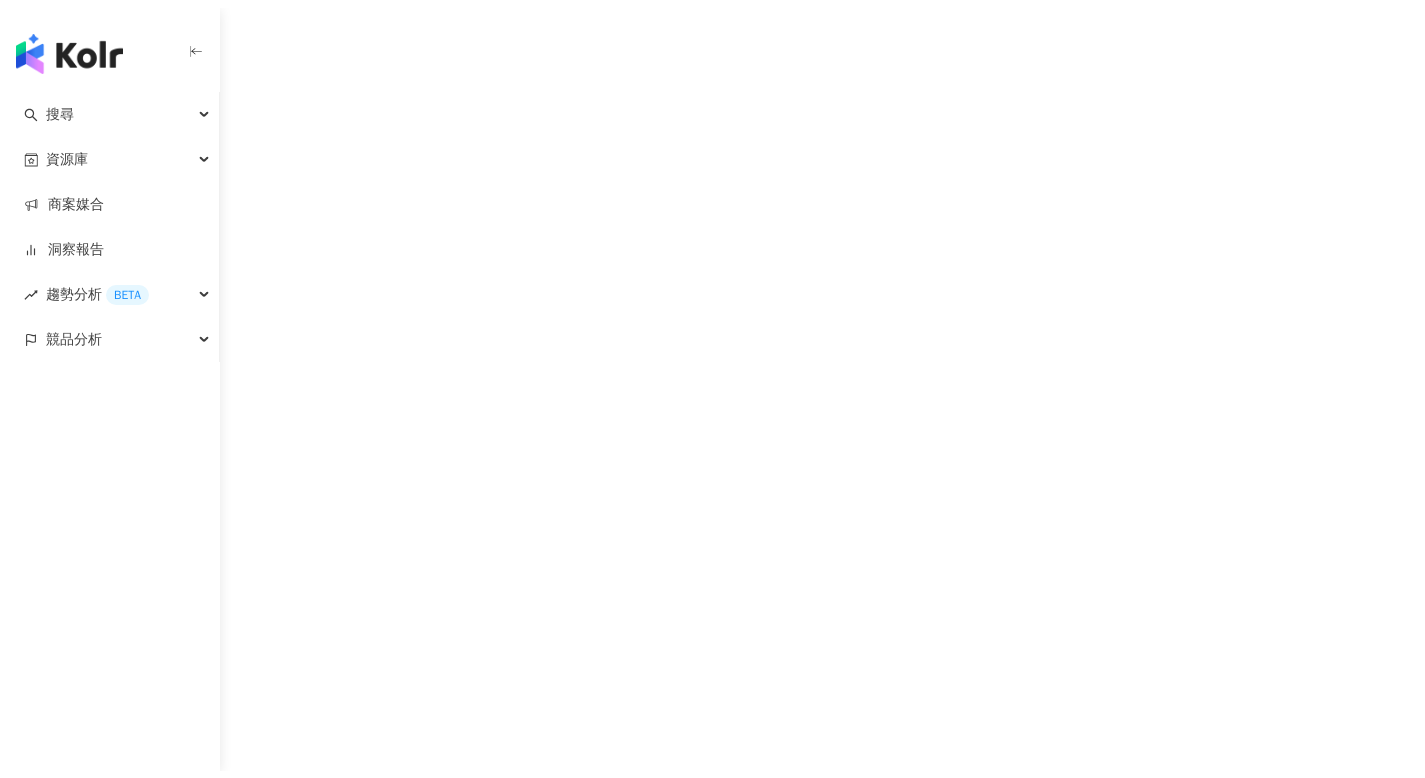 scroll, scrollTop: 0, scrollLeft: 0, axis: both 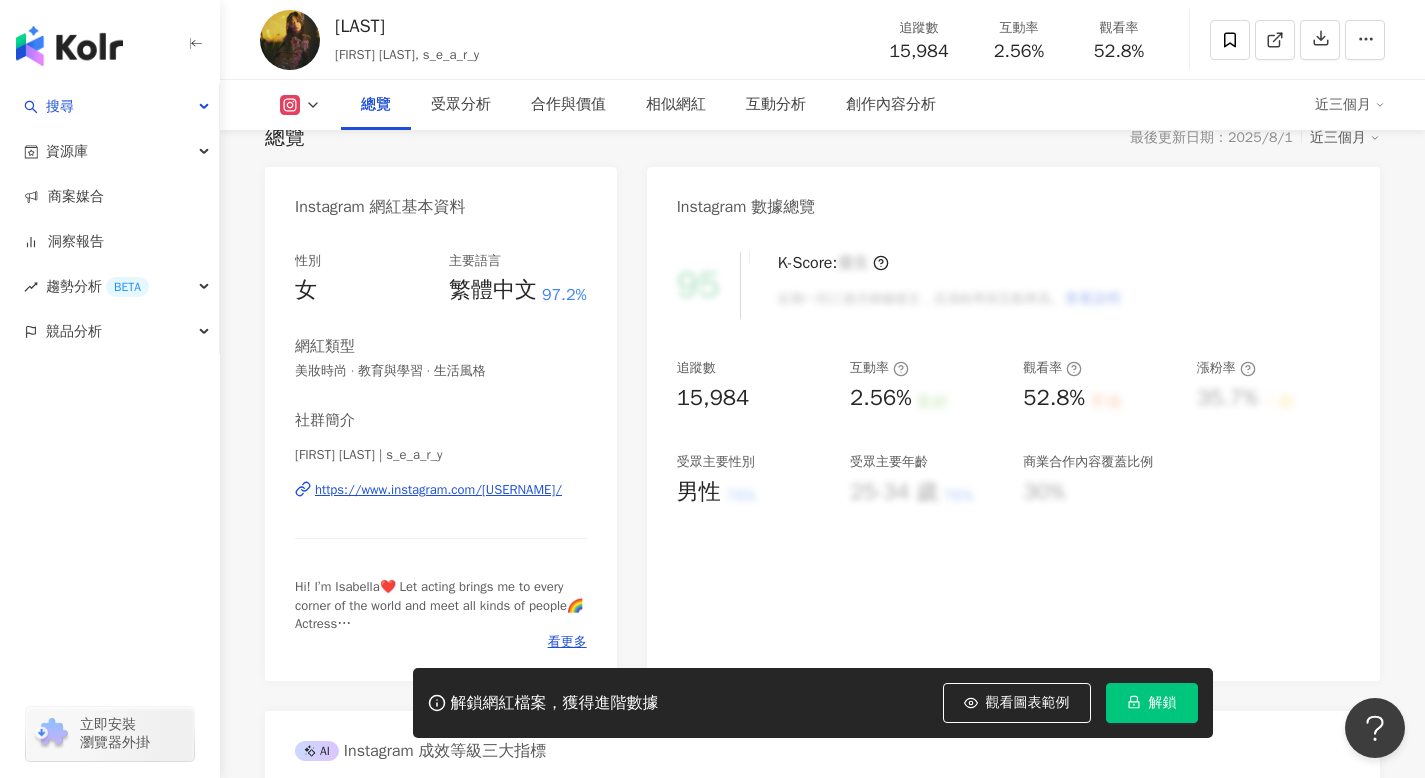 click on "https://www.instagram.com/s_e_a_r_y/" at bounding box center (438, 490) 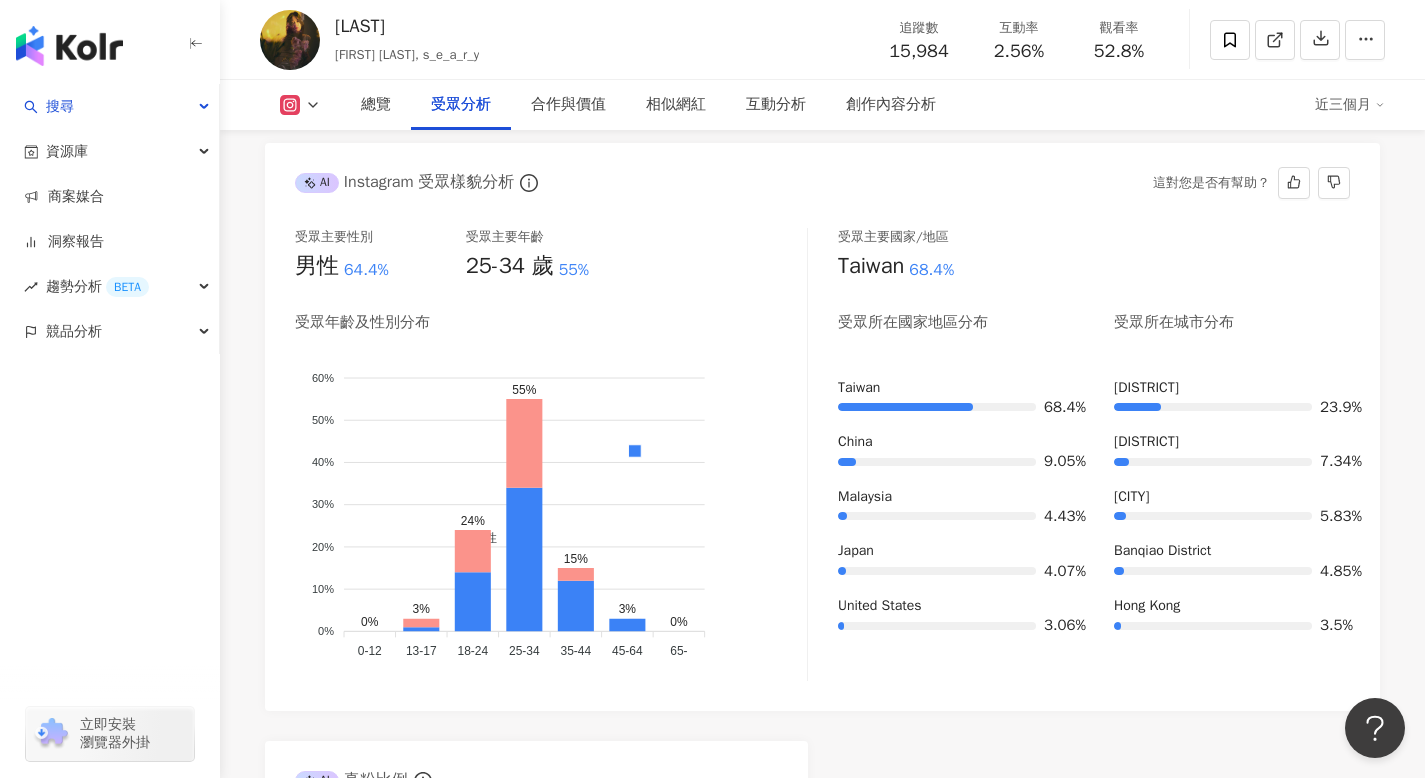 scroll, scrollTop: 1780, scrollLeft: 0, axis: vertical 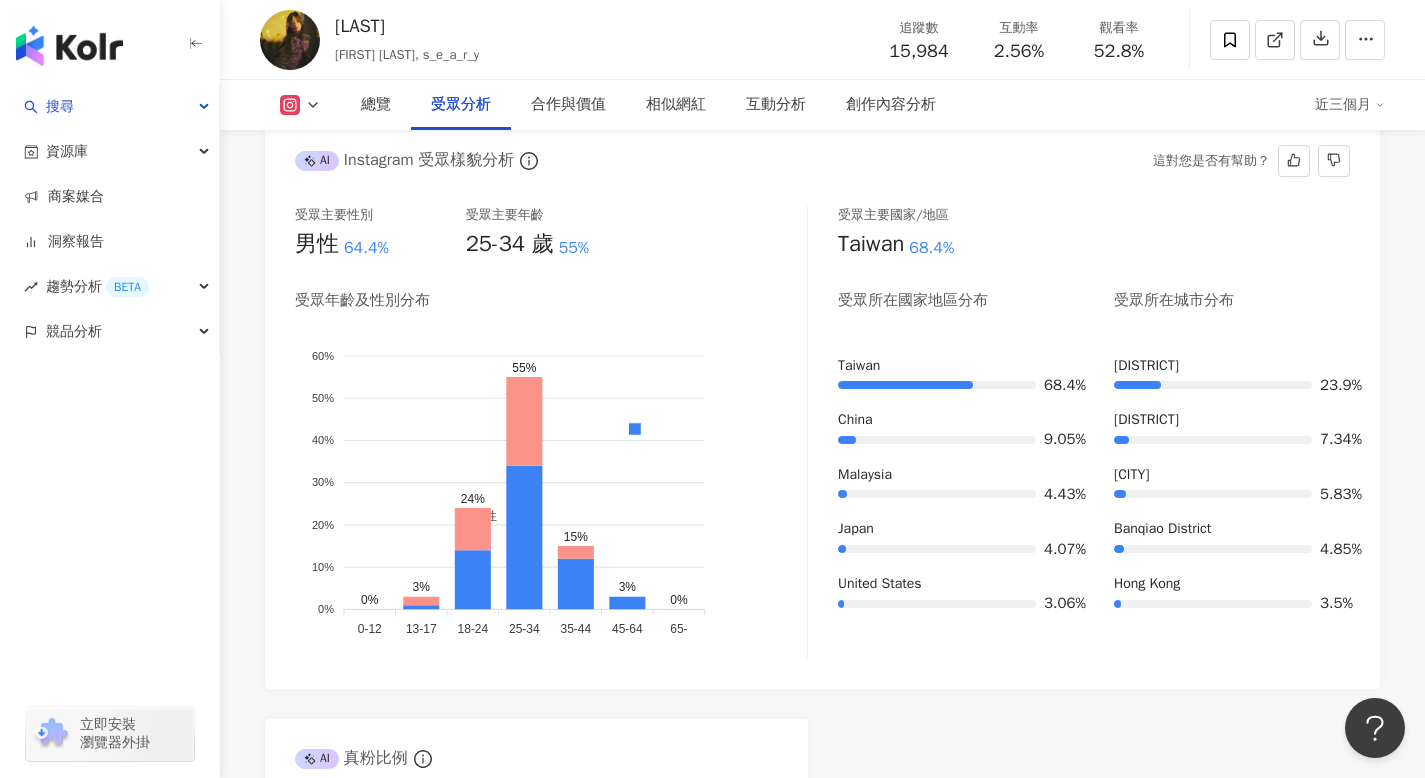 click on "男性 女性" 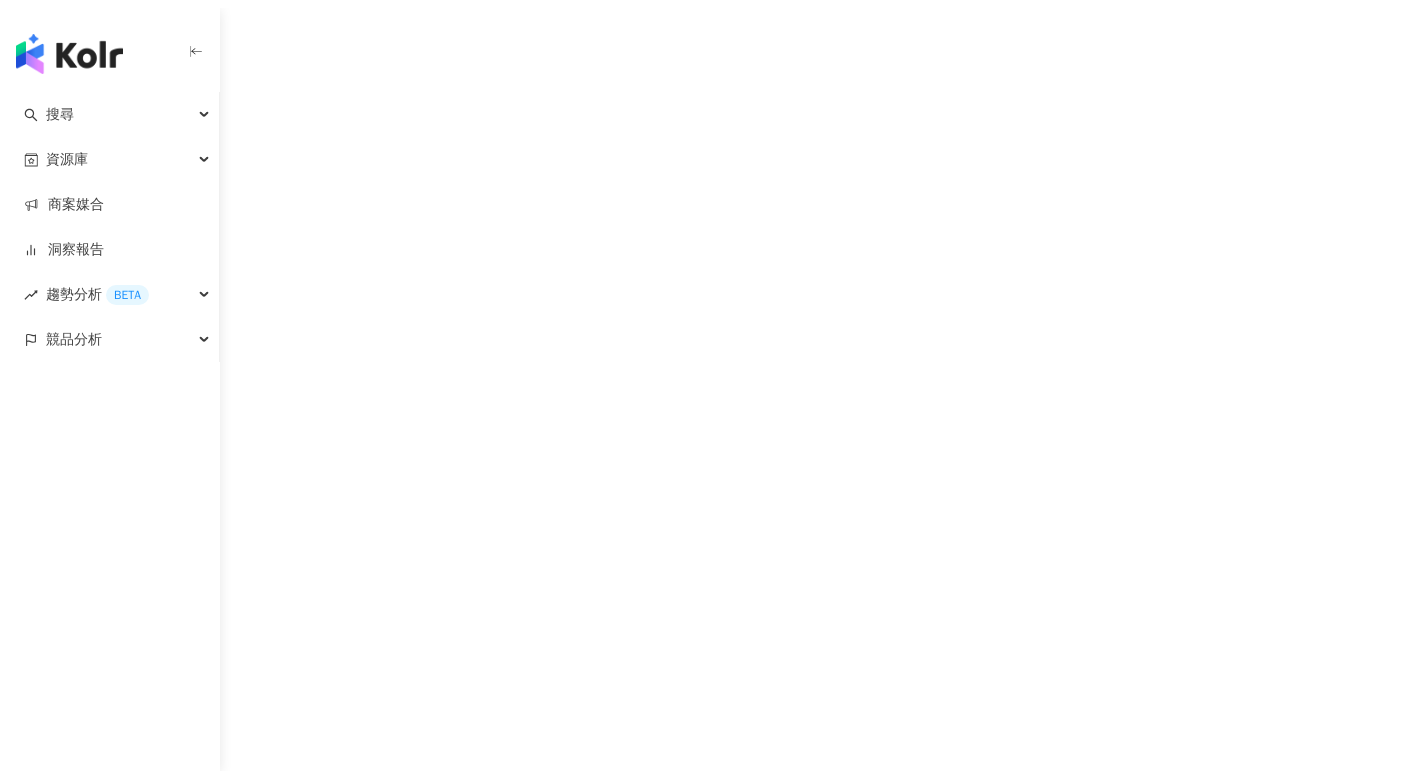 scroll, scrollTop: 0, scrollLeft: 0, axis: both 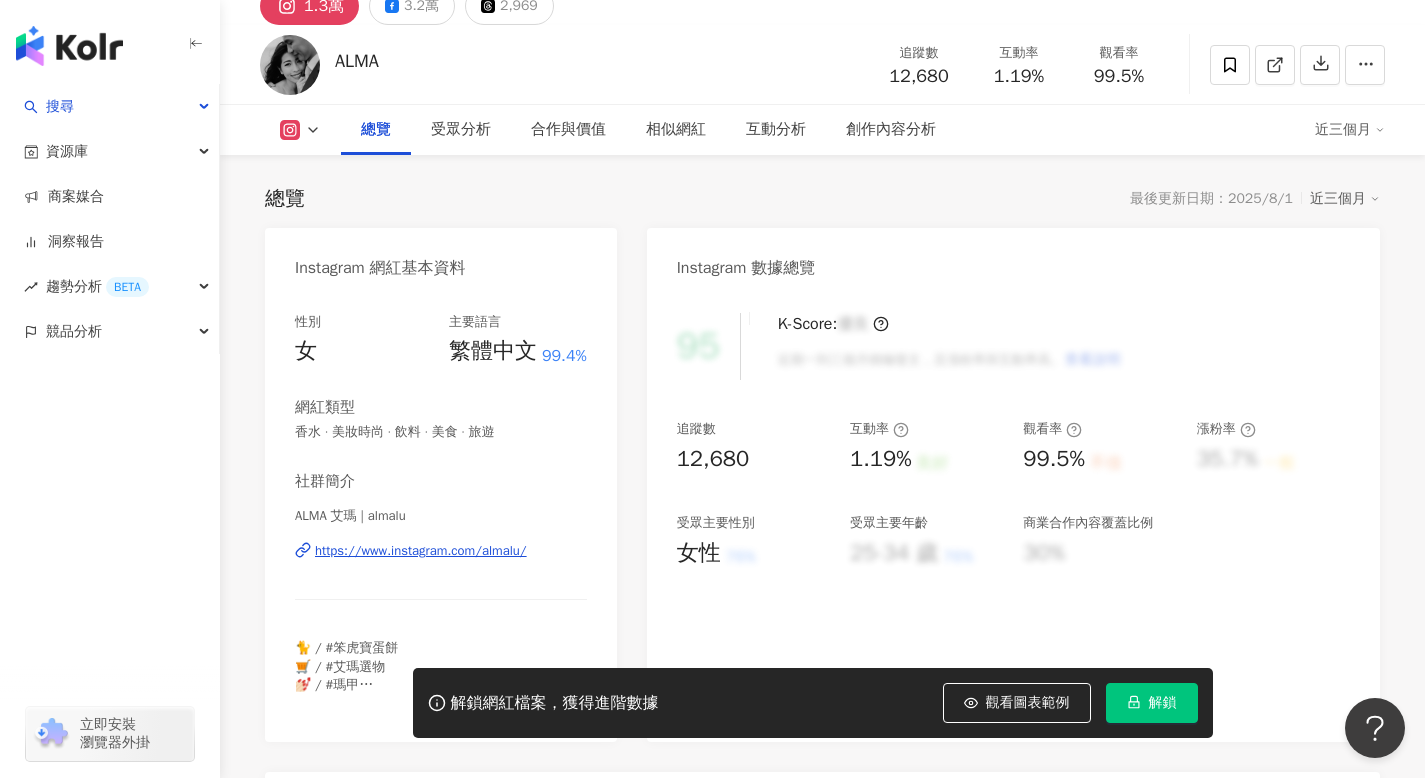 click on "https://www.instagram.com/almalu/" at bounding box center (421, 551) 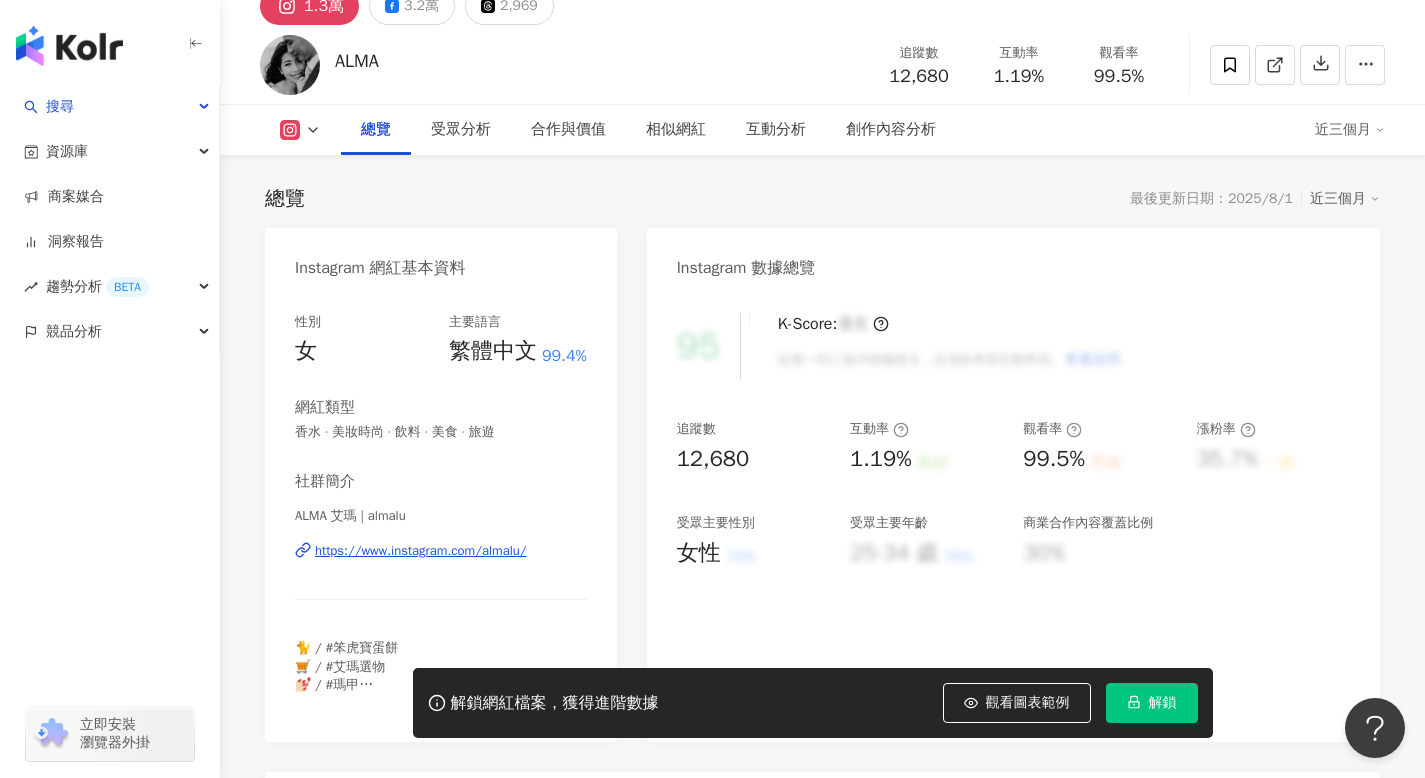 click on "K-Score :   優良 近期一到三個月積極發文，且漲粉率與互動率高。 查看說明" at bounding box center (940, 346) 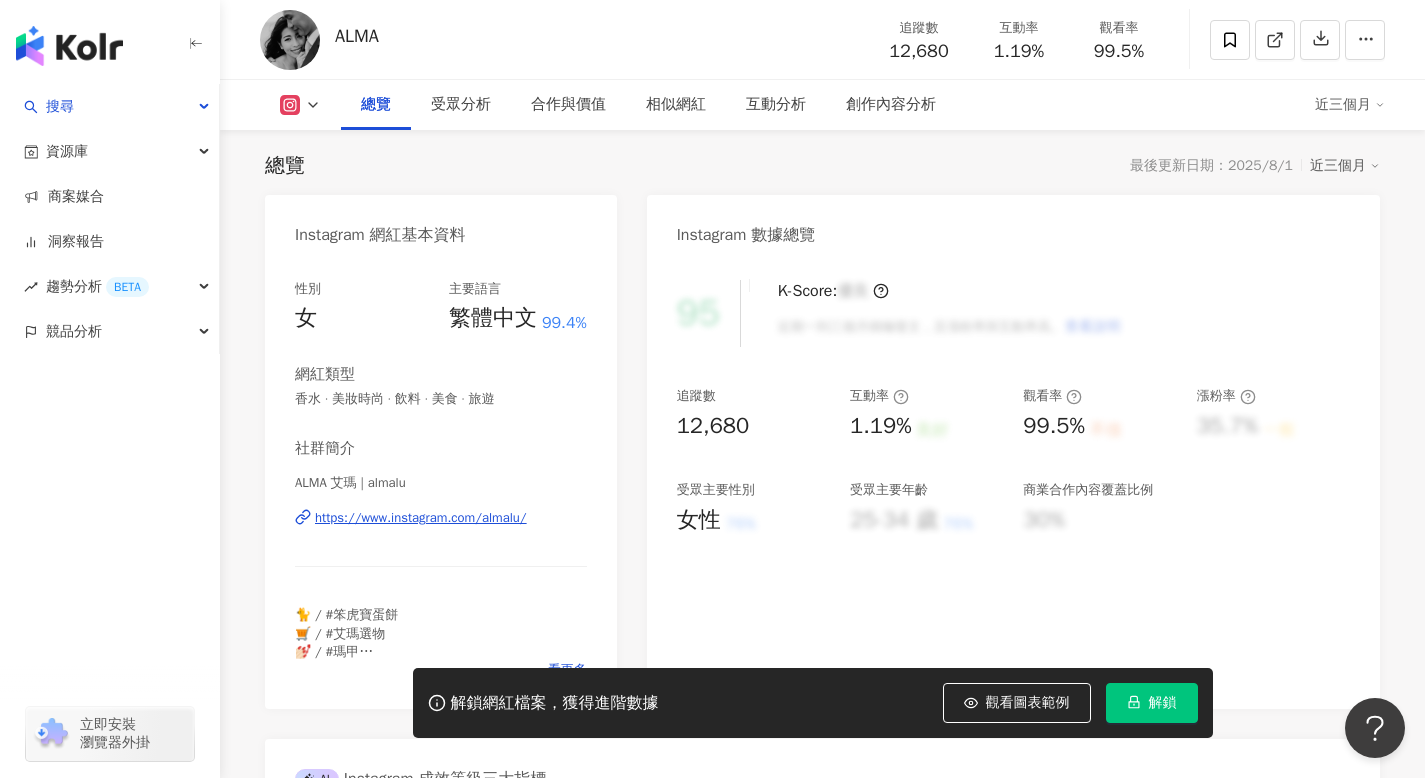 scroll, scrollTop: 217, scrollLeft: 0, axis: vertical 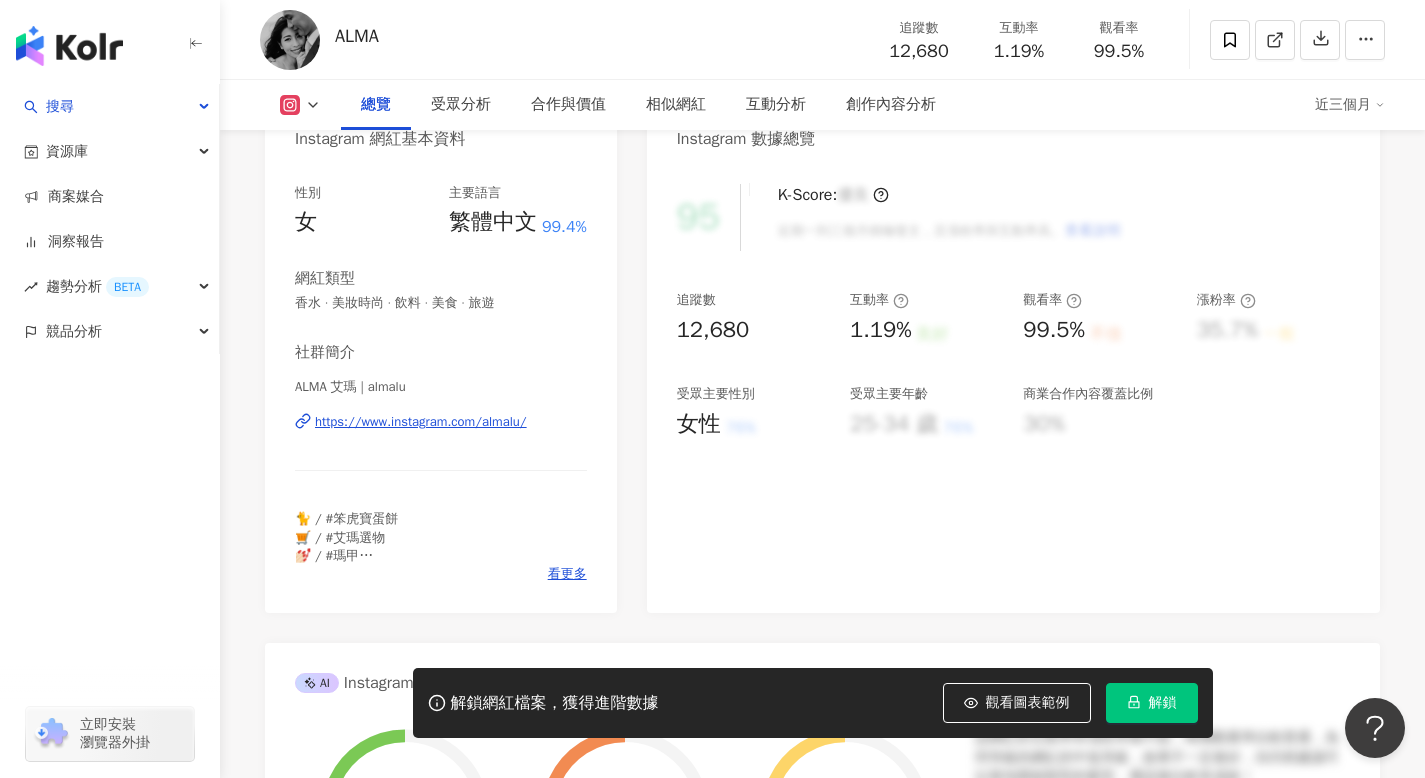click on "解鎖" at bounding box center (1152, 703) 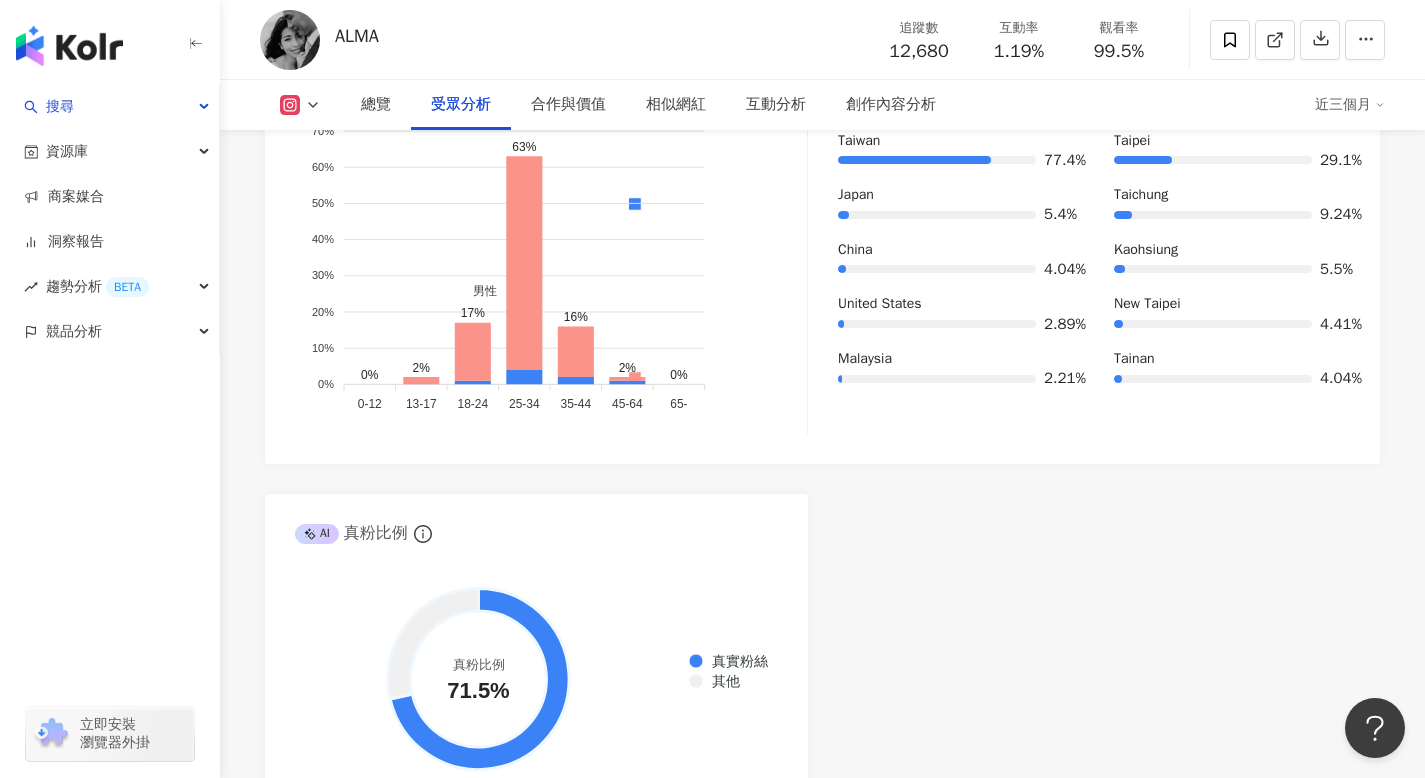 scroll, scrollTop: 2014, scrollLeft: 0, axis: vertical 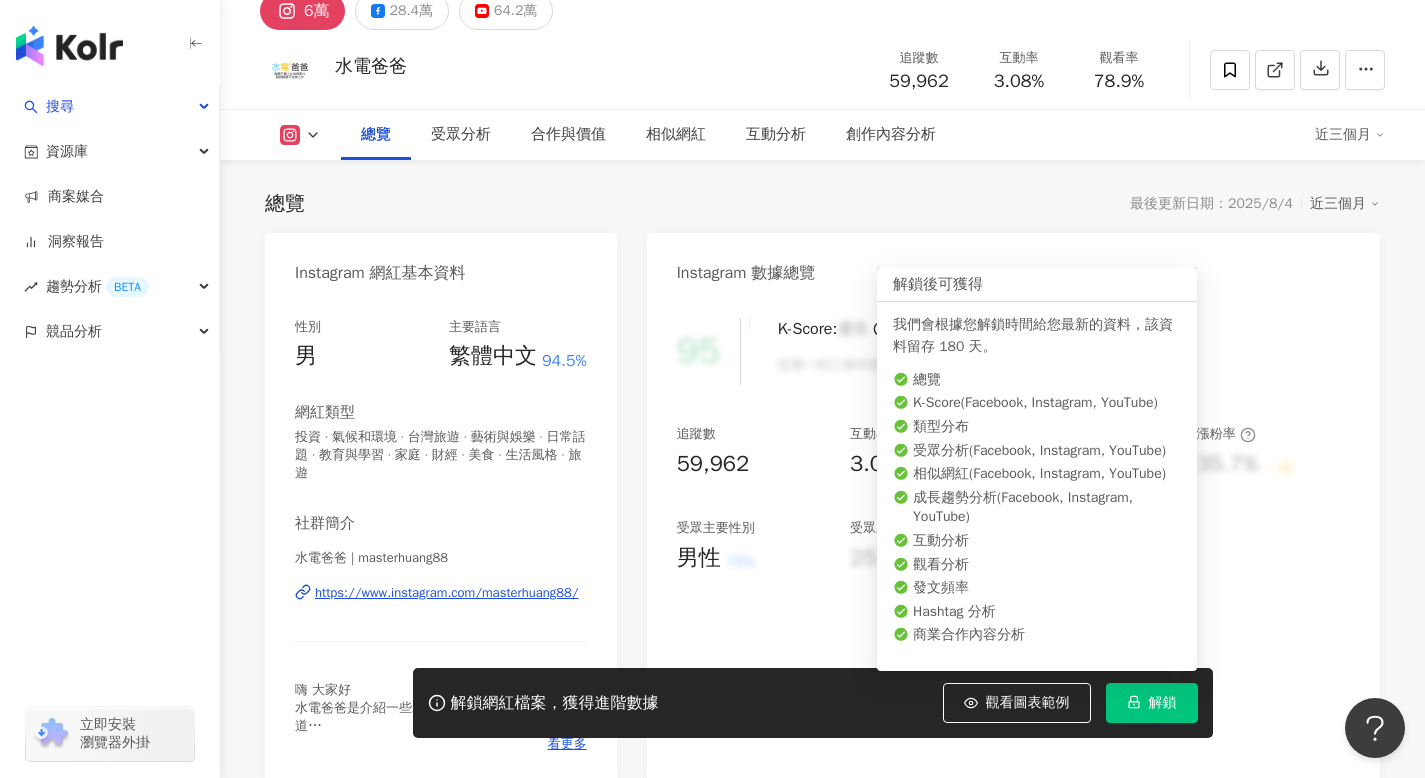 click on "解鎖" at bounding box center (1163, 703) 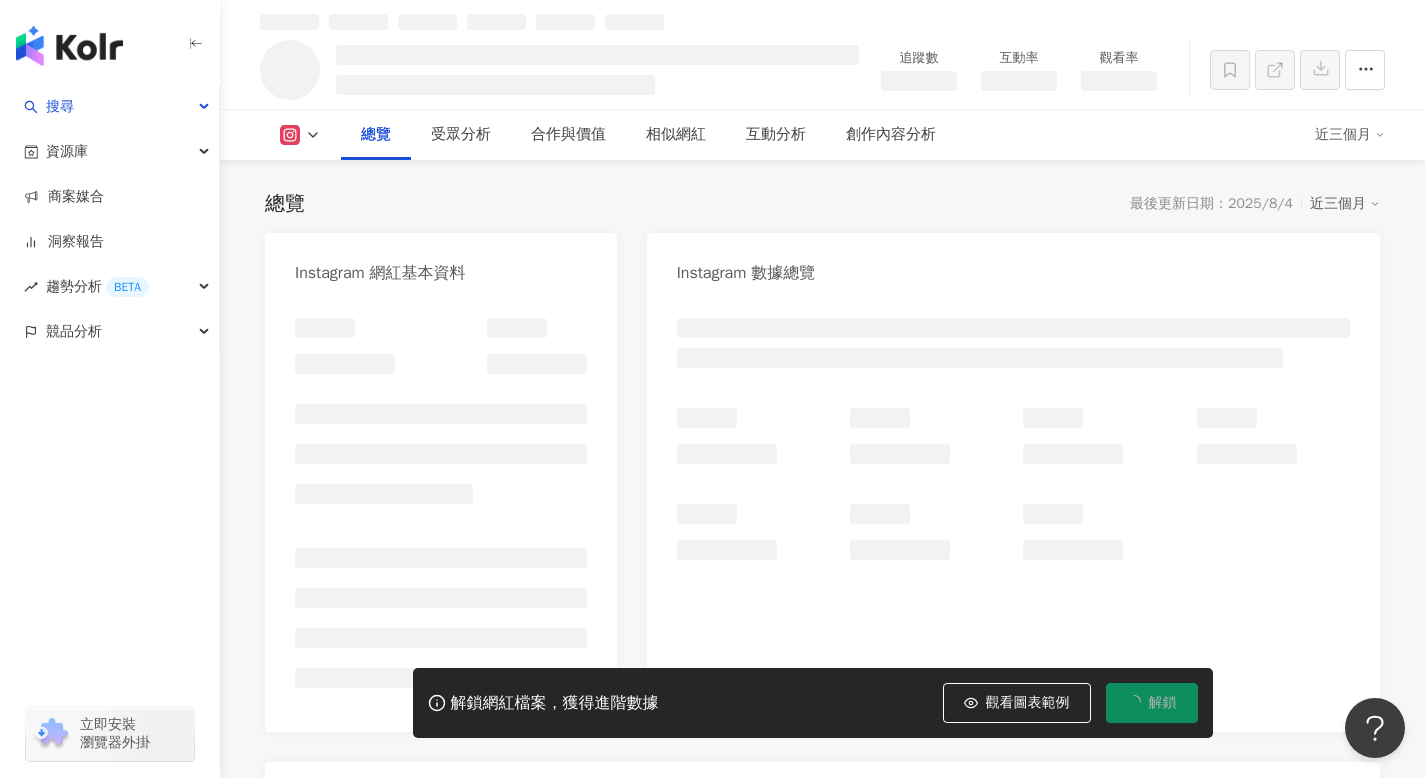 scroll, scrollTop: 105, scrollLeft: 0, axis: vertical 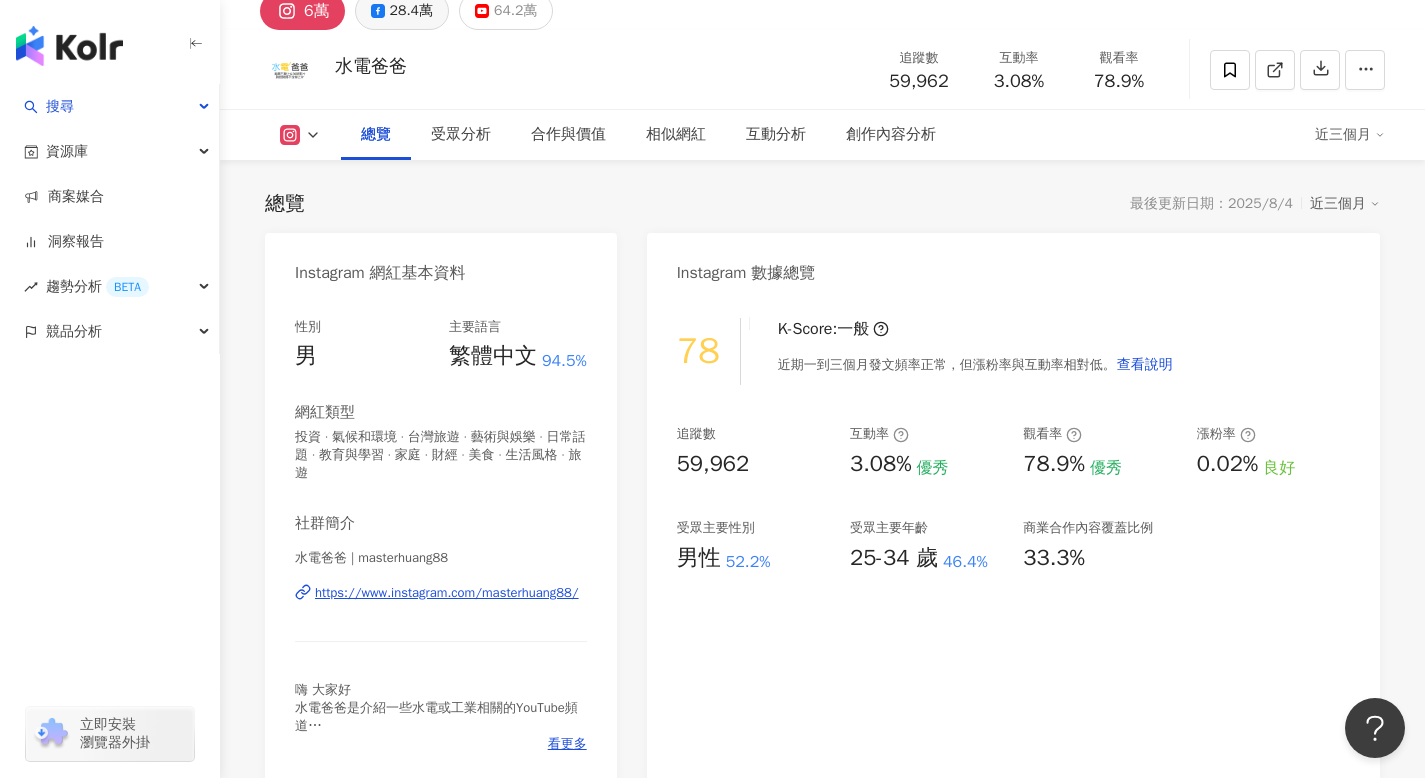 click on "28.4萬" at bounding box center [411, 11] 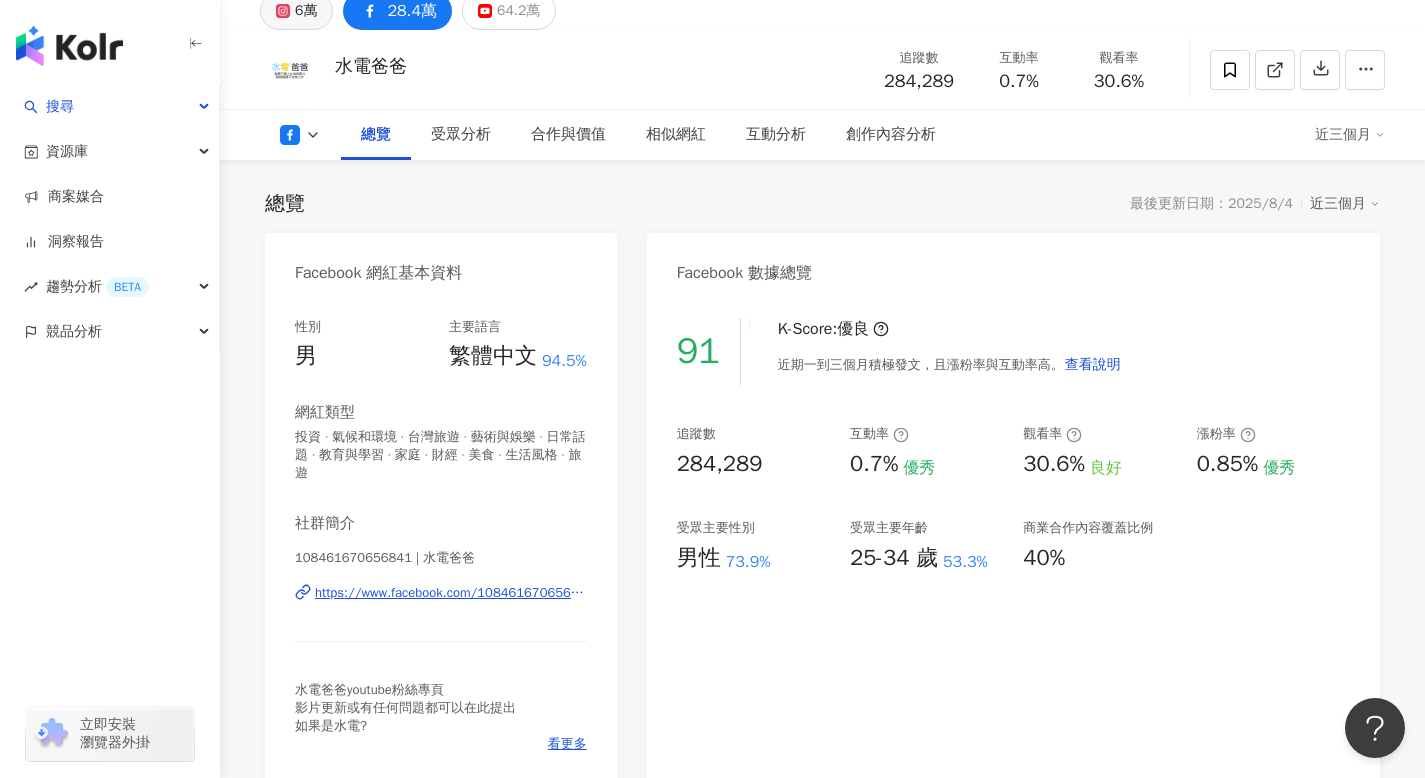click on "6萬" at bounding box center (296, 11) 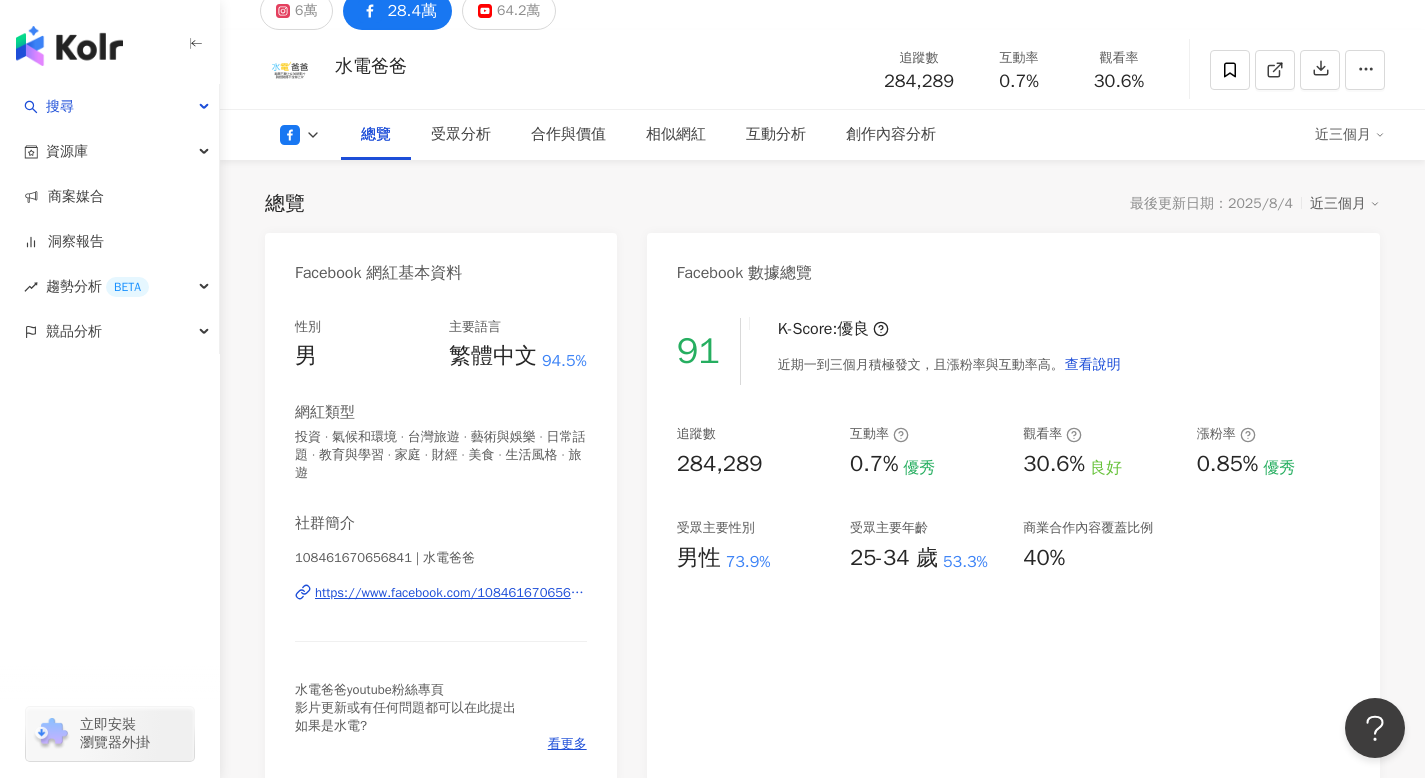 click on "6萬" at bounding box center (296, 11) 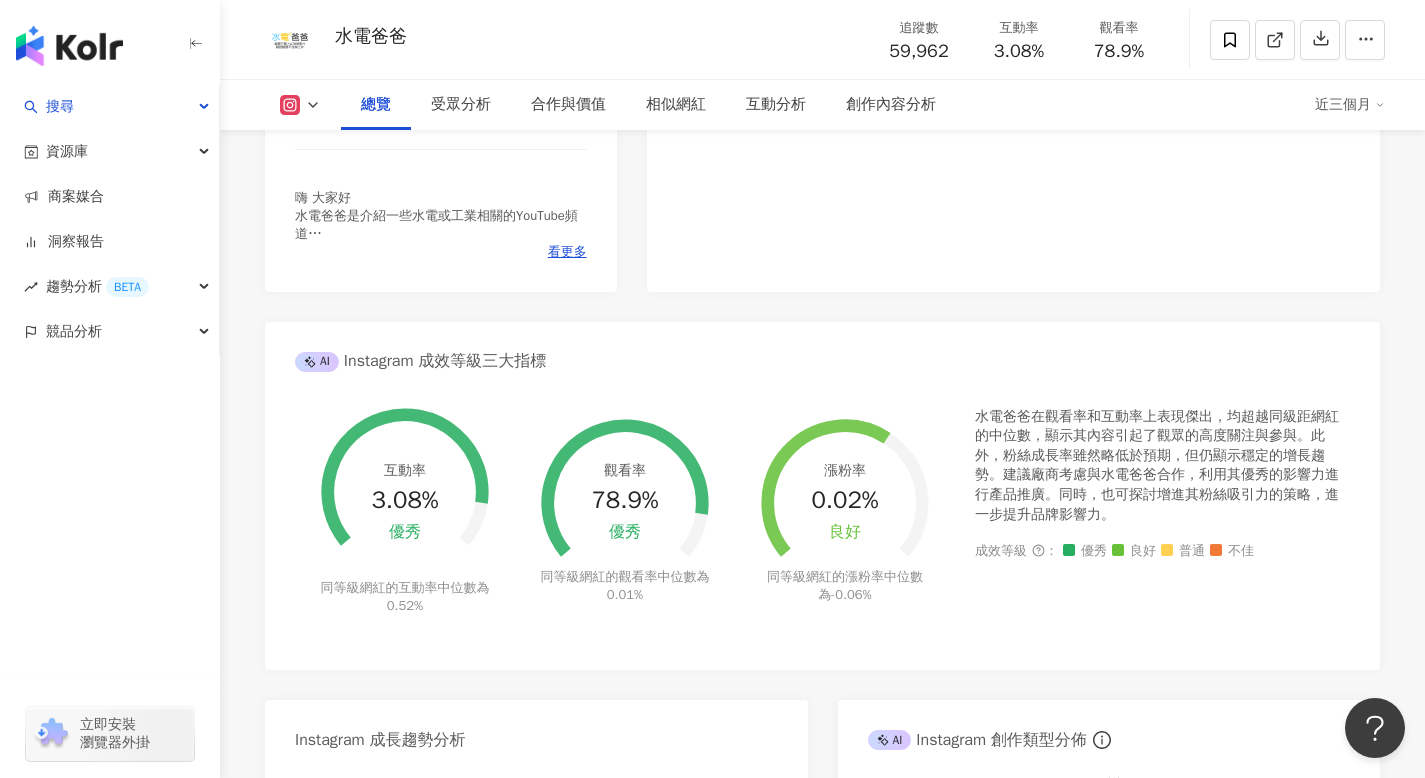 scroll, scrollTop: 574, scrollLeft: 0, axis: vertical 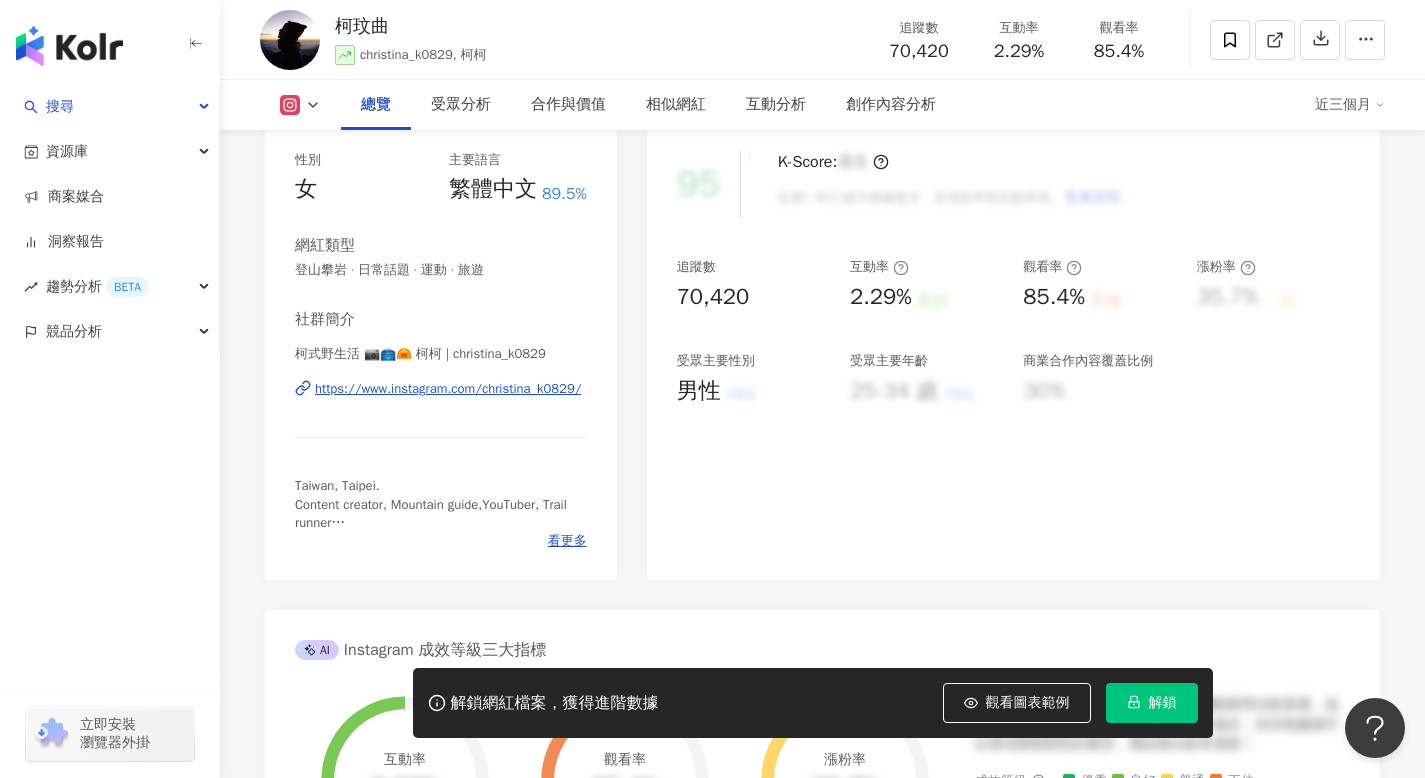click on "解鎖" at bounding box center (1163, 703) 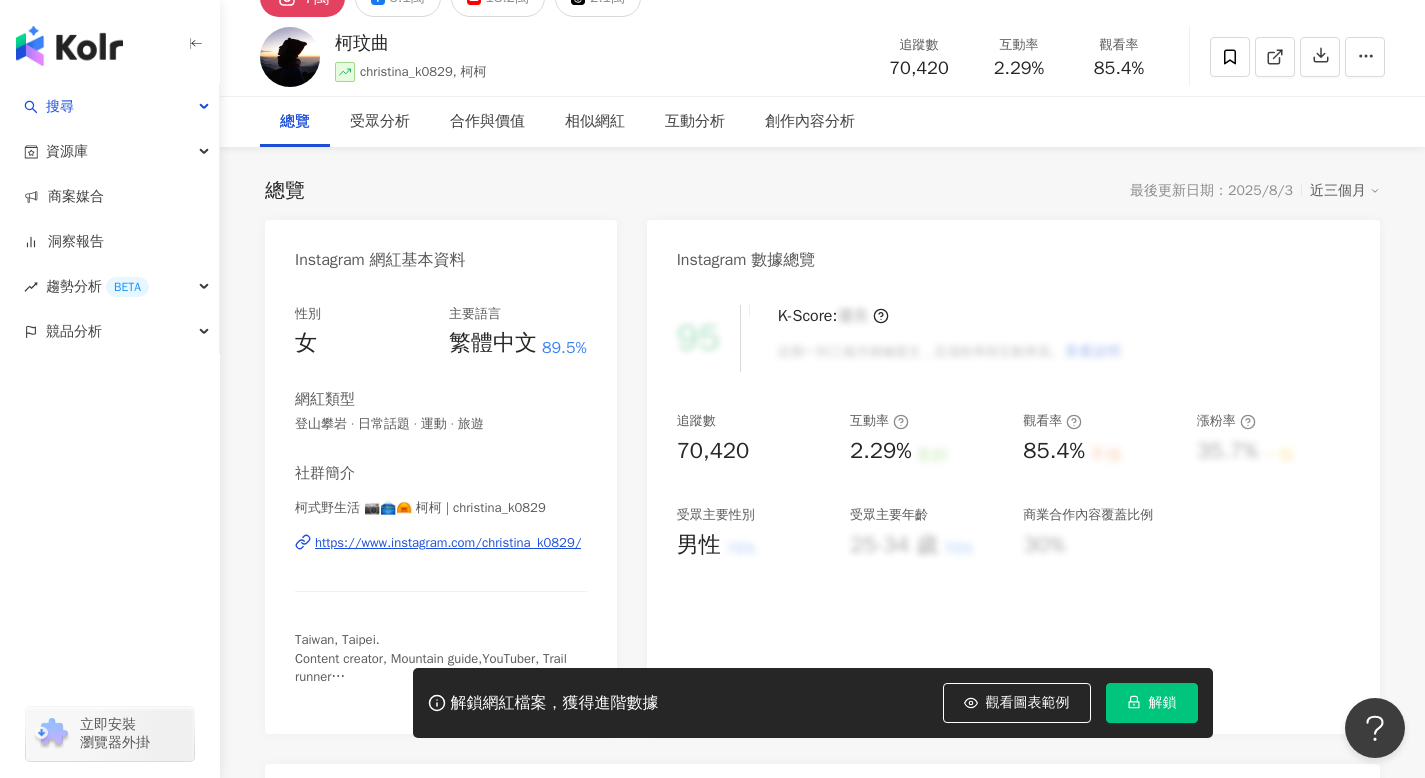scroll, scrollTop: 74, scrollLeft: 0, axis: vertical 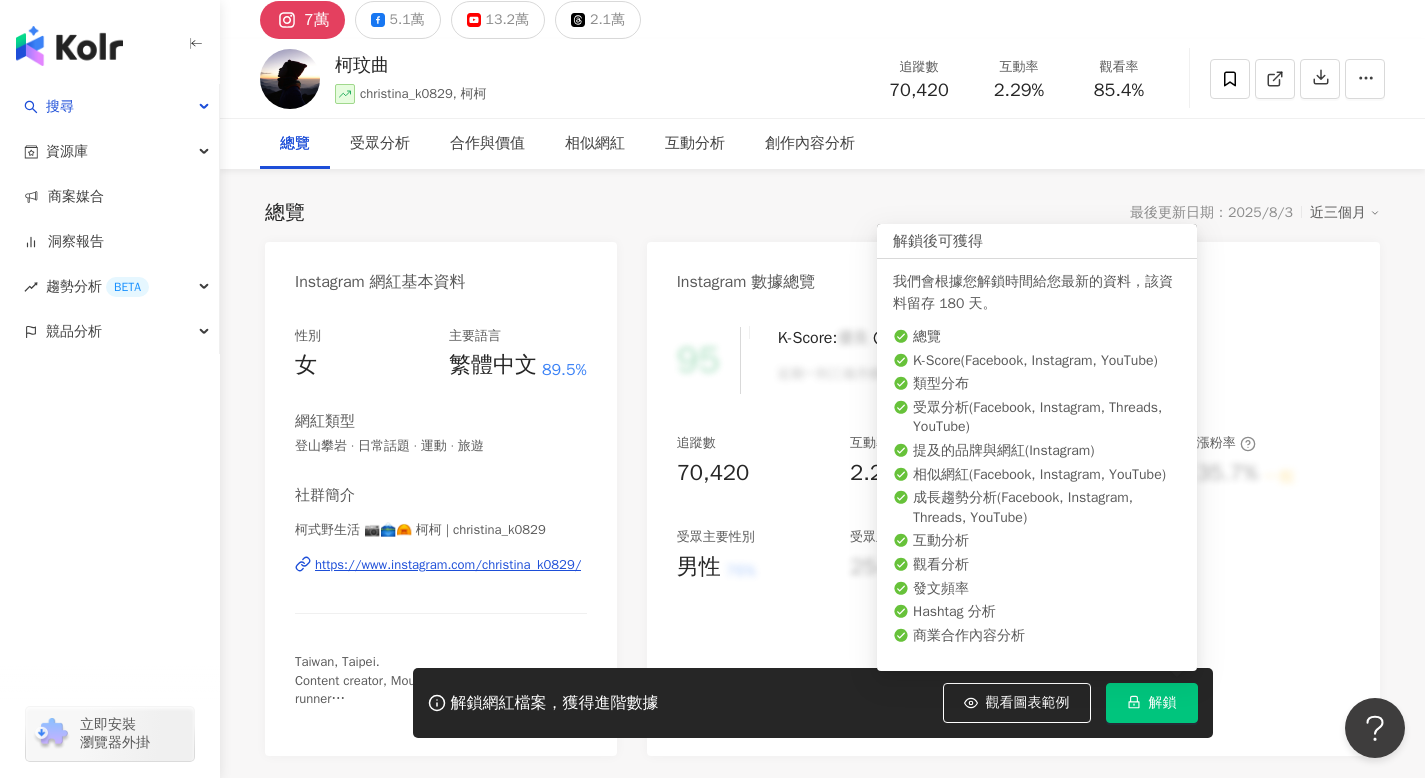 click on "解鎖" at bounding box center (1163, 703) 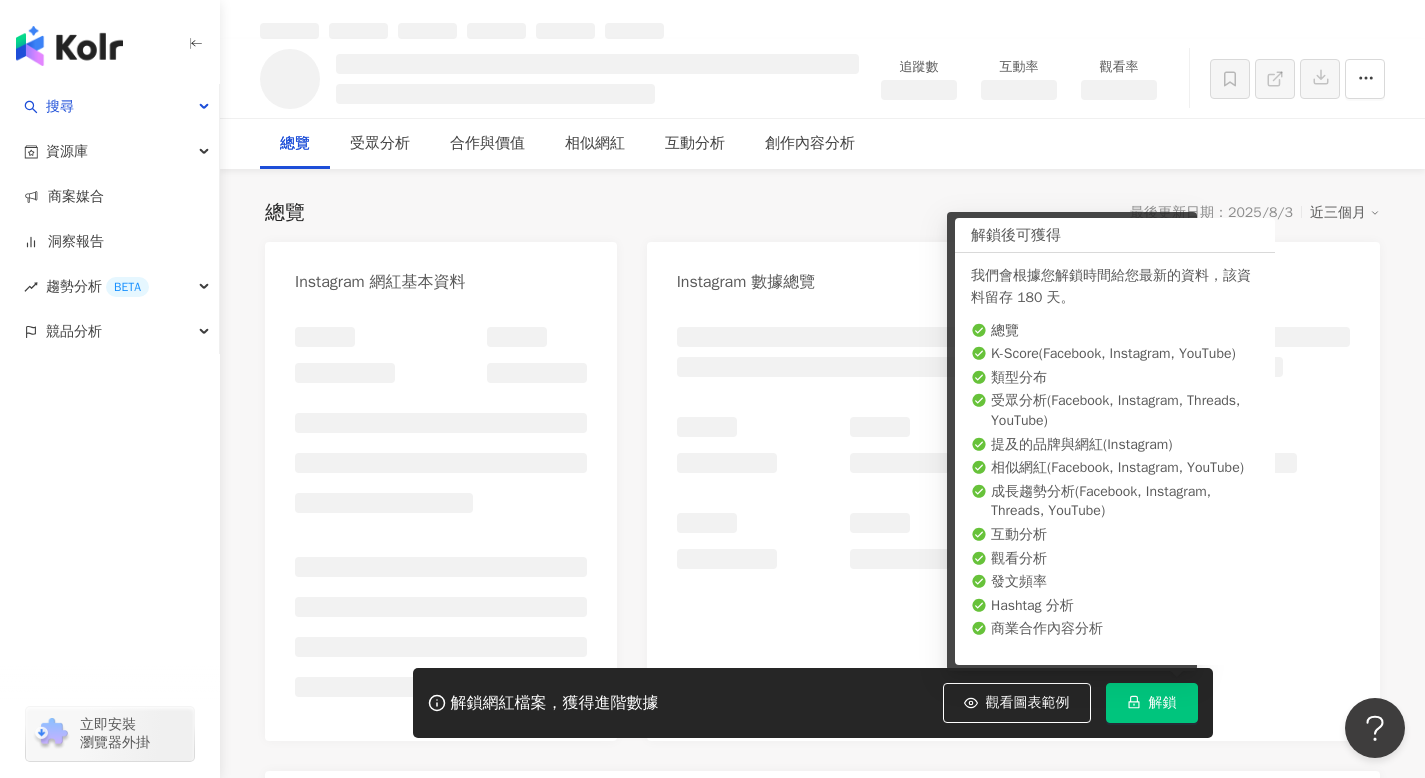 scroll, scrollTop: 96, scrollLeft: 0, axis: vertical 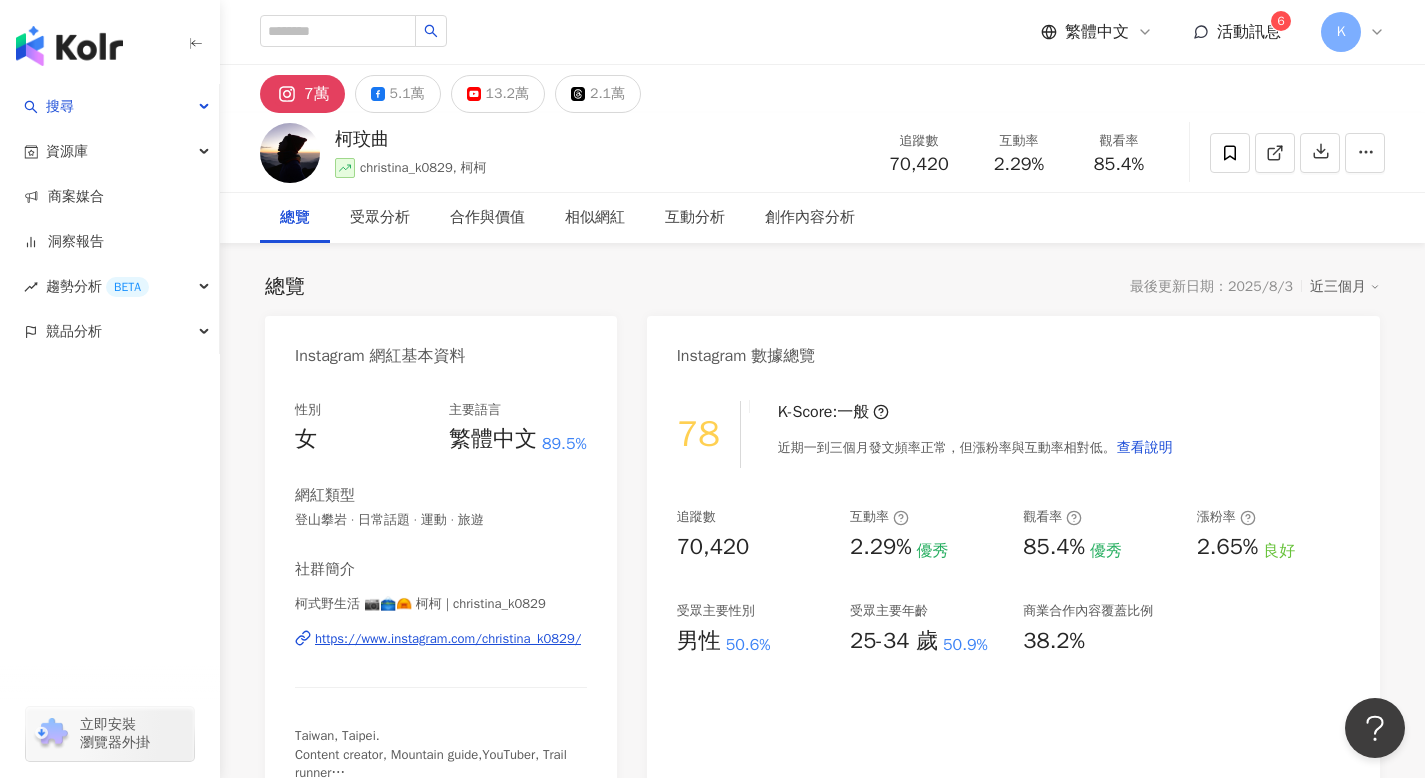 click on "https://www.instagram.com/christina_k0829/" at bounding box center (448, 639) 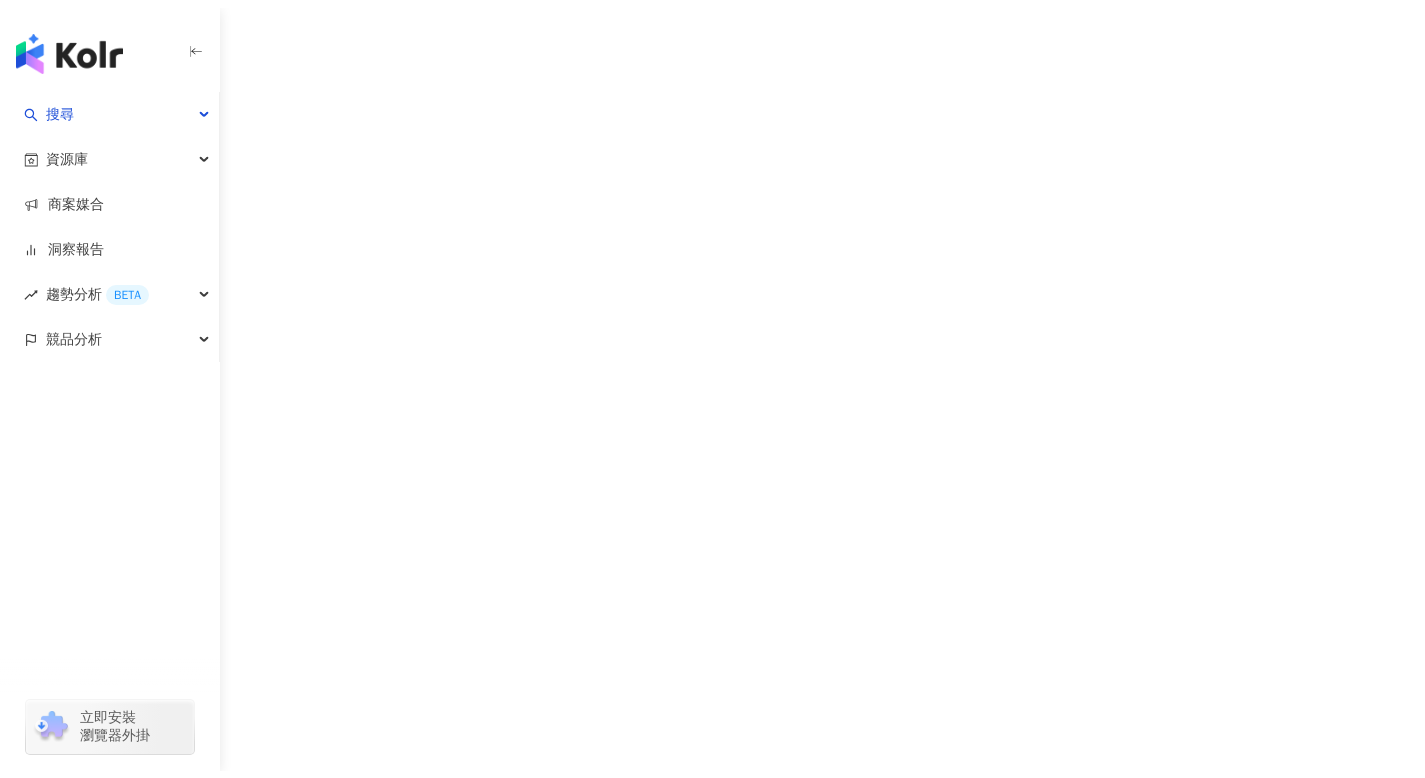 scroll, scrollTop: 0, scrollLeft: 0, axis: both 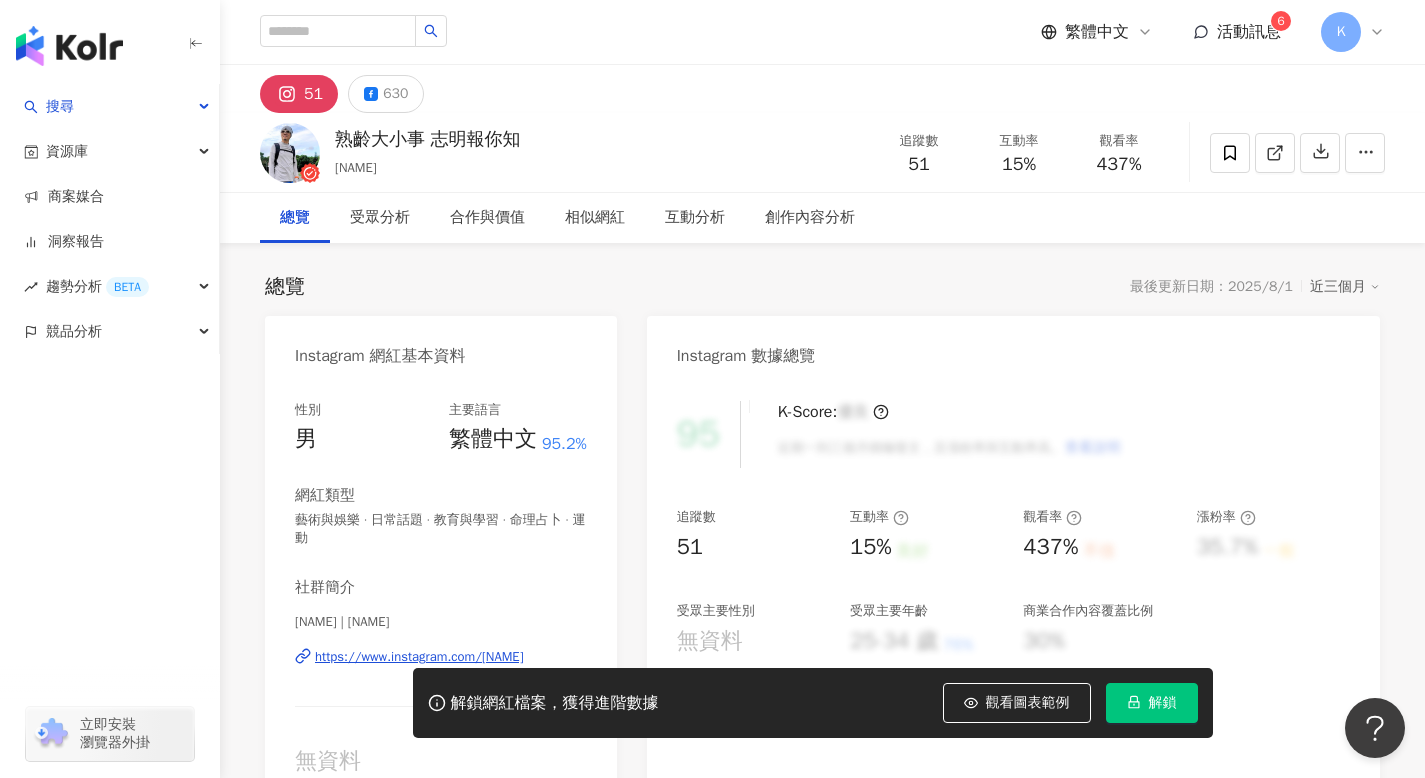 click on "解鎖" at bounding box center [1163, 703] 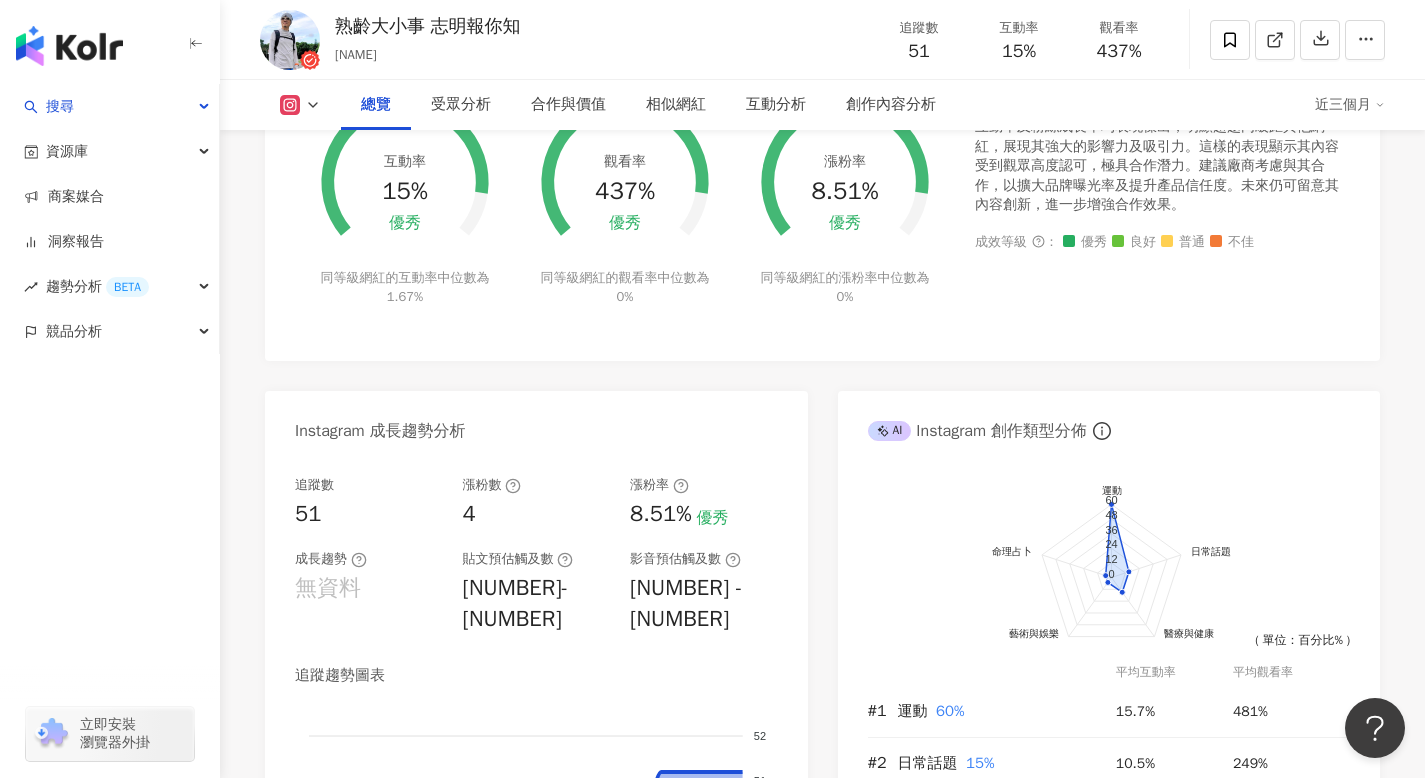 scroll, scrollTop: 0, scrollLeft: 0, axis: both 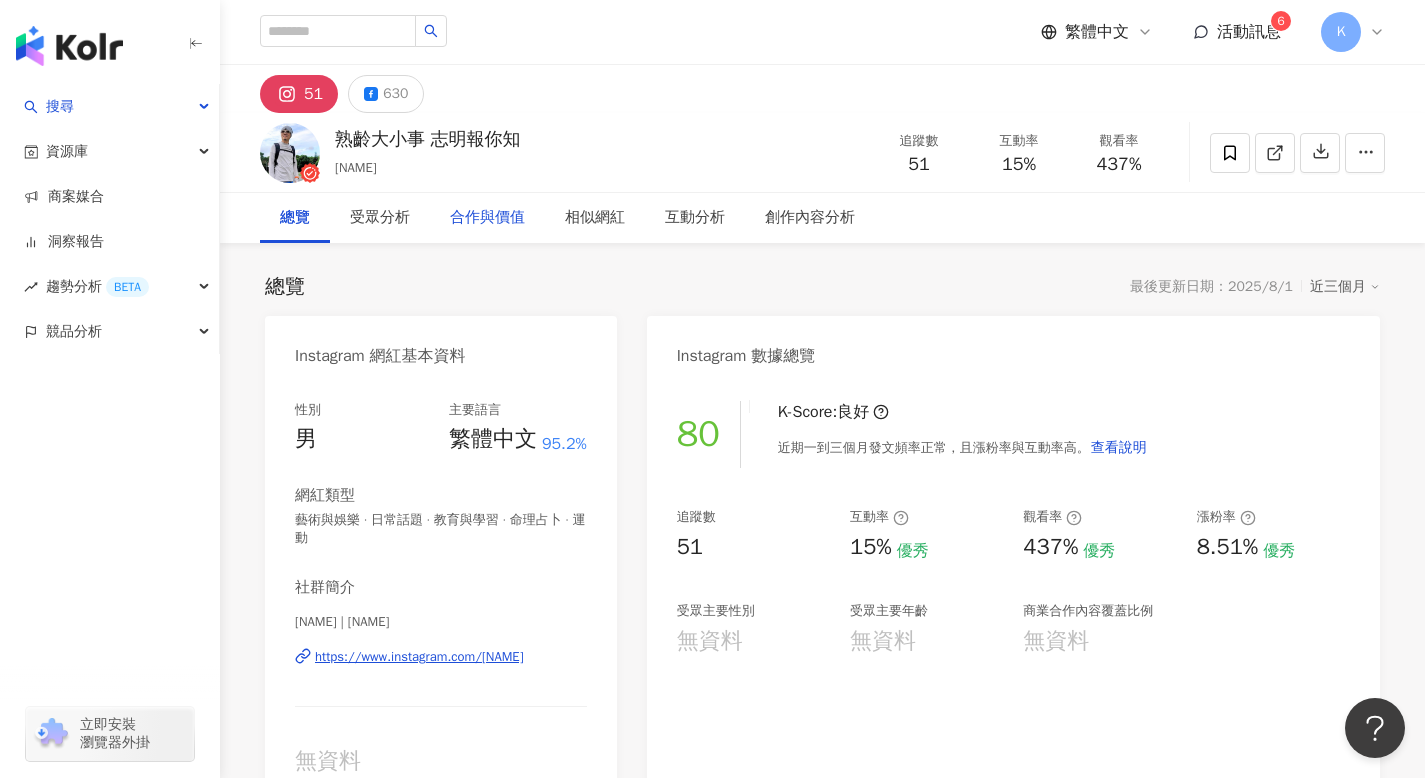 drag, startPoint x: 385, startPoint y: 86, endPoint x: 491, endPoint y: 231, distance: 179.61348 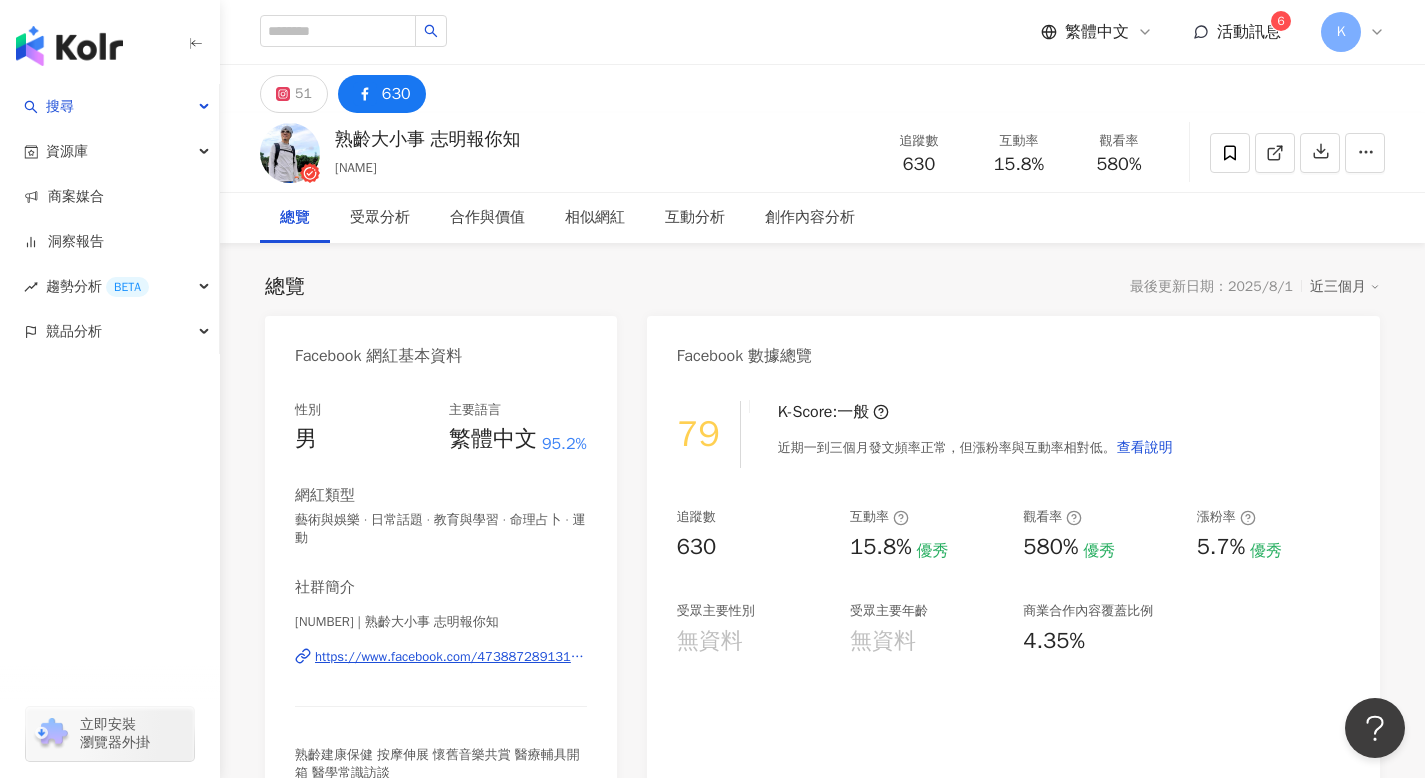 click on "https://www.facebook.com/473887289131720" at bounding box center (451, 657) 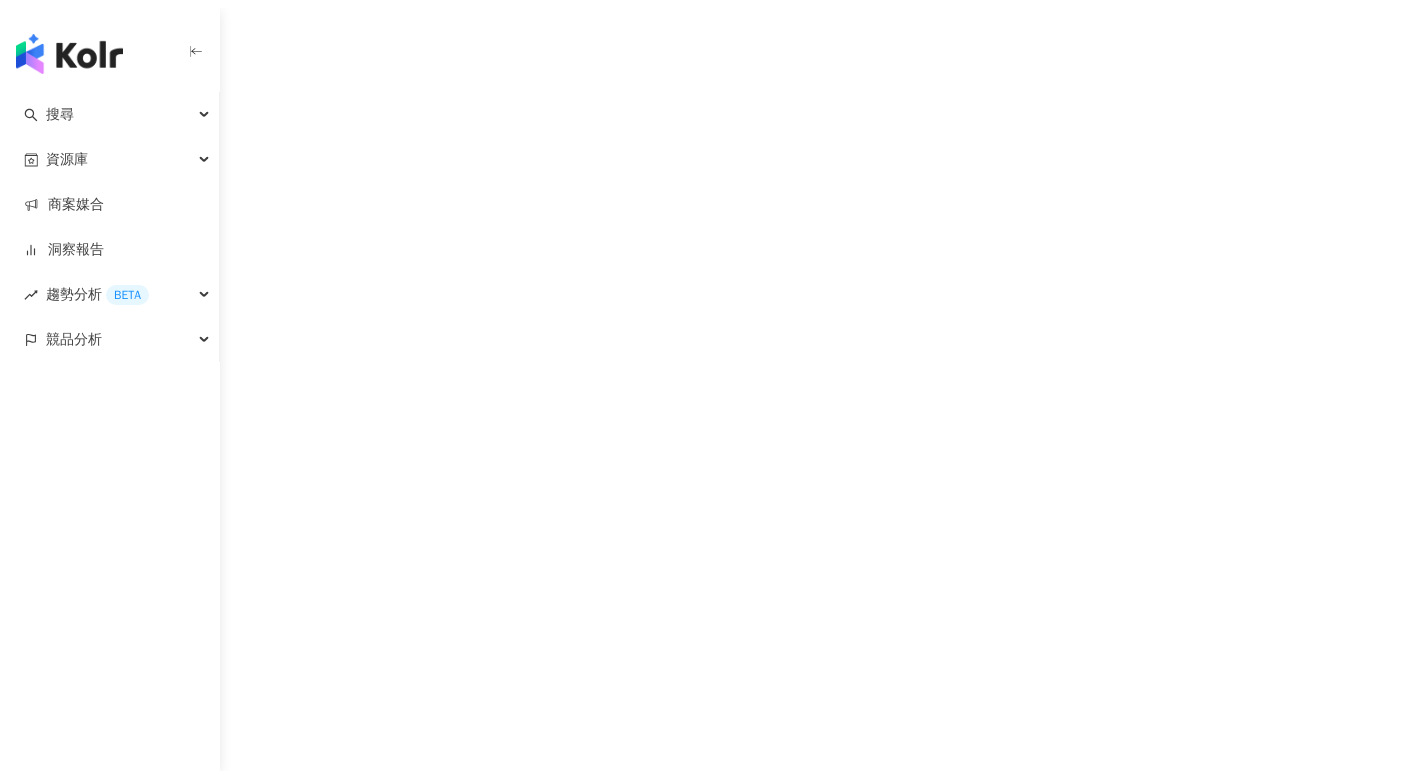 scroll, scrollTop: 0, scrollLeft: 0, axis: both 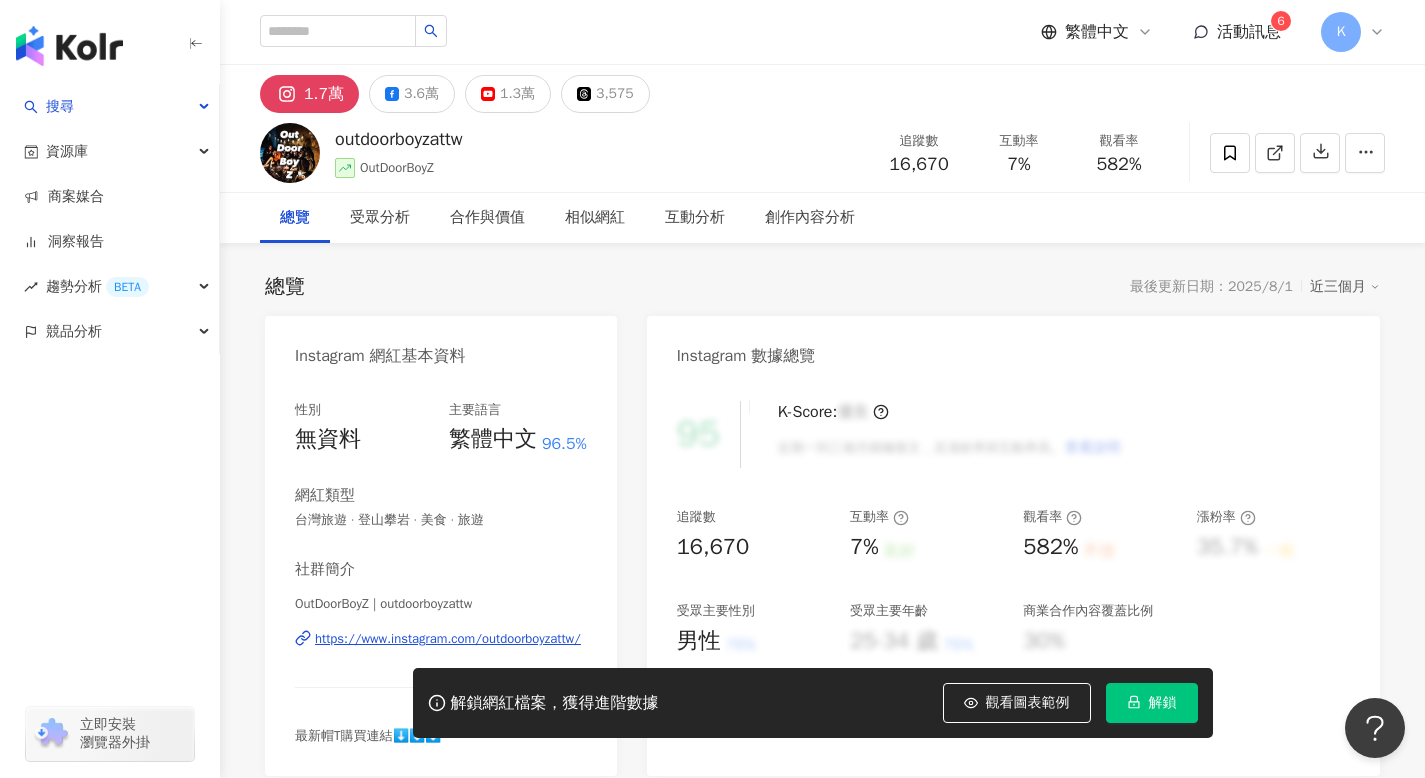 drag, startPoint x: 1161, startPoint y: 703, endPoint x: 1149, endPoint y: 703, distance: 12 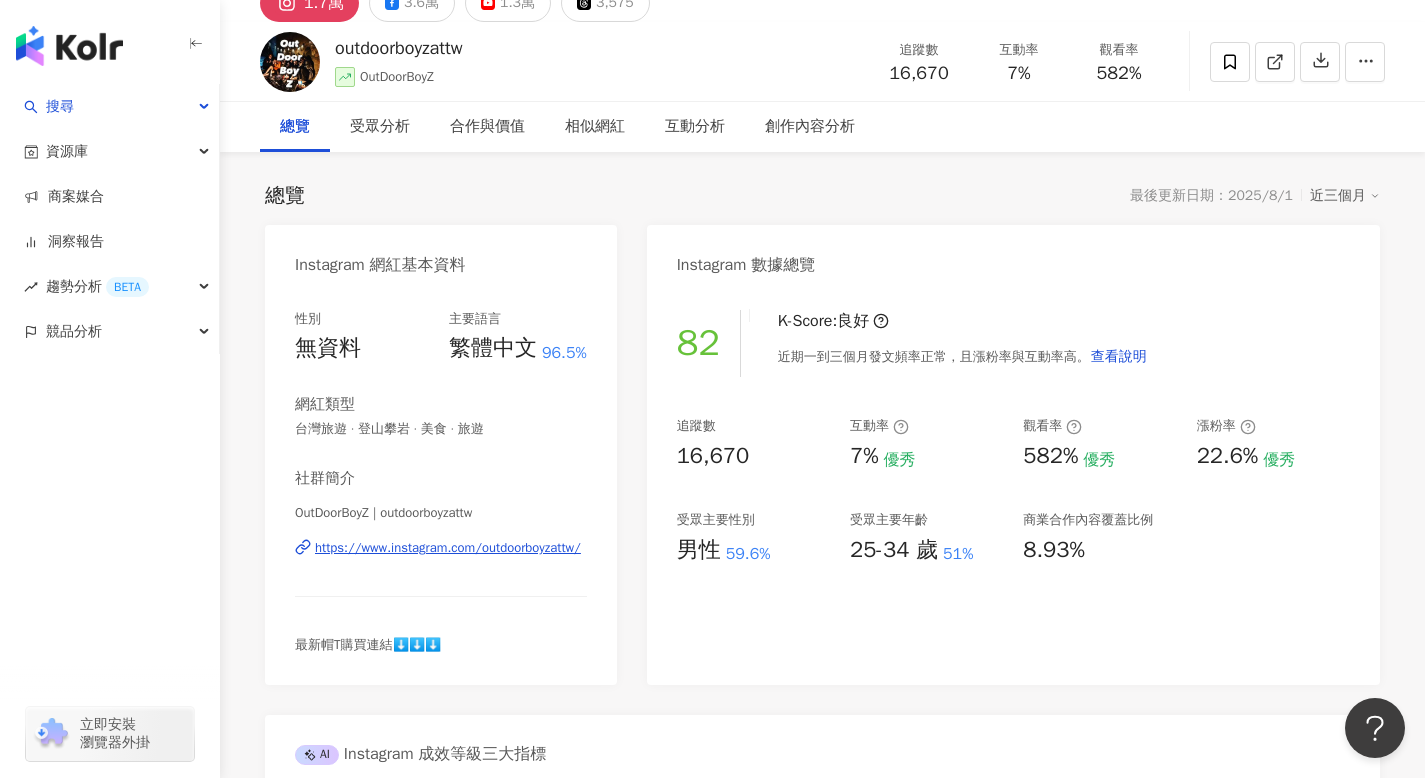 scroll, scrollTop: 92, scrollLeft: 0, axis: vertical 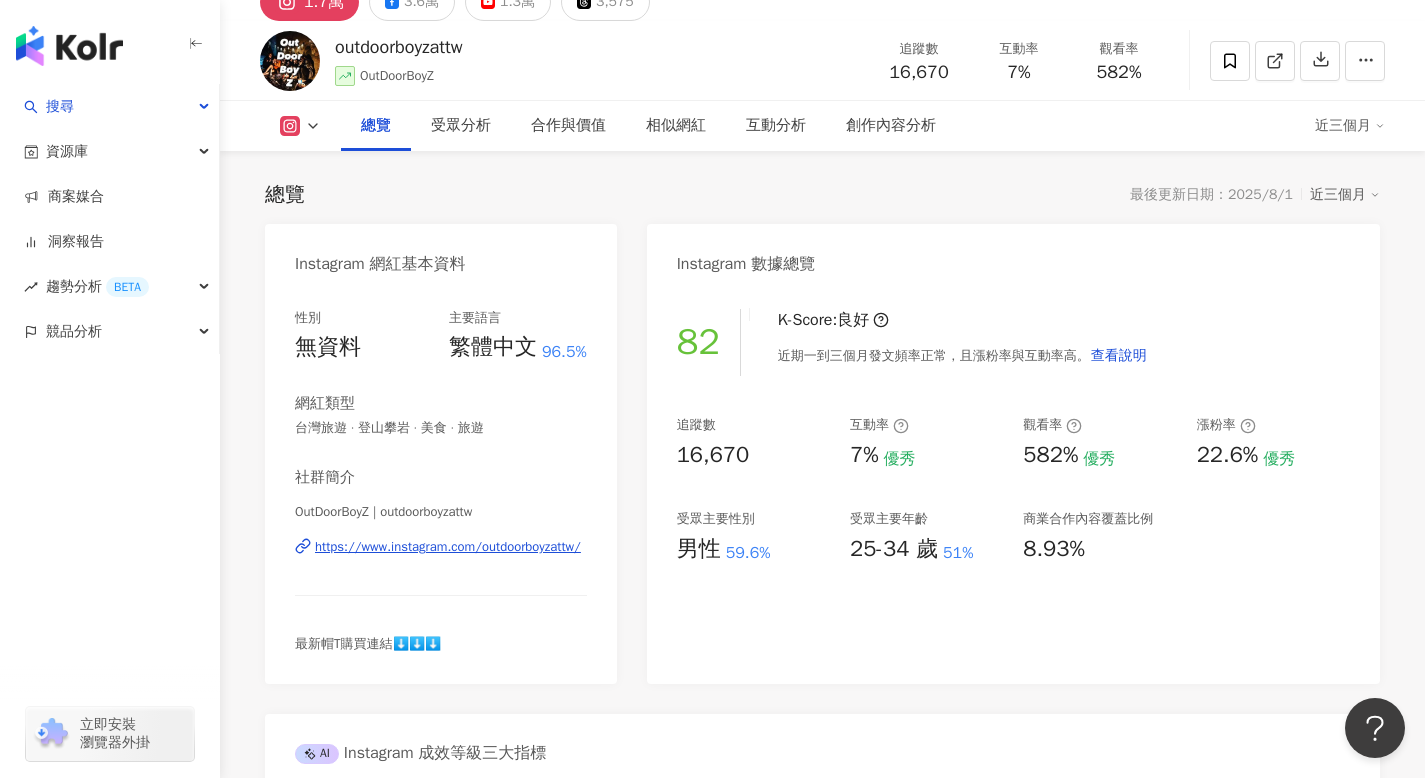 click on "https://www.instagram.com/outdoorboyzattw/" at bounding box center (448, 547) 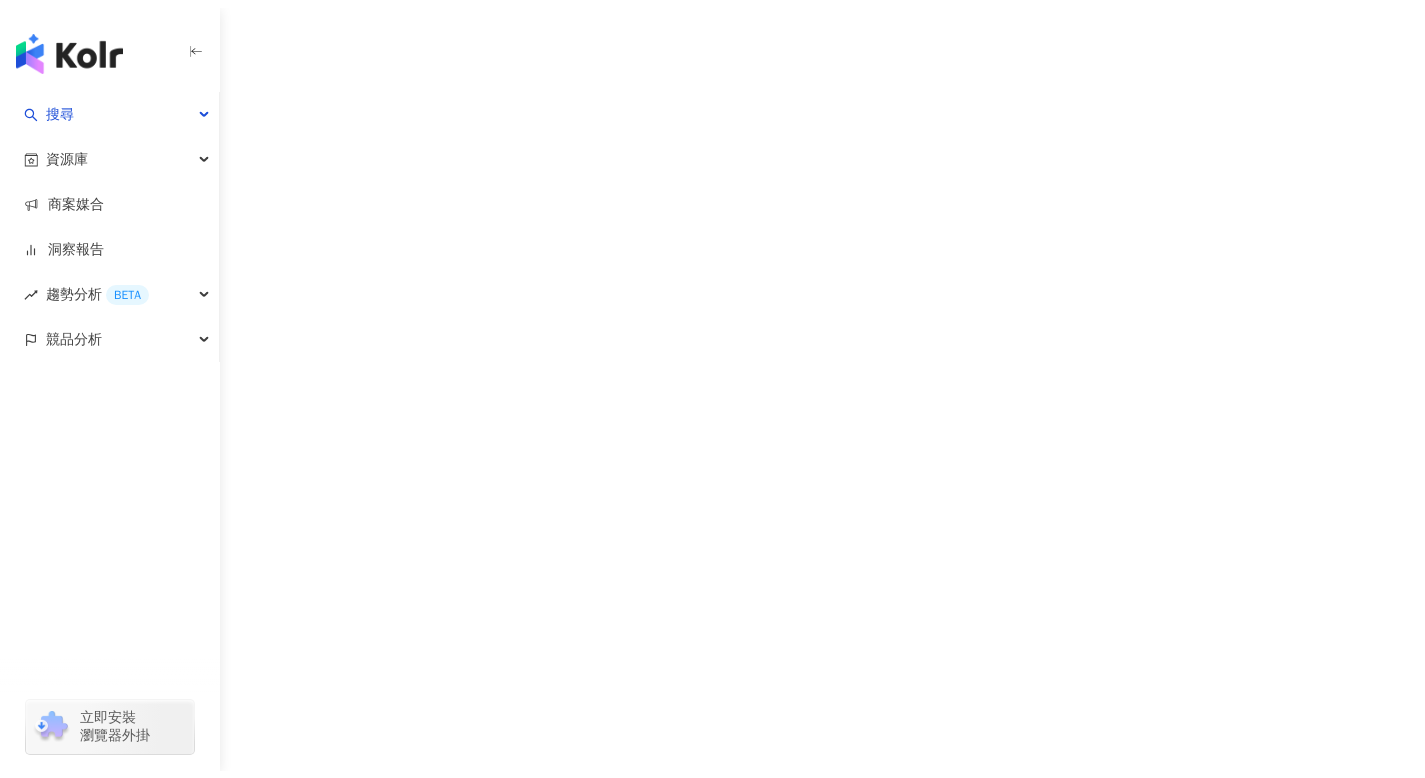 scroll, scrollTop: 0, scrollLeft: 0, axis: both 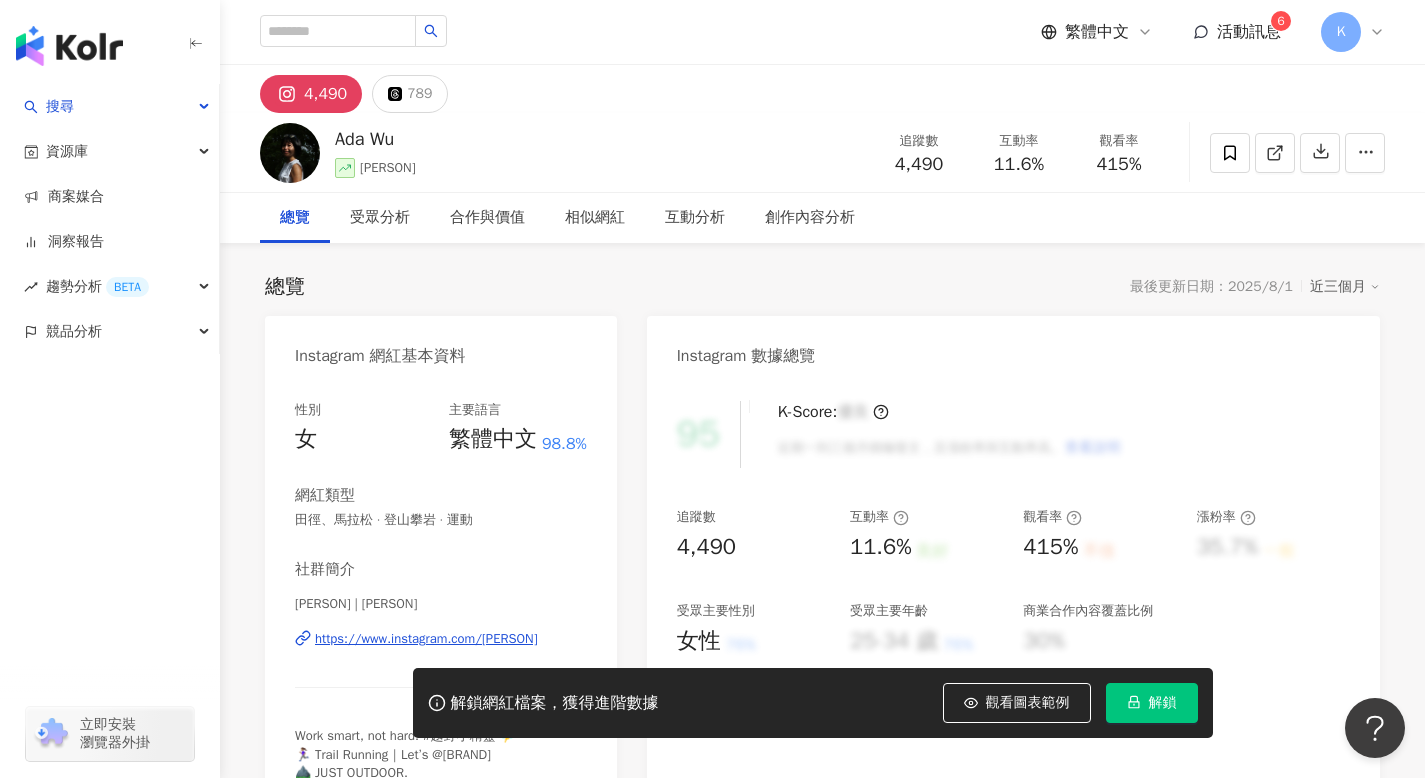 click on "解鎖" at bounding box center (1152, 703) 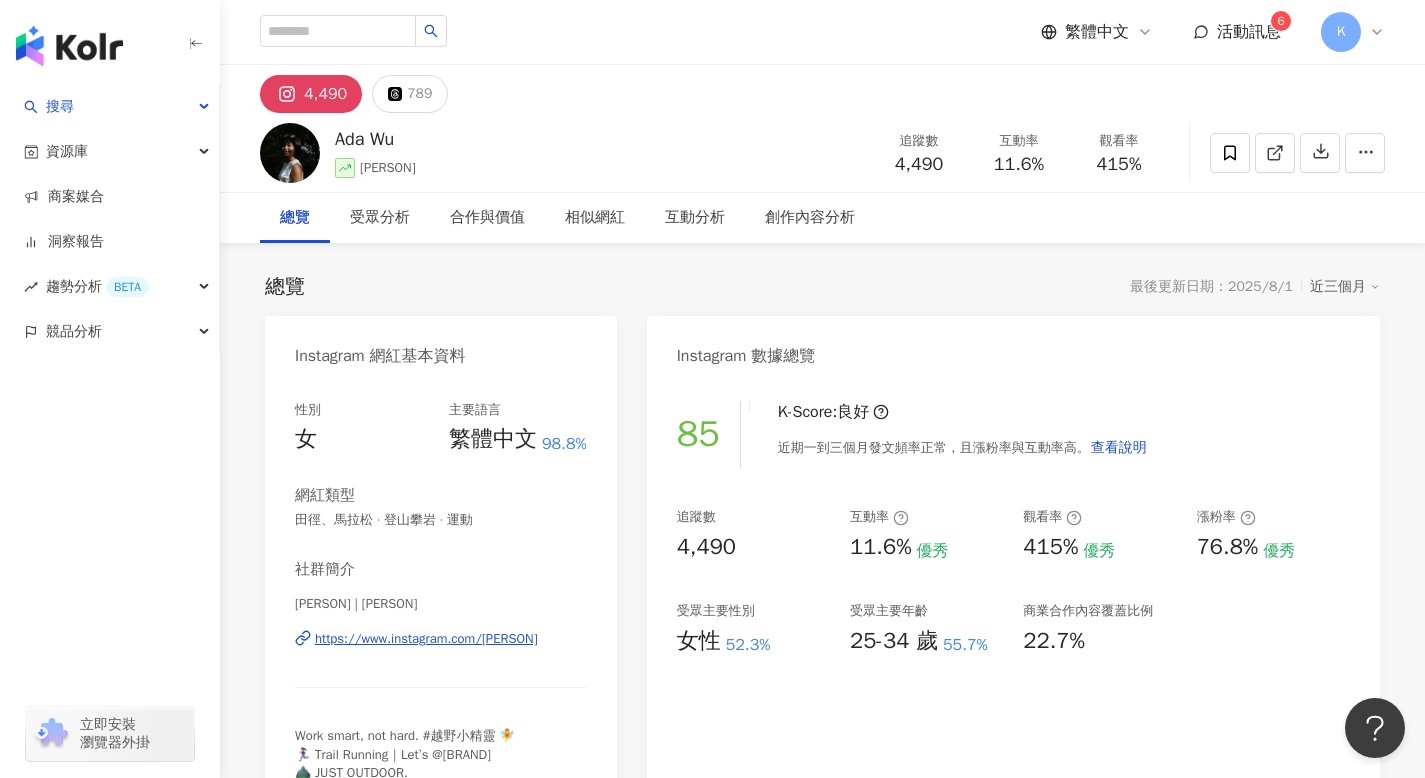 drag, startPoint x: 1081, startPoint y: 428, endPoint x: 1107, endPoint y: 422, distance: 26.683329 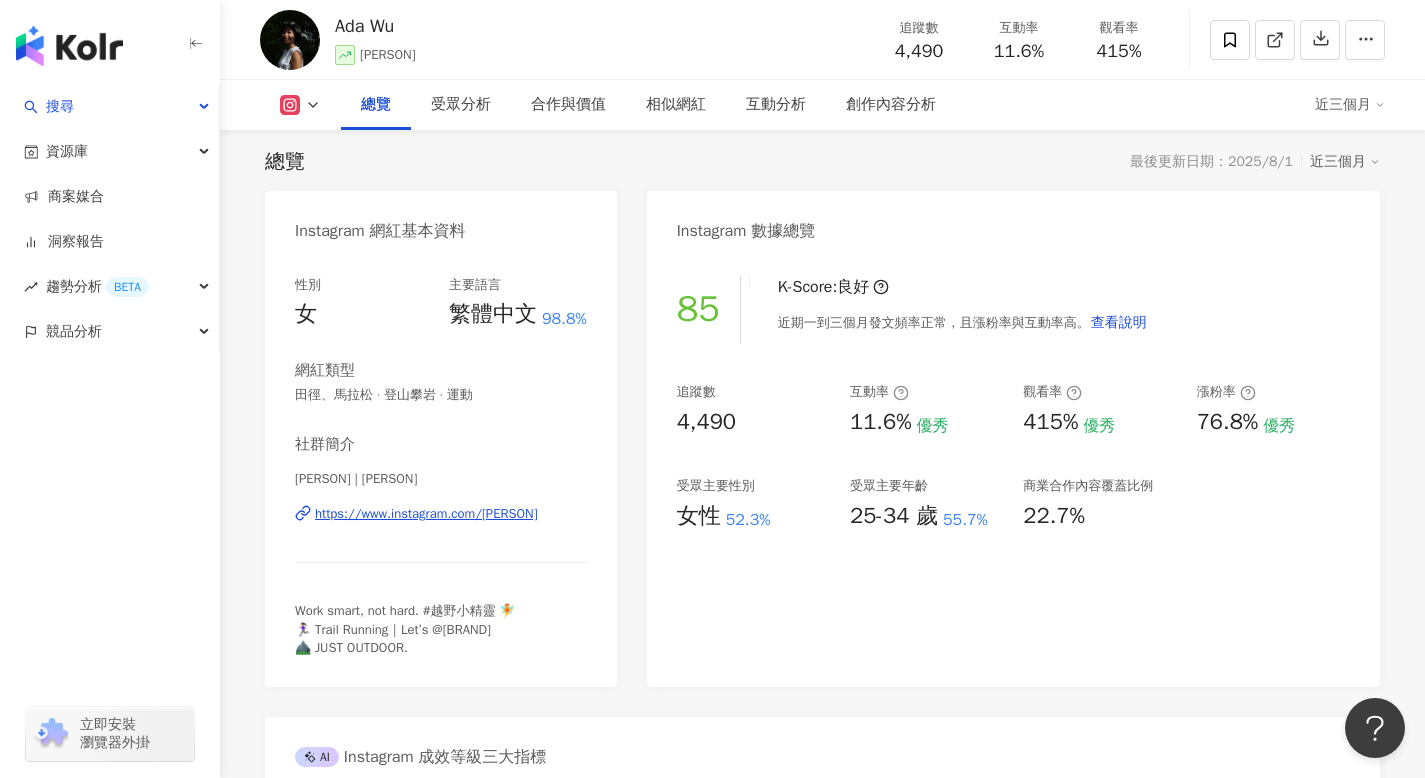 scroll, scrollTop: 0, scrollLeft: 0, axis: both 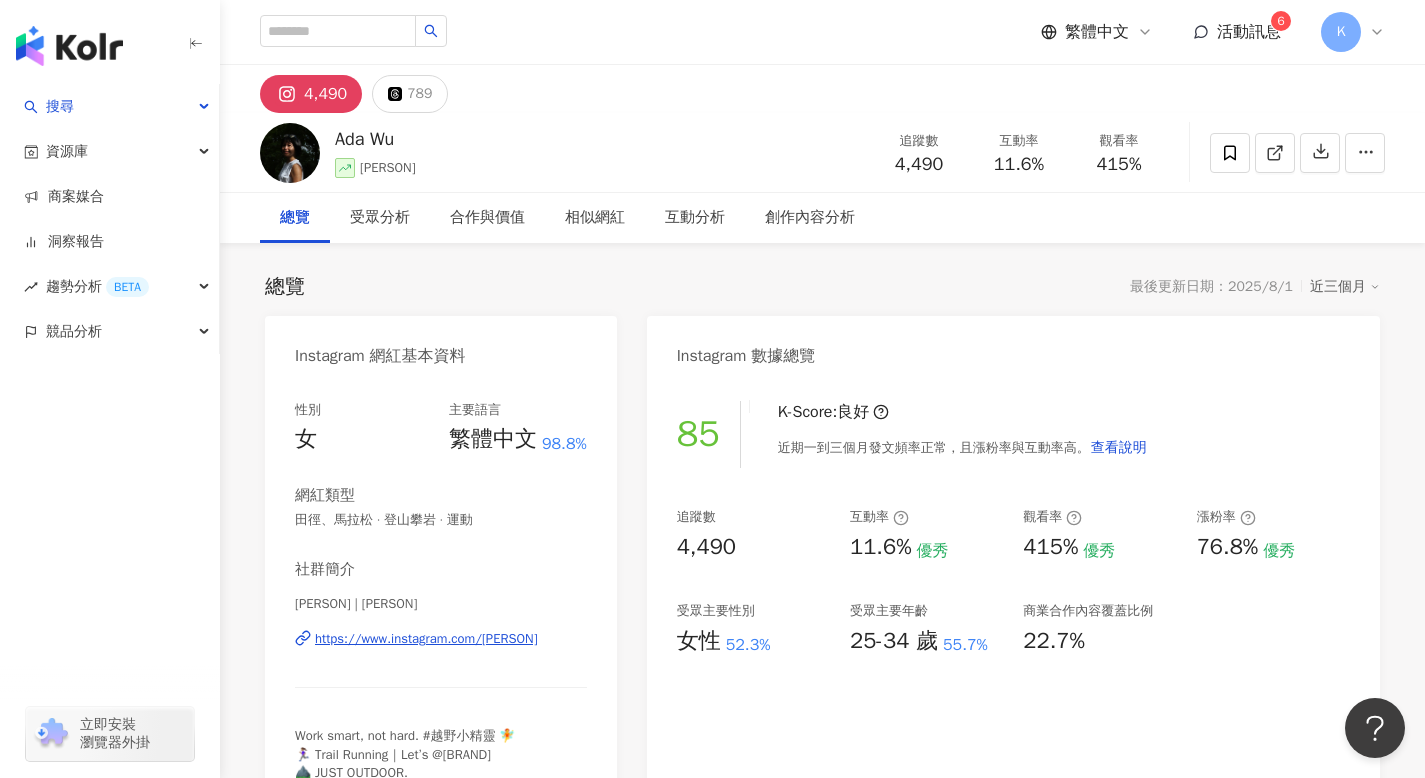 click on "https://www.instagram.com/adaw665/" at bounding box center [426, 639] 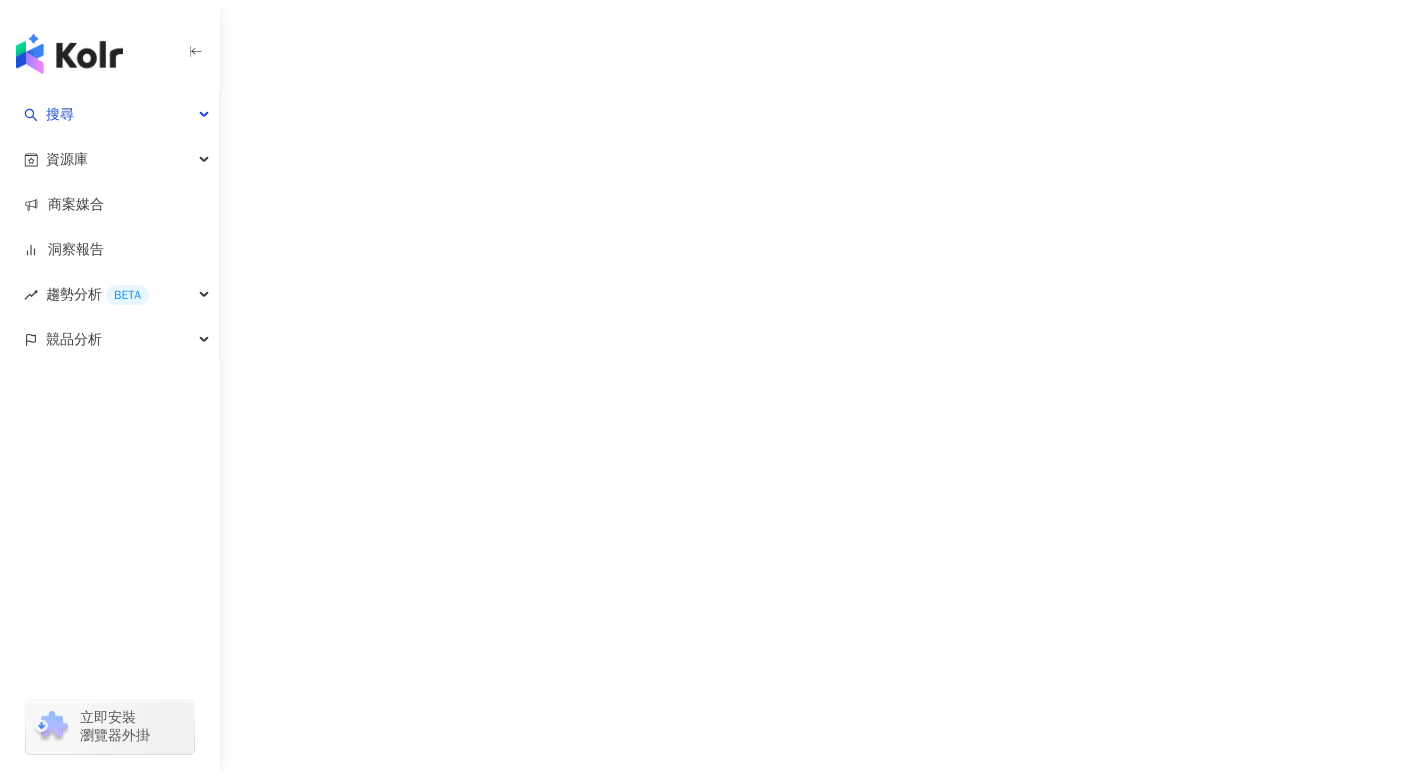 scroll, scrollTop: 0, scrollLeft: 0, axis: both 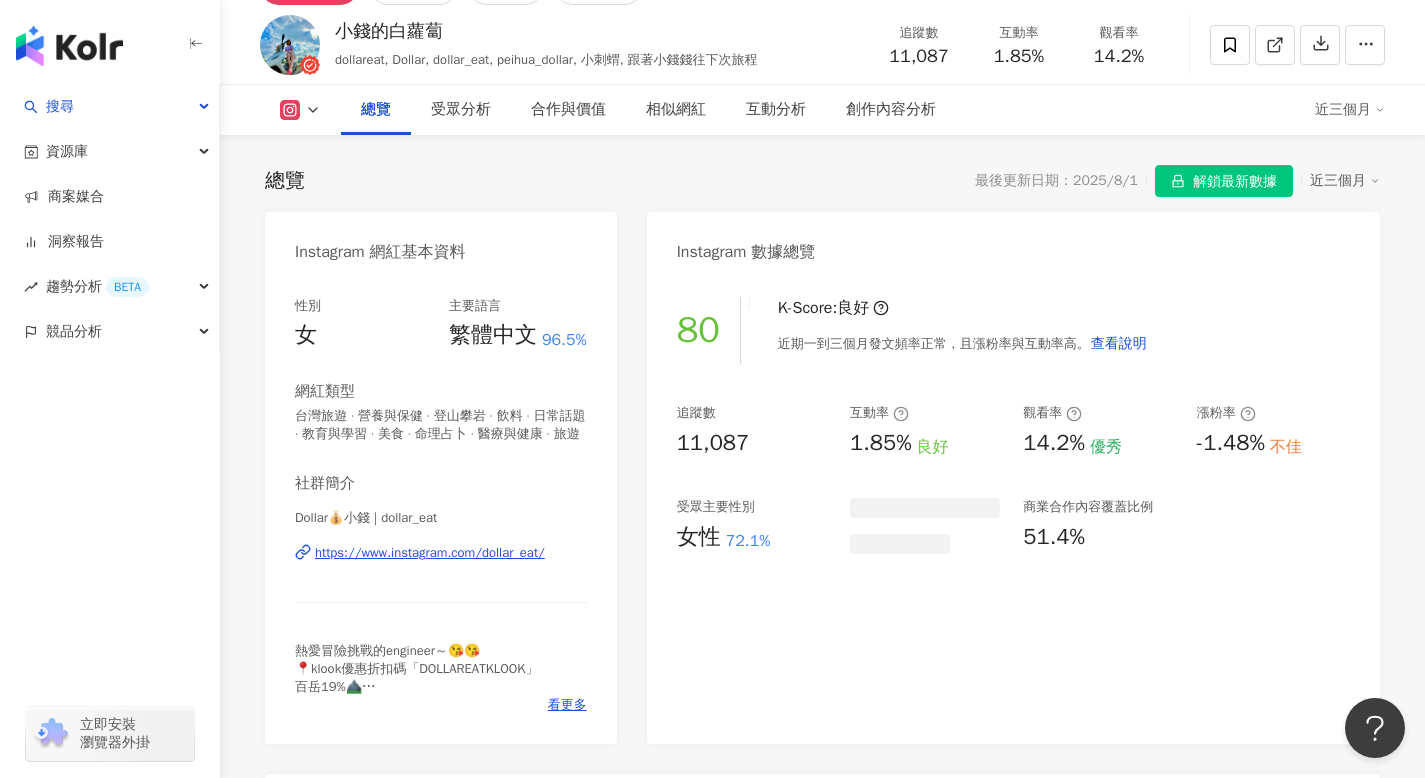 click on "https://www.instagram.com/dollar_eat/" at bounding box center (430, 553) 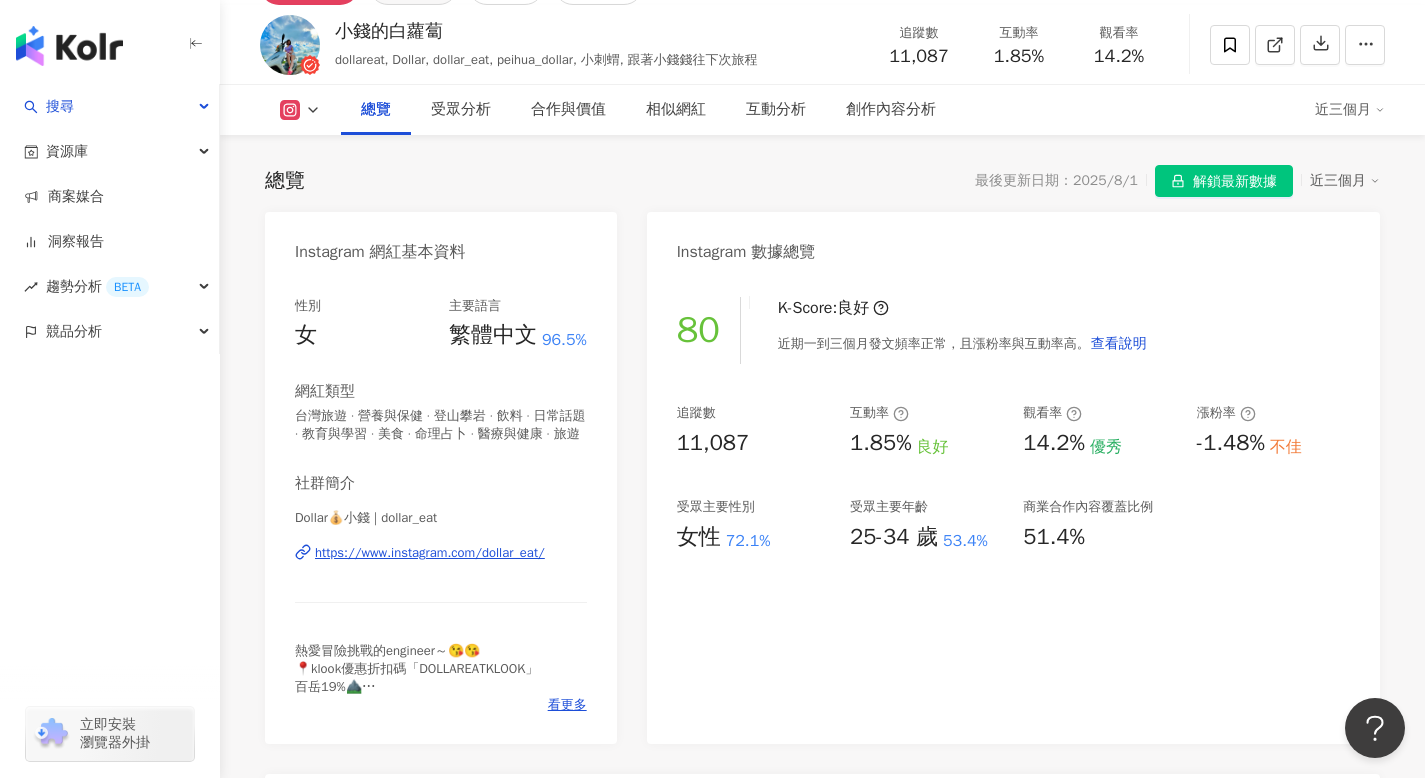 scroll, scrollTop: 0, scrollLeft: 0, axis: both 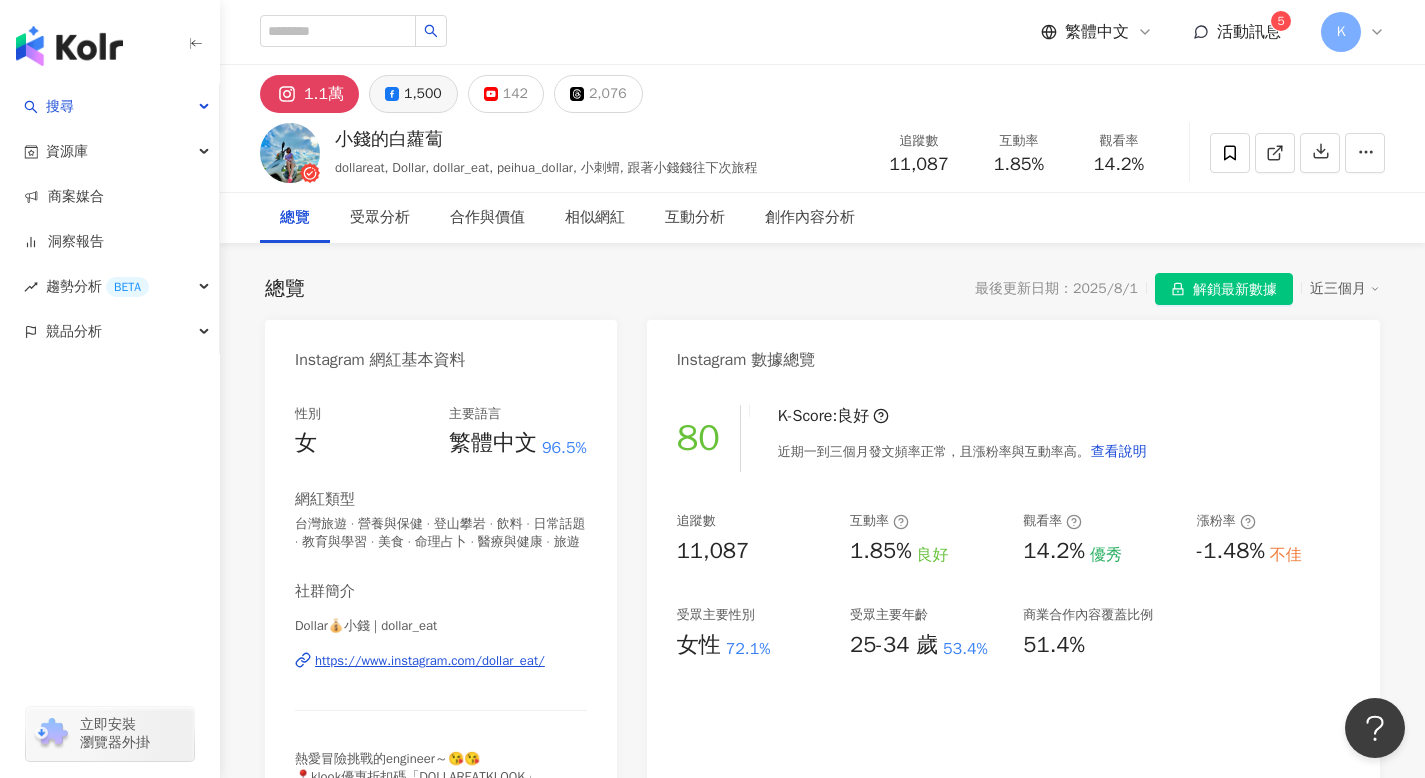 click on "1,500" at bounding box center [413, 94] 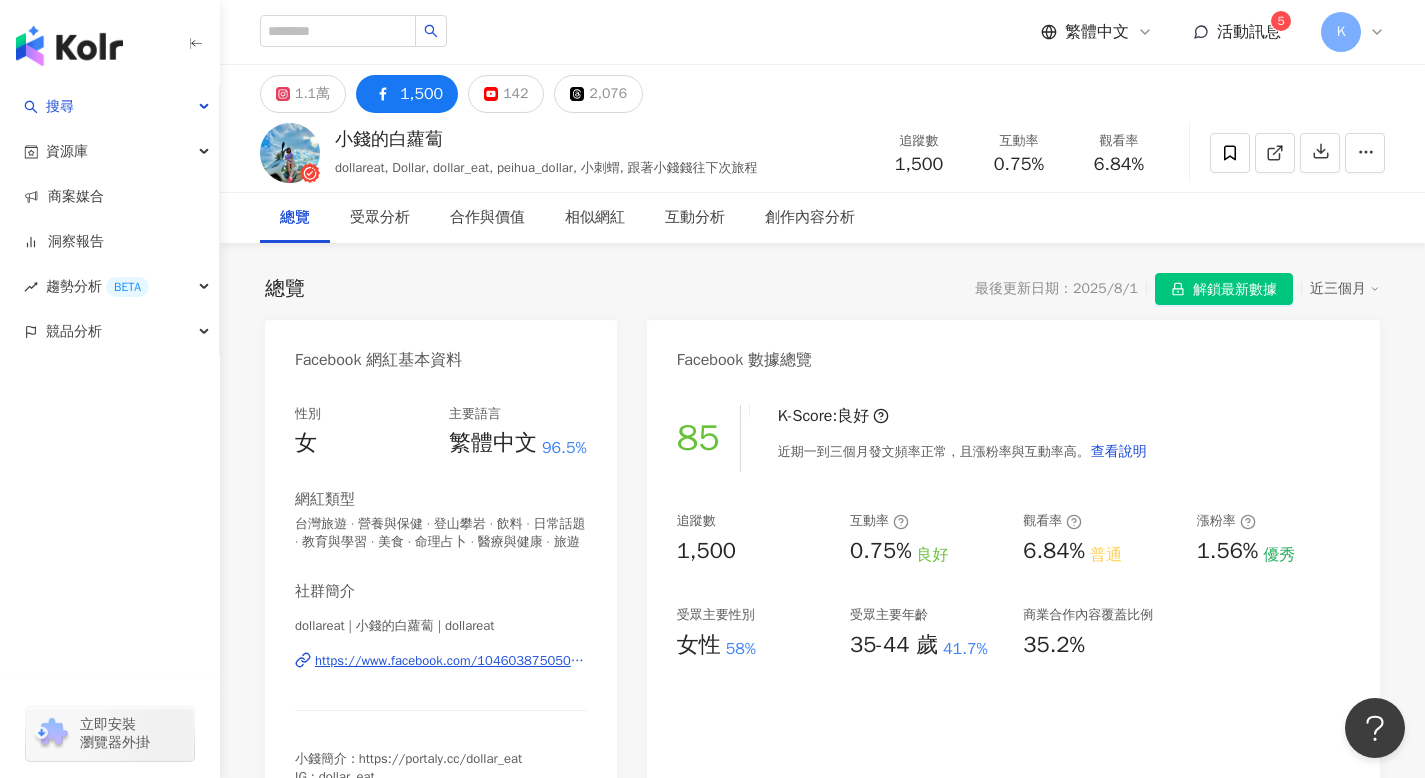 click on "https://www.facebook.com/104603875050608" at bounding box center (451, 661) 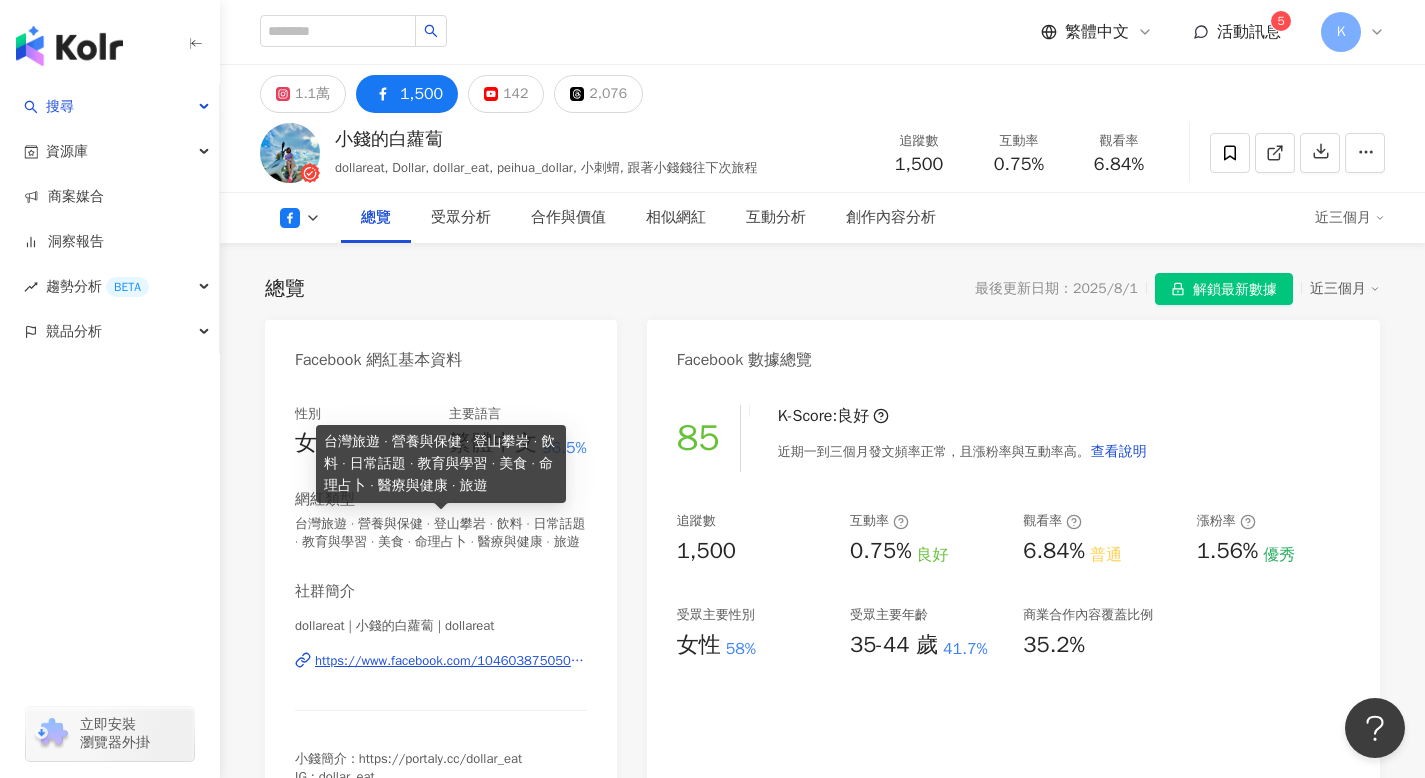 scroll, scrollTop: 90, scrollLeft: 0, axis: vertical 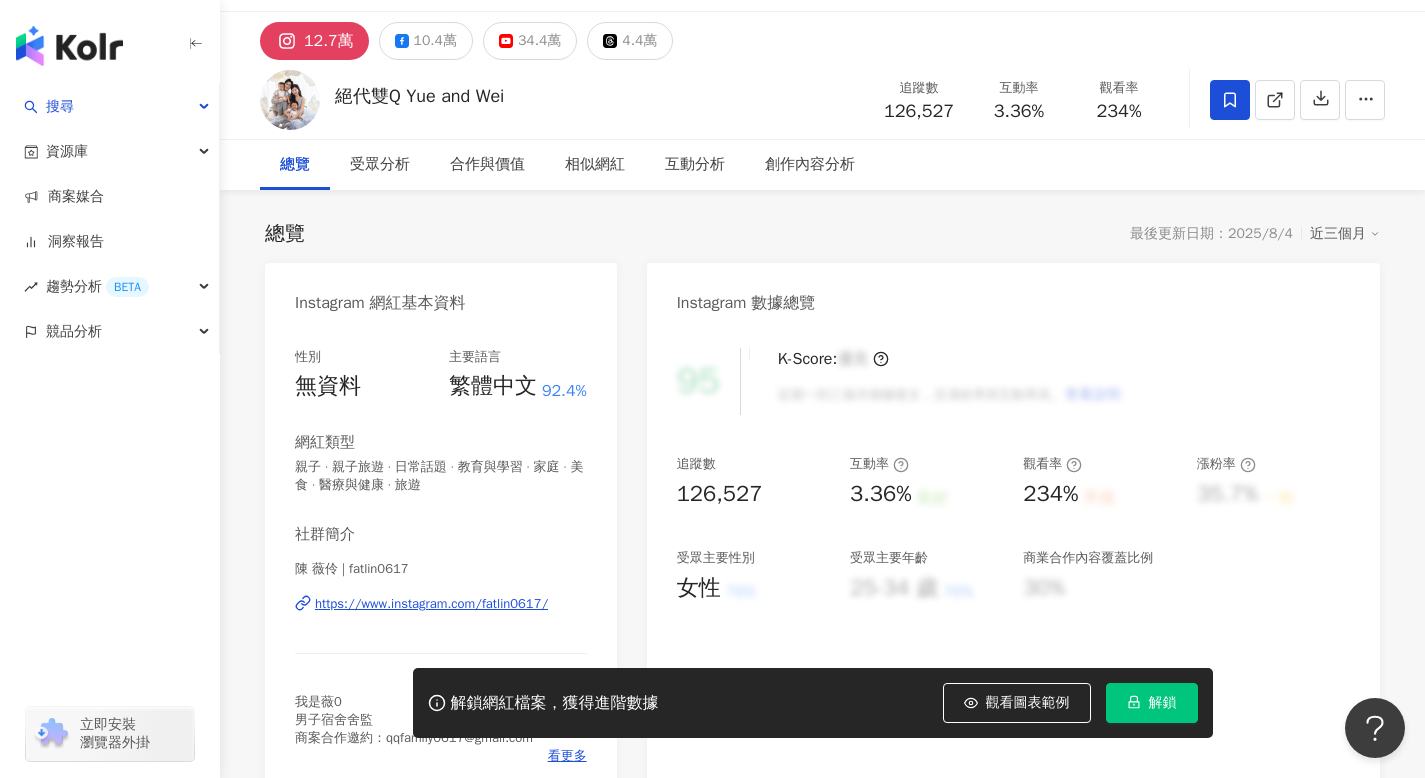 click on "https://www.instagram.com/fatlin0617/" at bounding box center [431, 604] 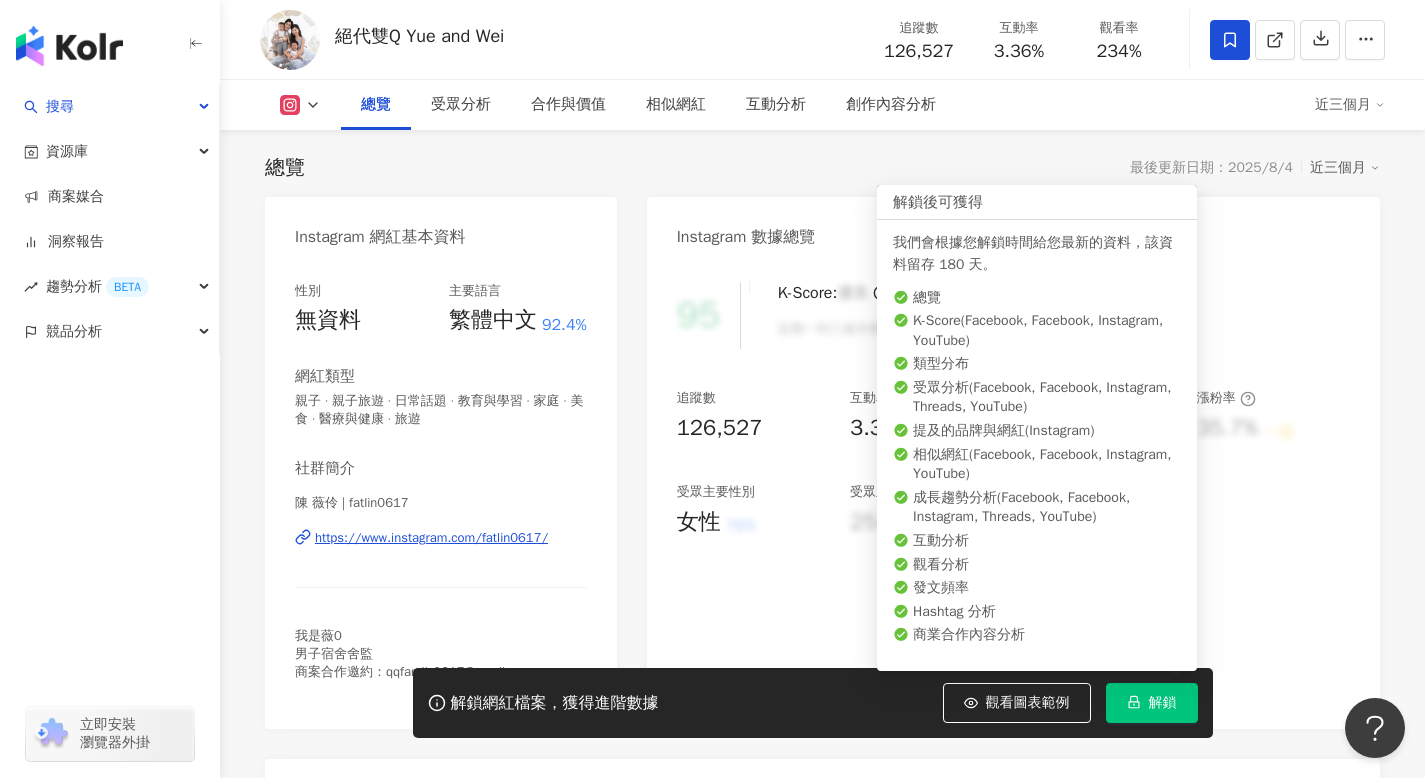 click on "解鎖" at bounding box center [1163, 703] 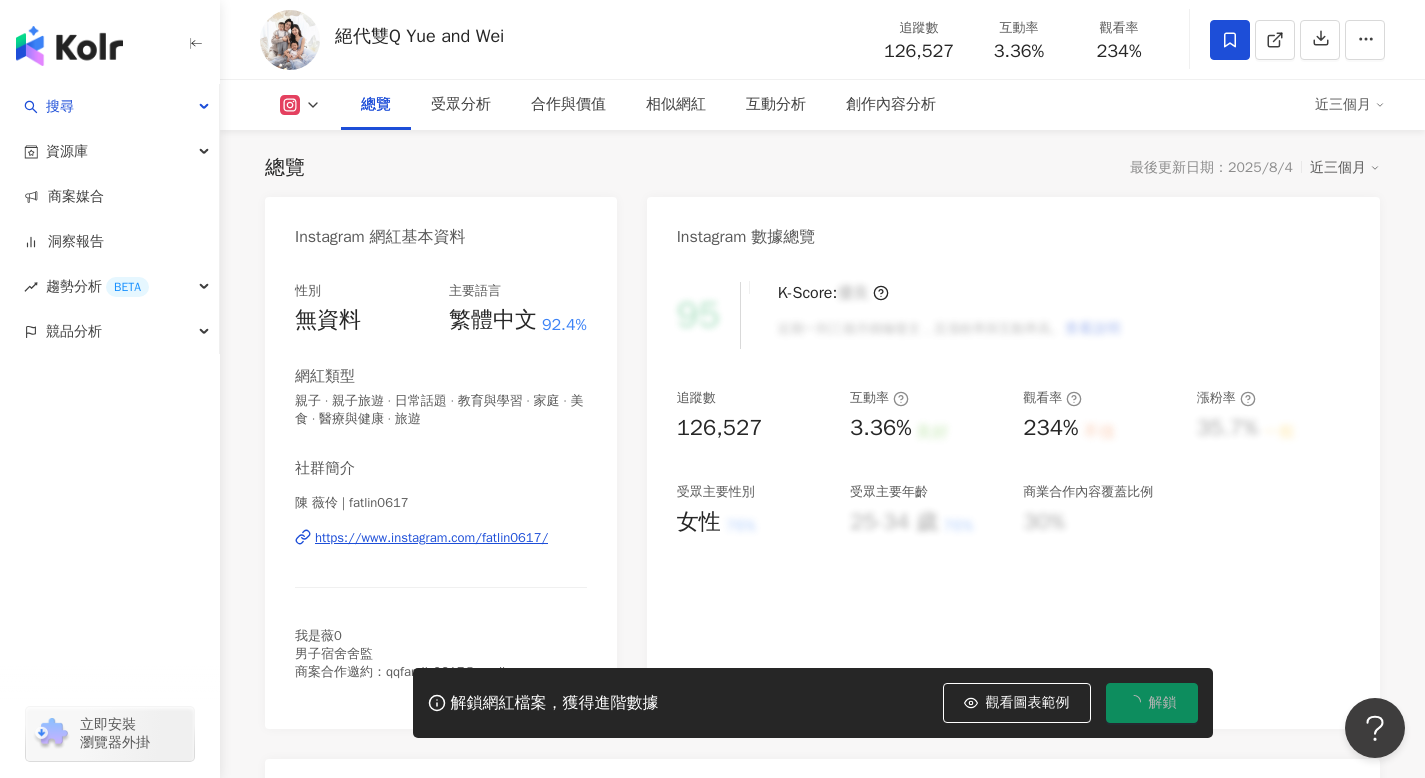 scroll, scrollTop: 0, scrollLeft: 0, axis: both 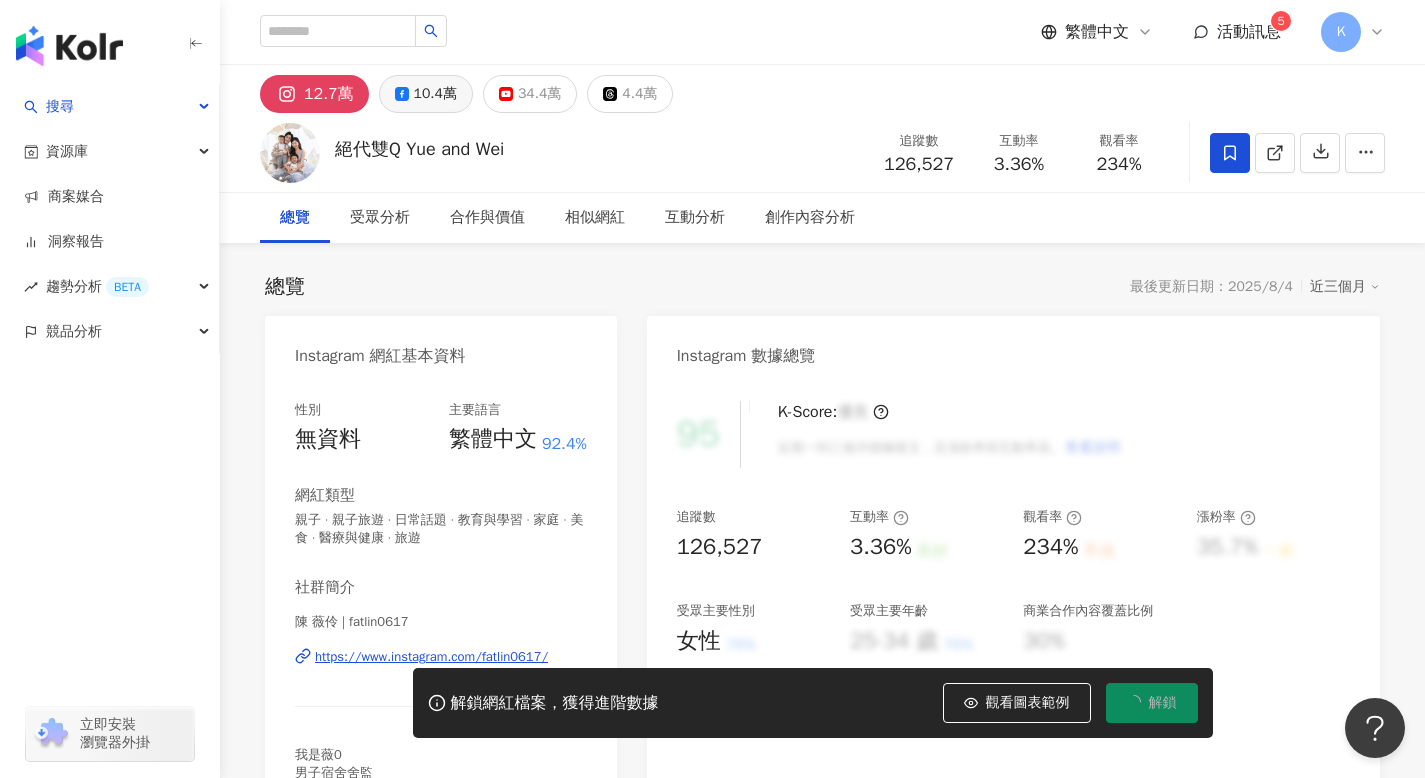 click on "10.4萬" at bounding box center [435, 94] 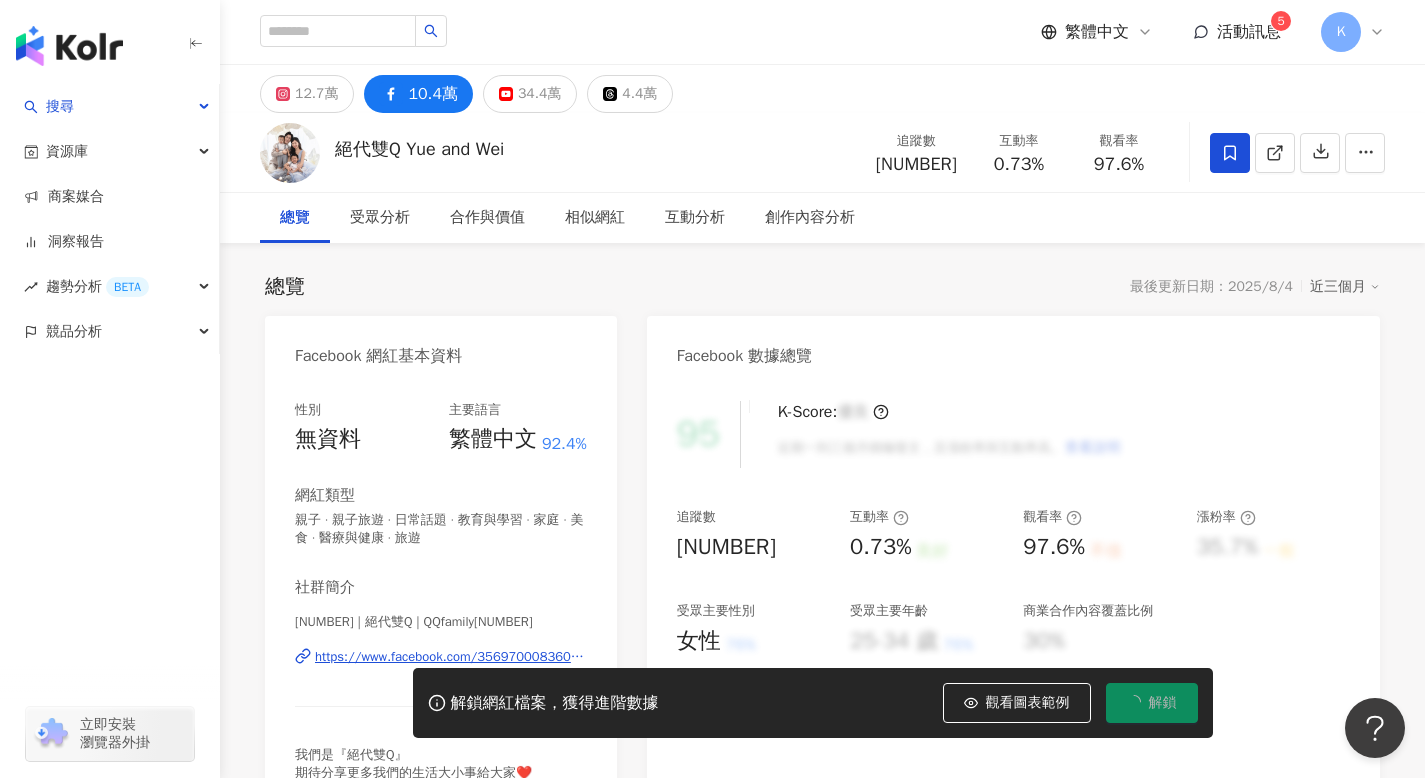 click on "https://www.facebook.com/356970008360840" at bounding box center (451, 657) 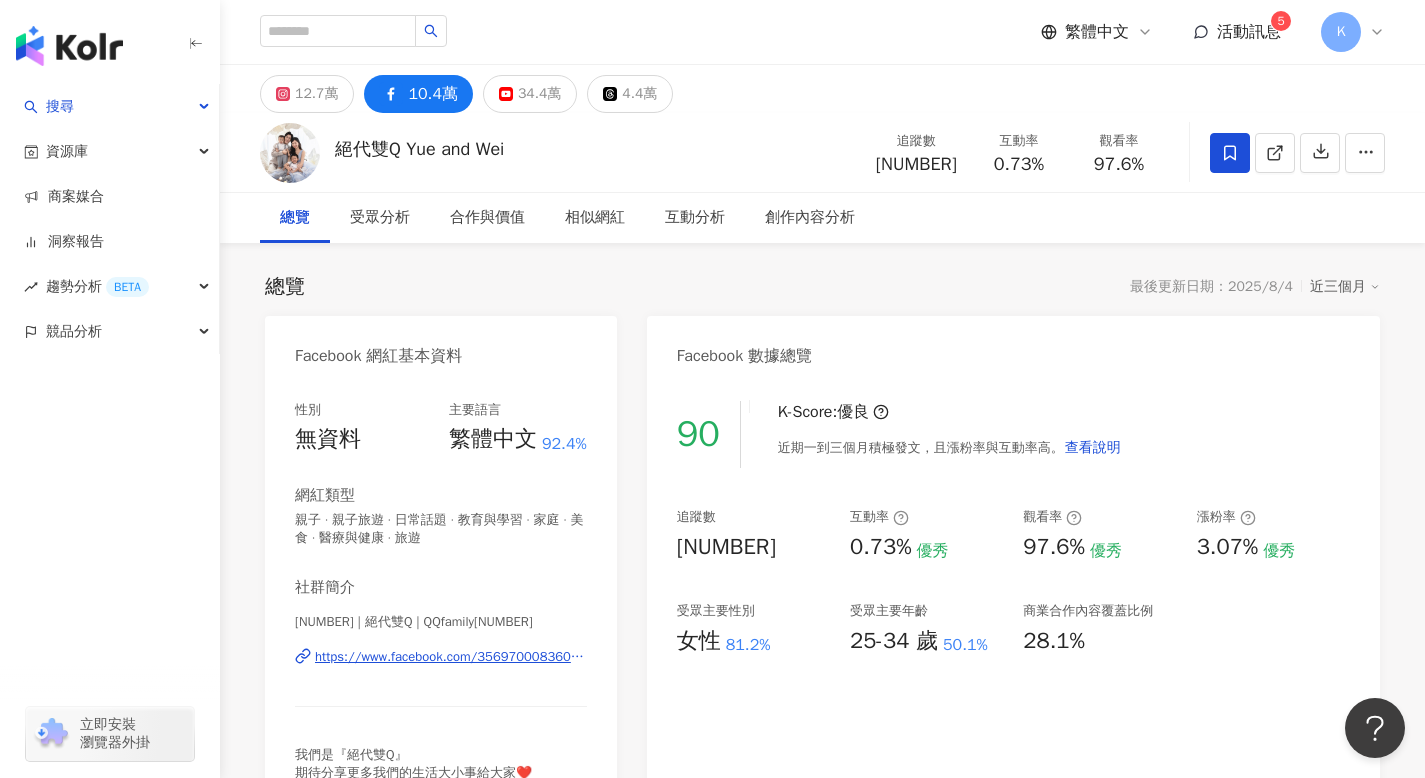 click on "[NUMBER] K-Score :   優良 近期一到三個月積極發文，且漲粉率與互動率高。 查看說明 追蹤數   [NUMBER] 互動率   [PERCENTAGE]% 優秀 觀看率   [PERCENTAGE]% 優秀 漲粉率   [PERCENTAGE]% 優秀 受眾主要性別   女性 [PERCENTAGE]% 受眾主要年齡   [AGE_RANGE] 歲 [PERCENTAGE]%" at bounding box center (1013, 614) 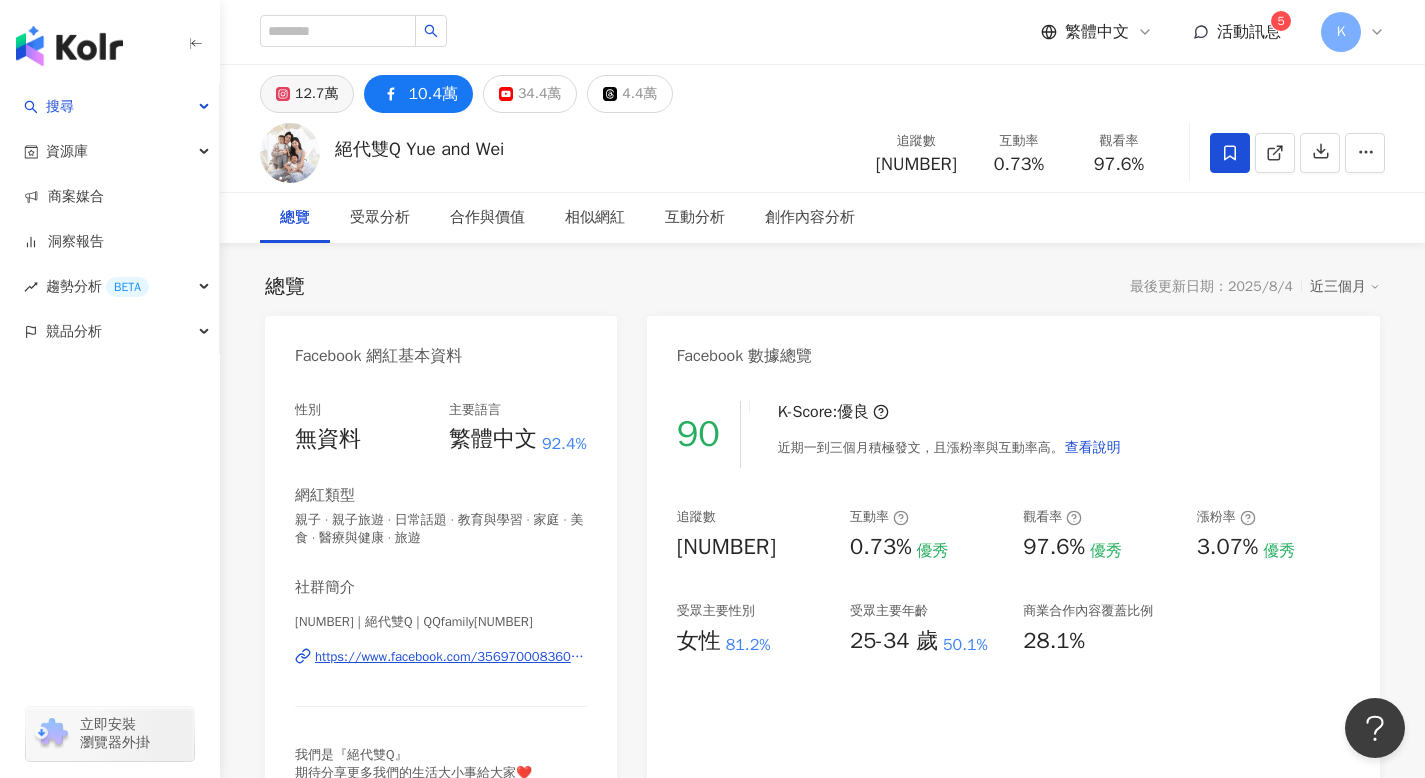 click on "12.7萬" at bounding box center [316, 94] 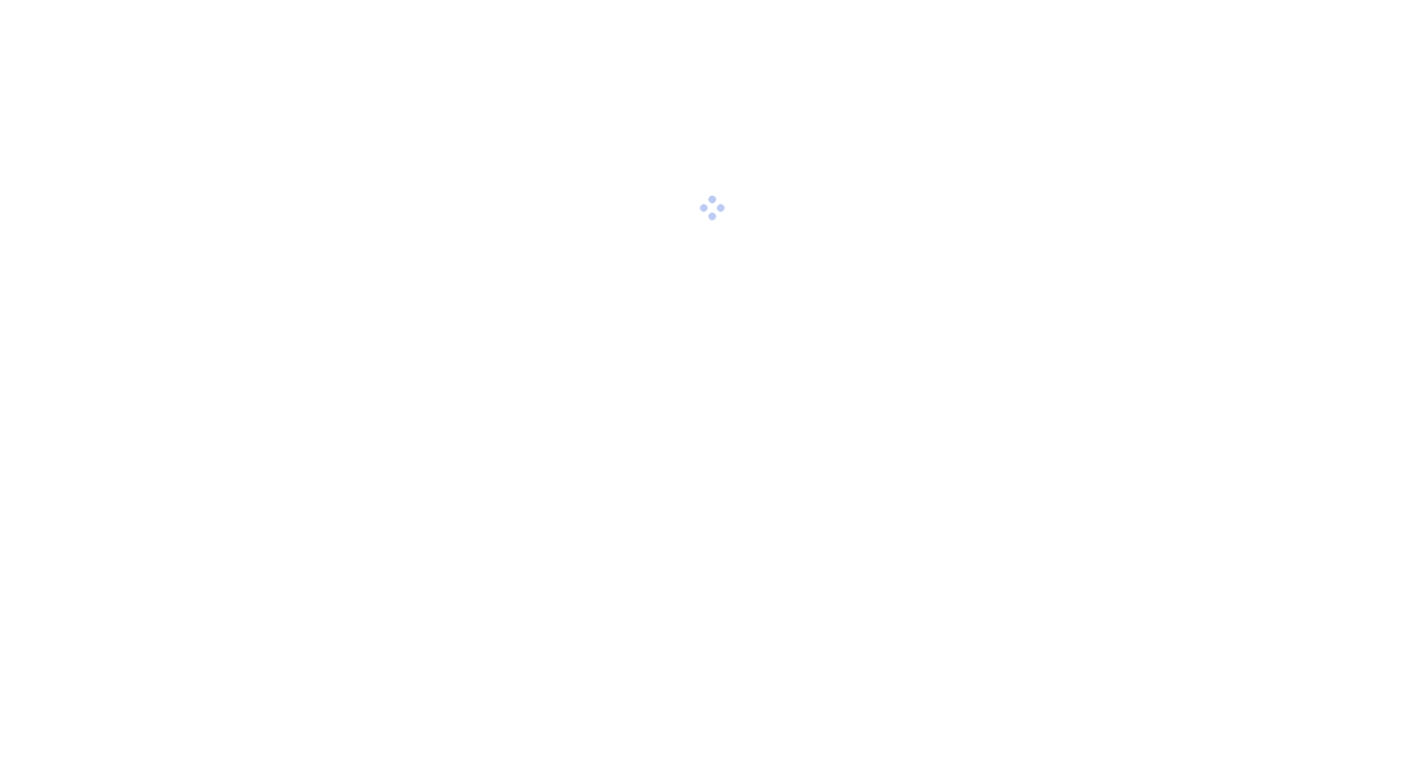 scroll, scrollTop: 0, scrollLeft: 0, axis: both 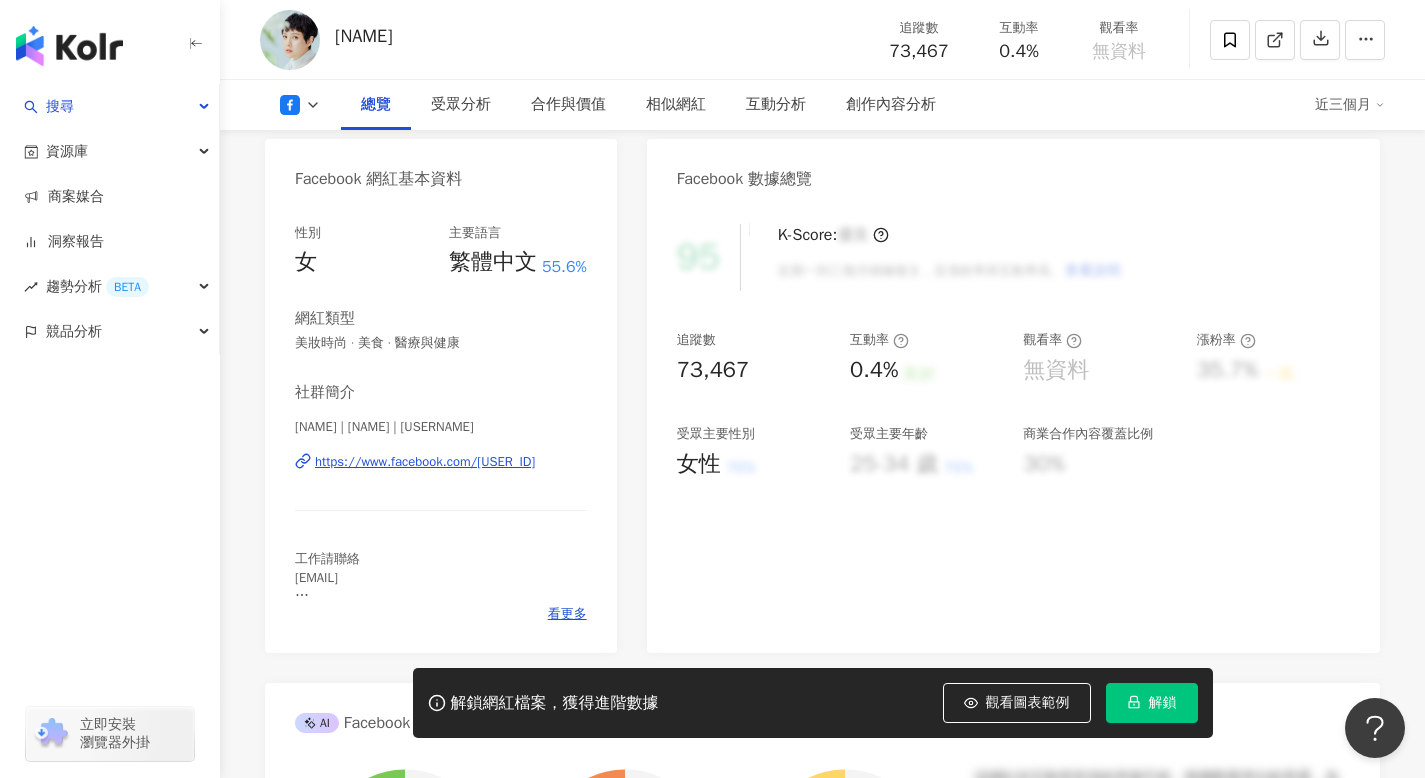 click 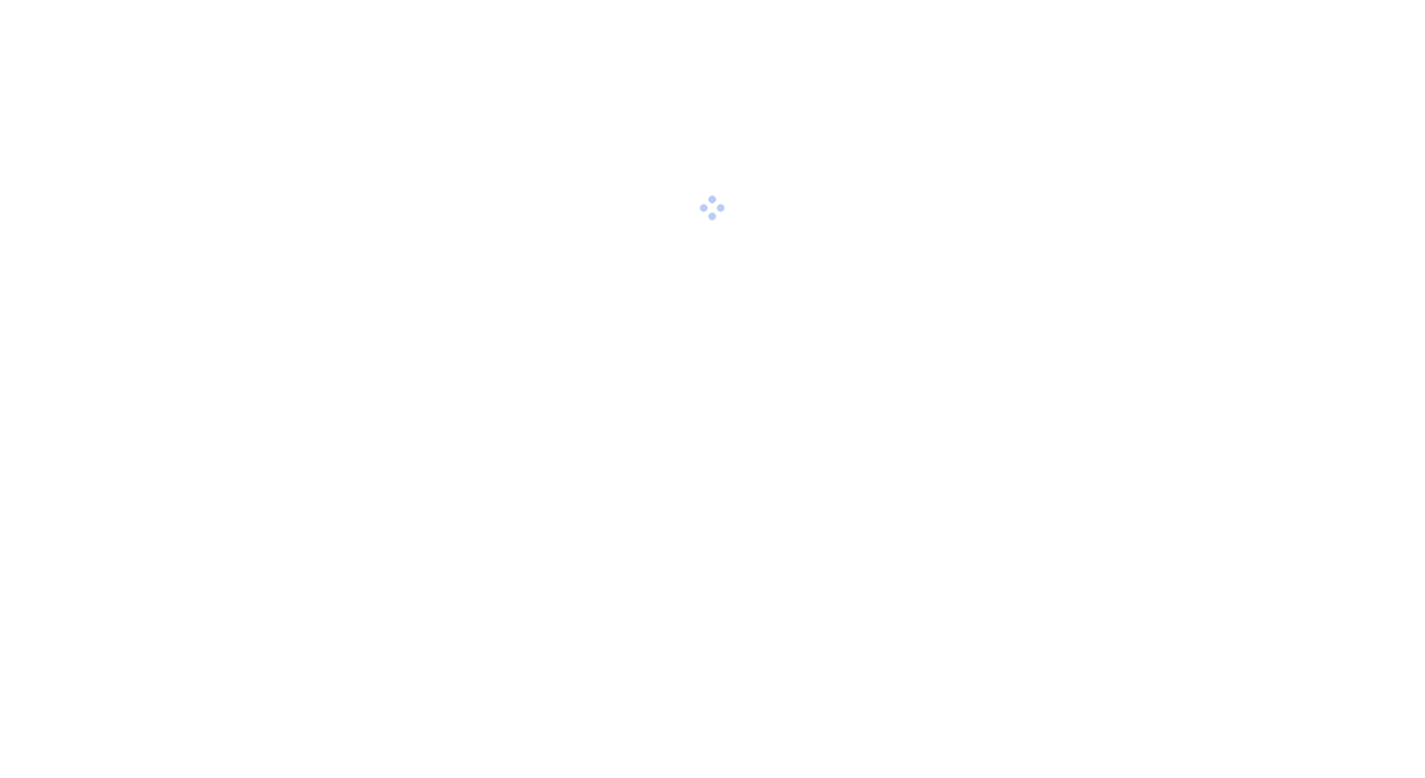 scroll, scrollTop: 0, scrollLeft: 0, axis: both 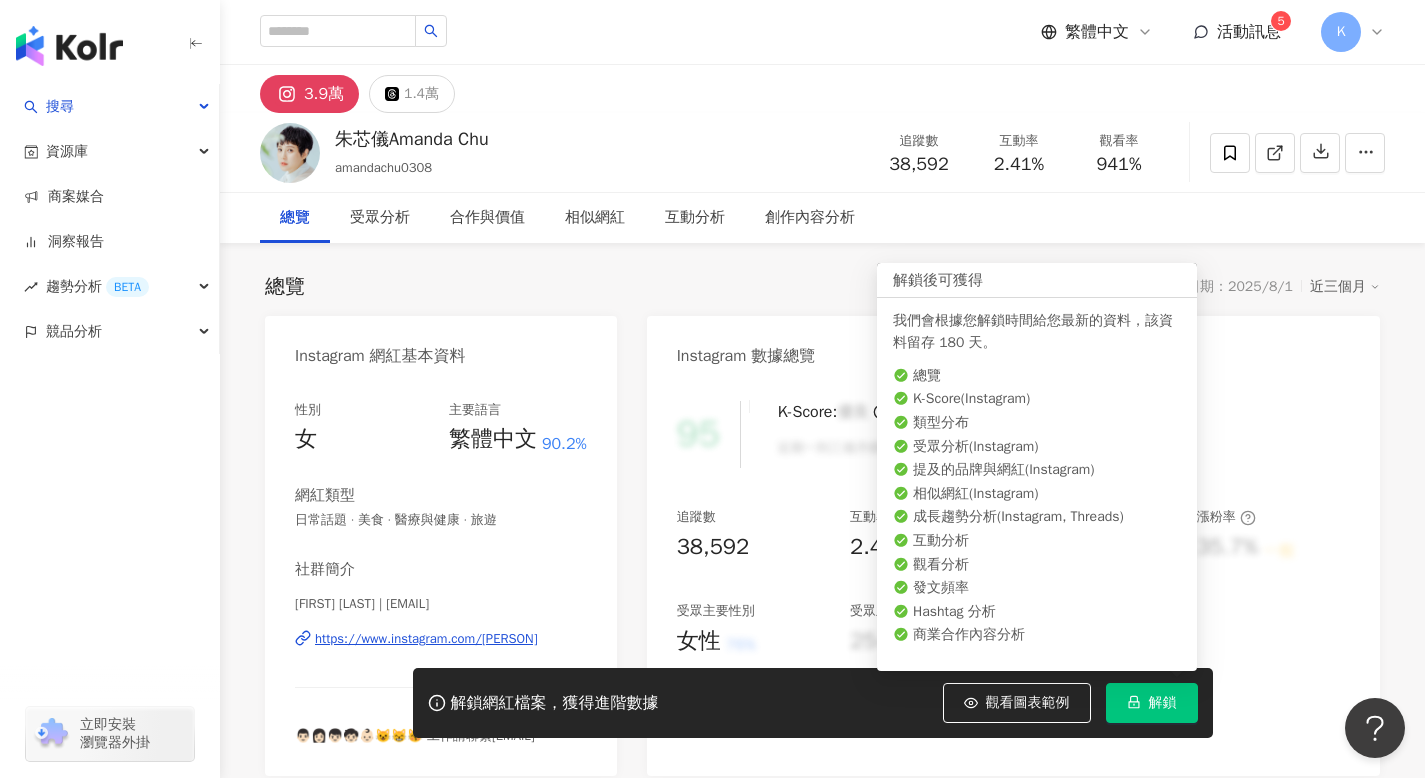 click on "解鎖" at bounding box center (1163, 703) 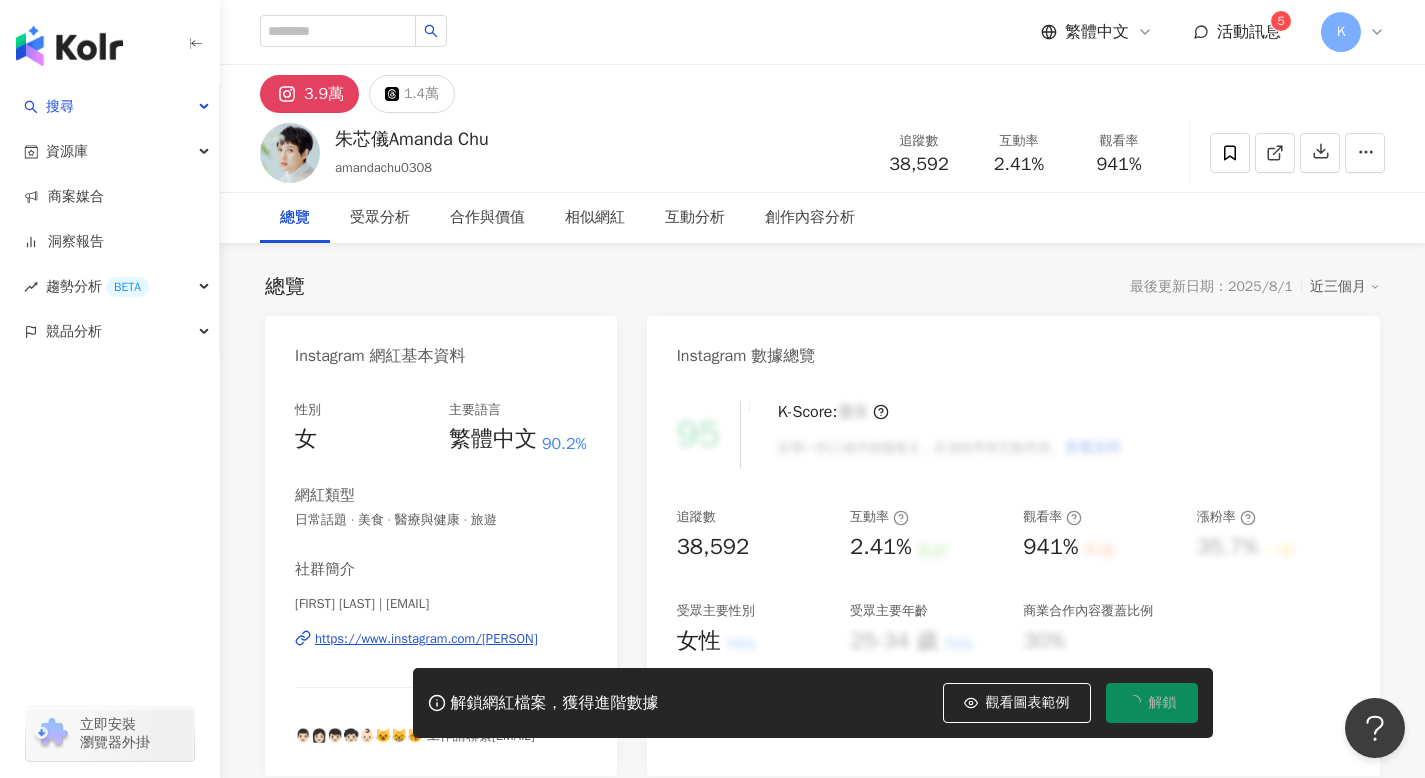 type 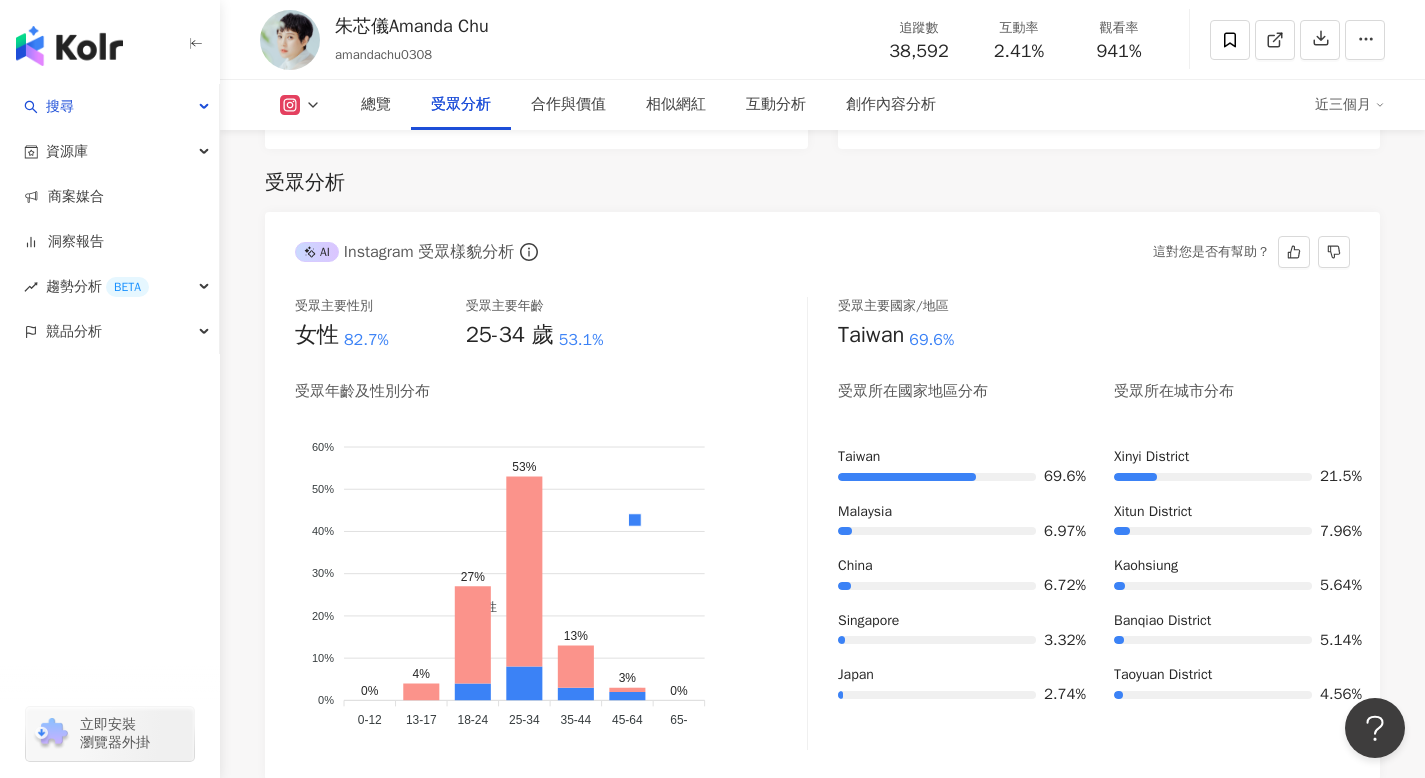 scroll, scrollTop: 1799, scrollLeft: 0, axis: vertical 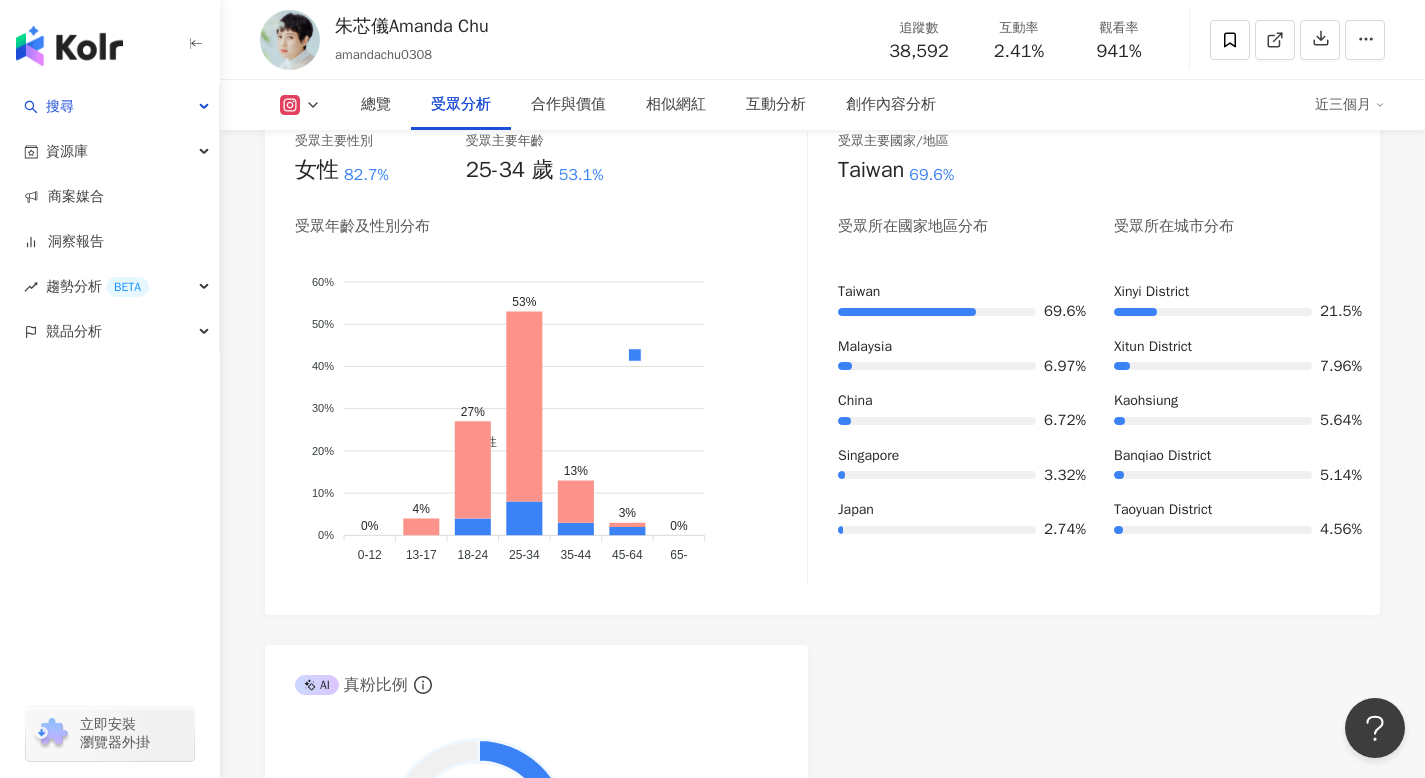 click on "男性 女性" 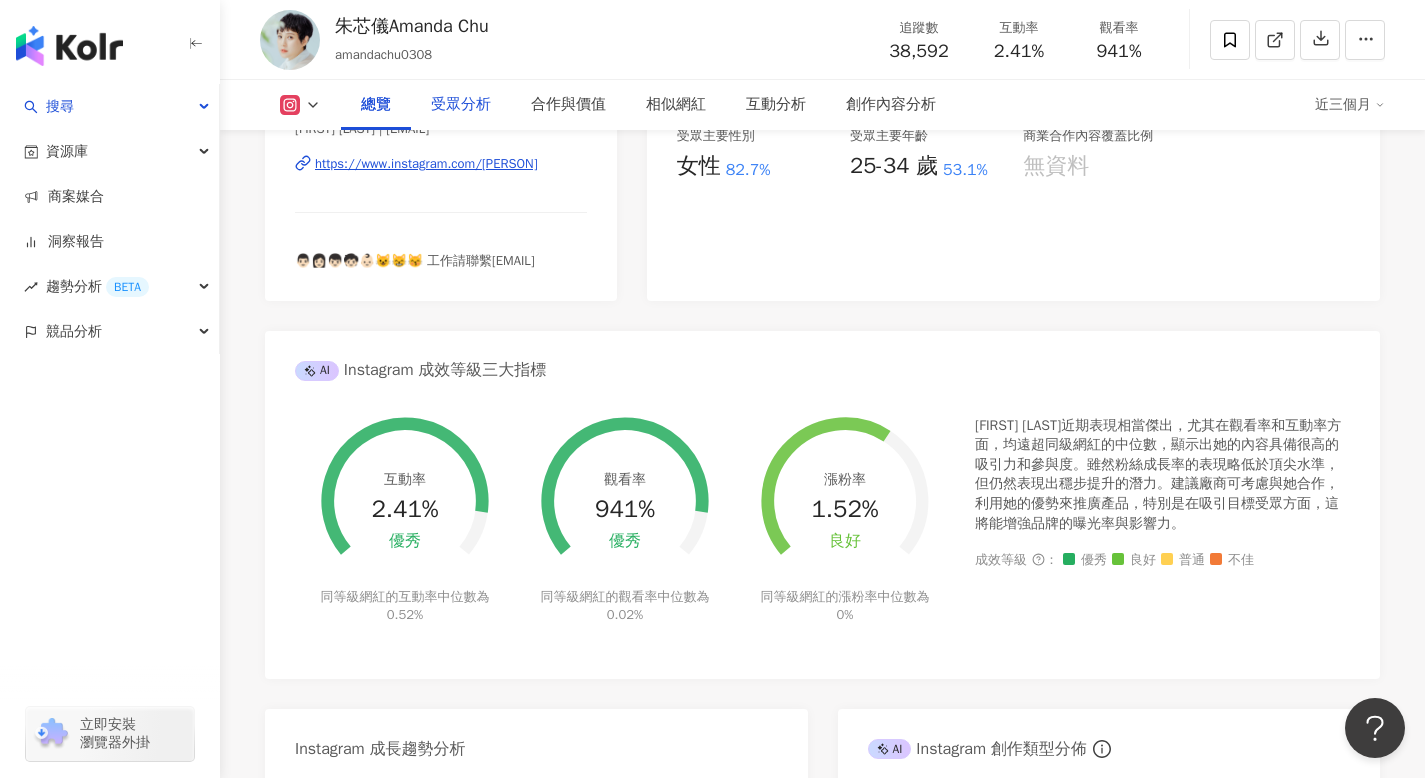 scroll, scrollTop: 0, scrollLeft: 0, axis: both 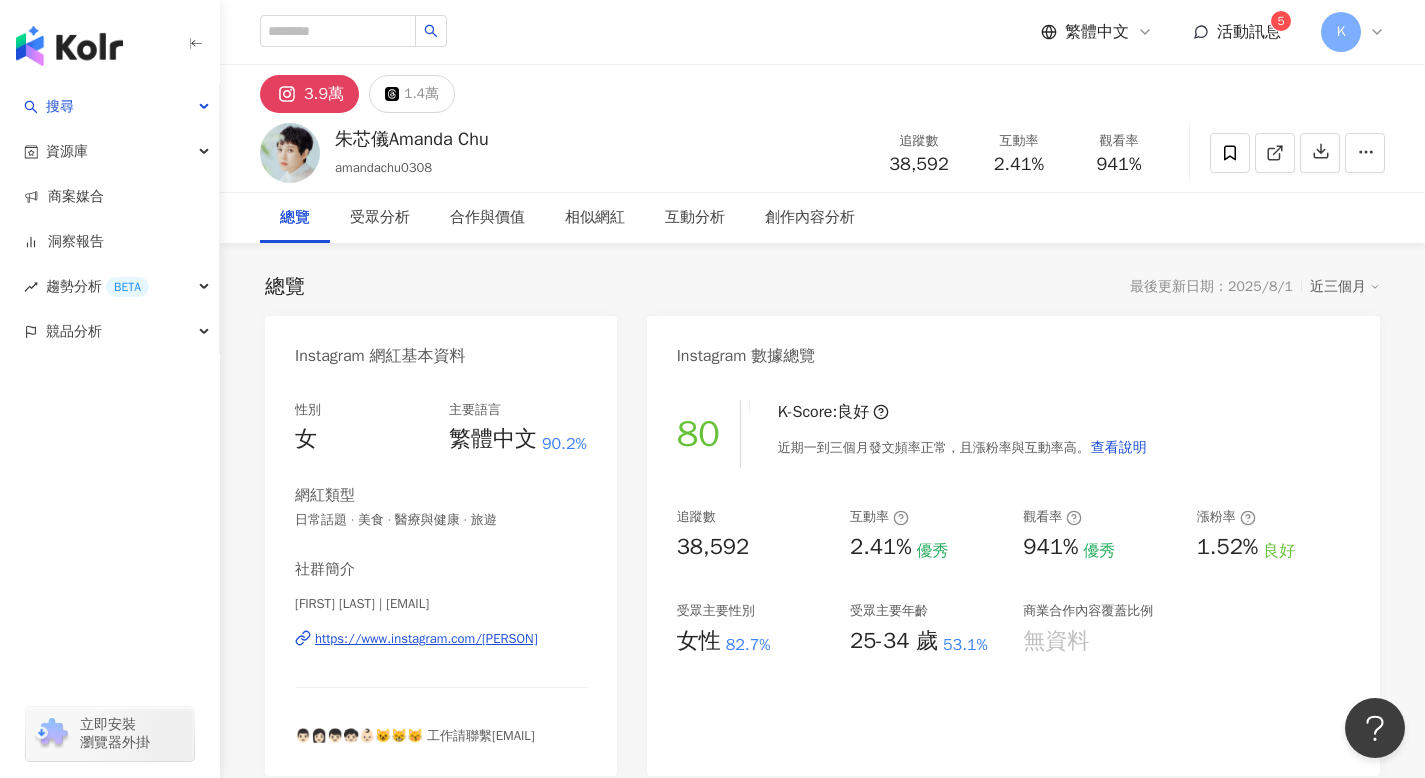 click on "3.9萬" at bounding box center [324, 94] 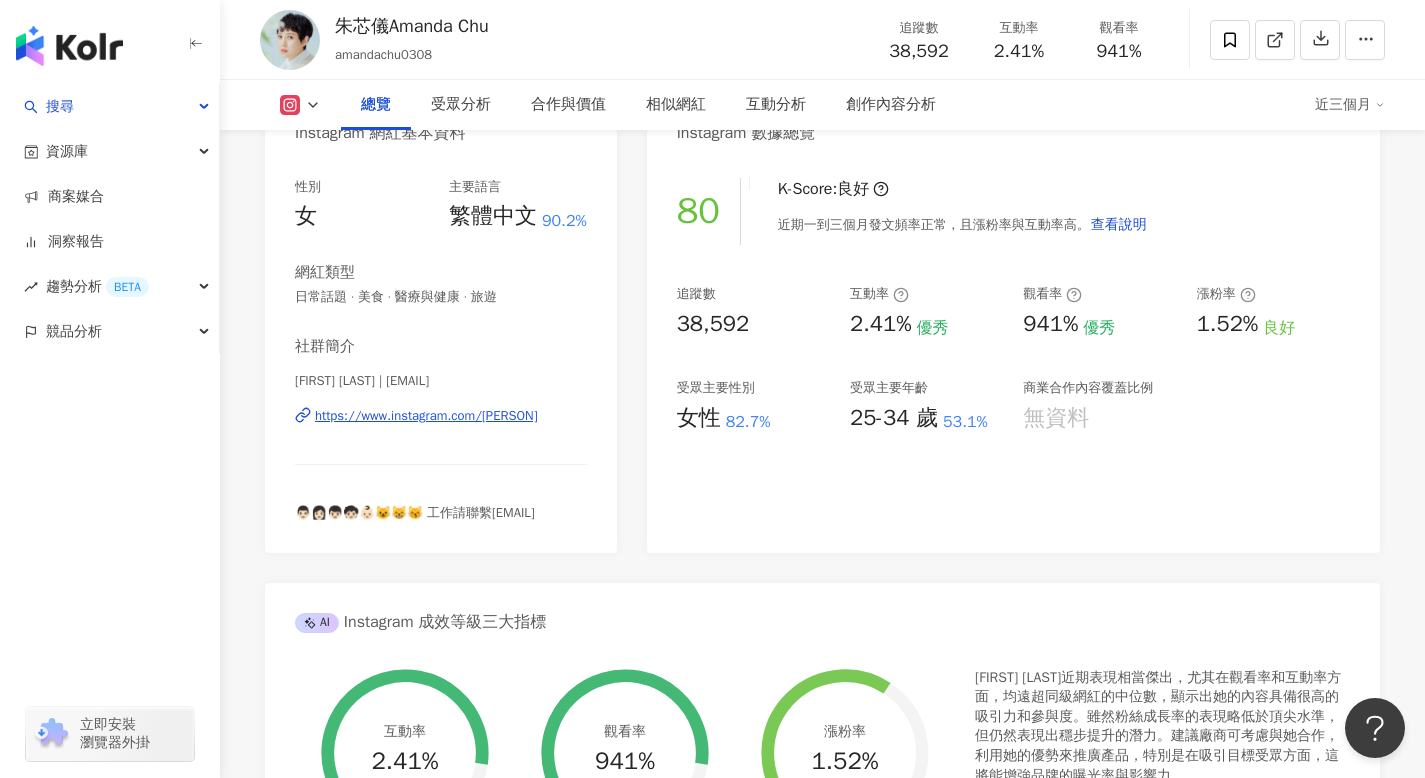 click on "https://www.instagram.com/[PERSON]" at bounding box center [426, 416] 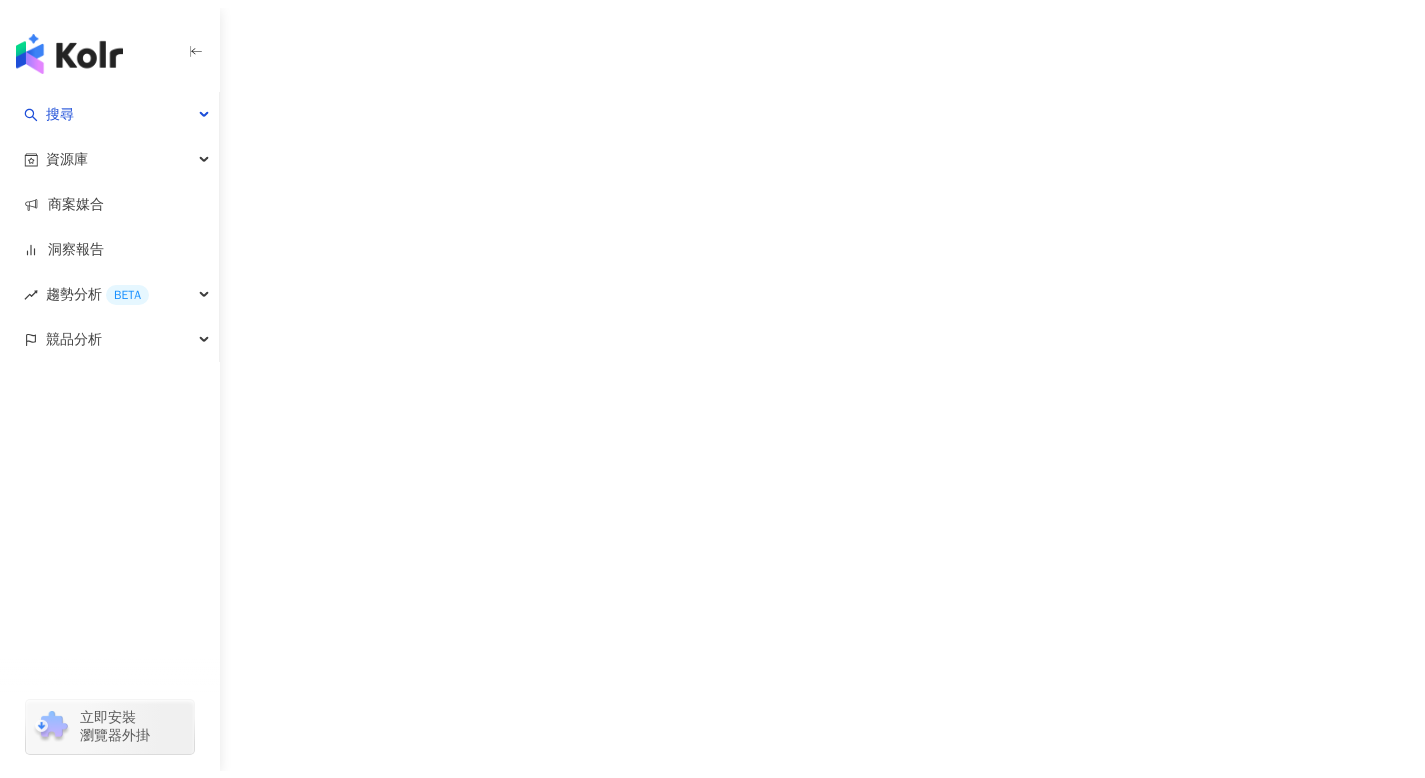 scroll, scrollTop: 0, scrollLeft: 0, axis: both 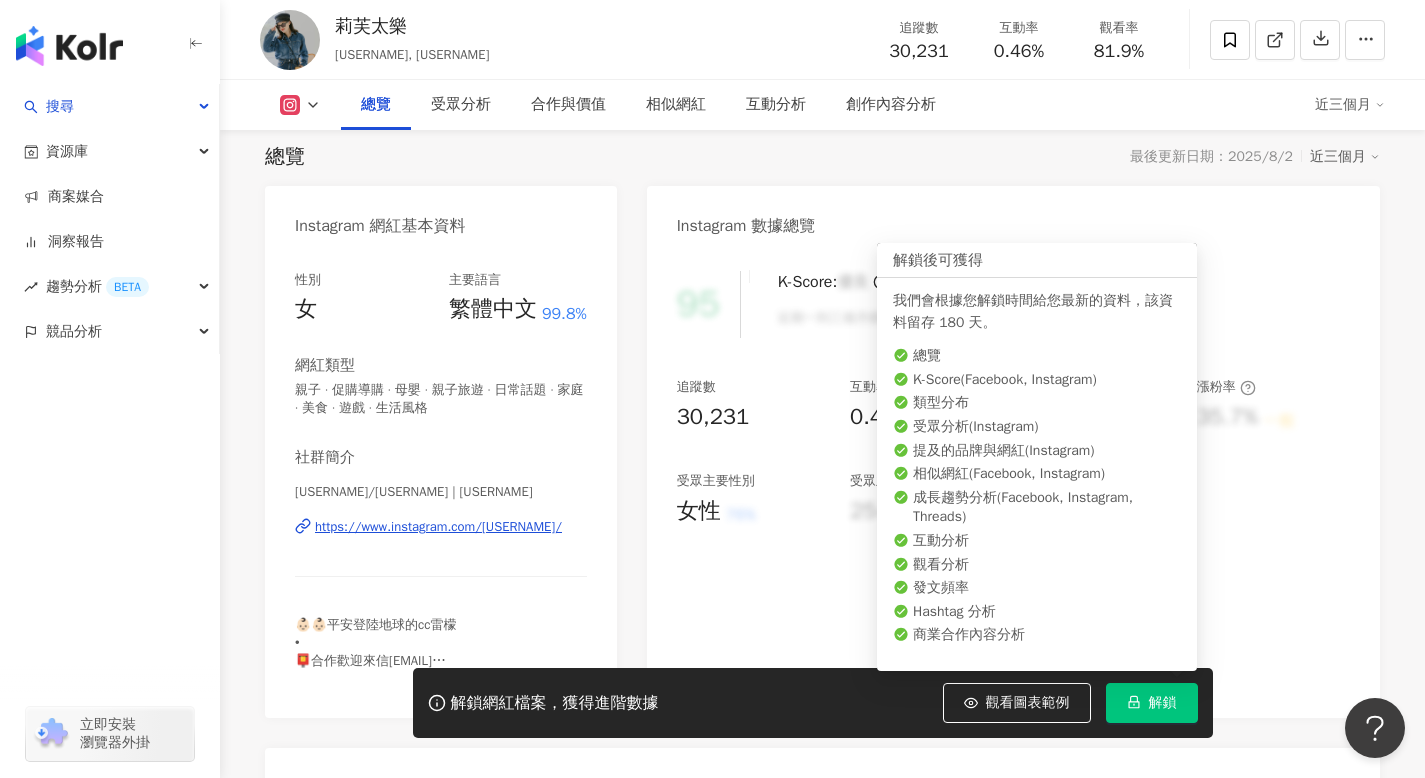 click on "解鎖" at bounding box center (1152, 703) 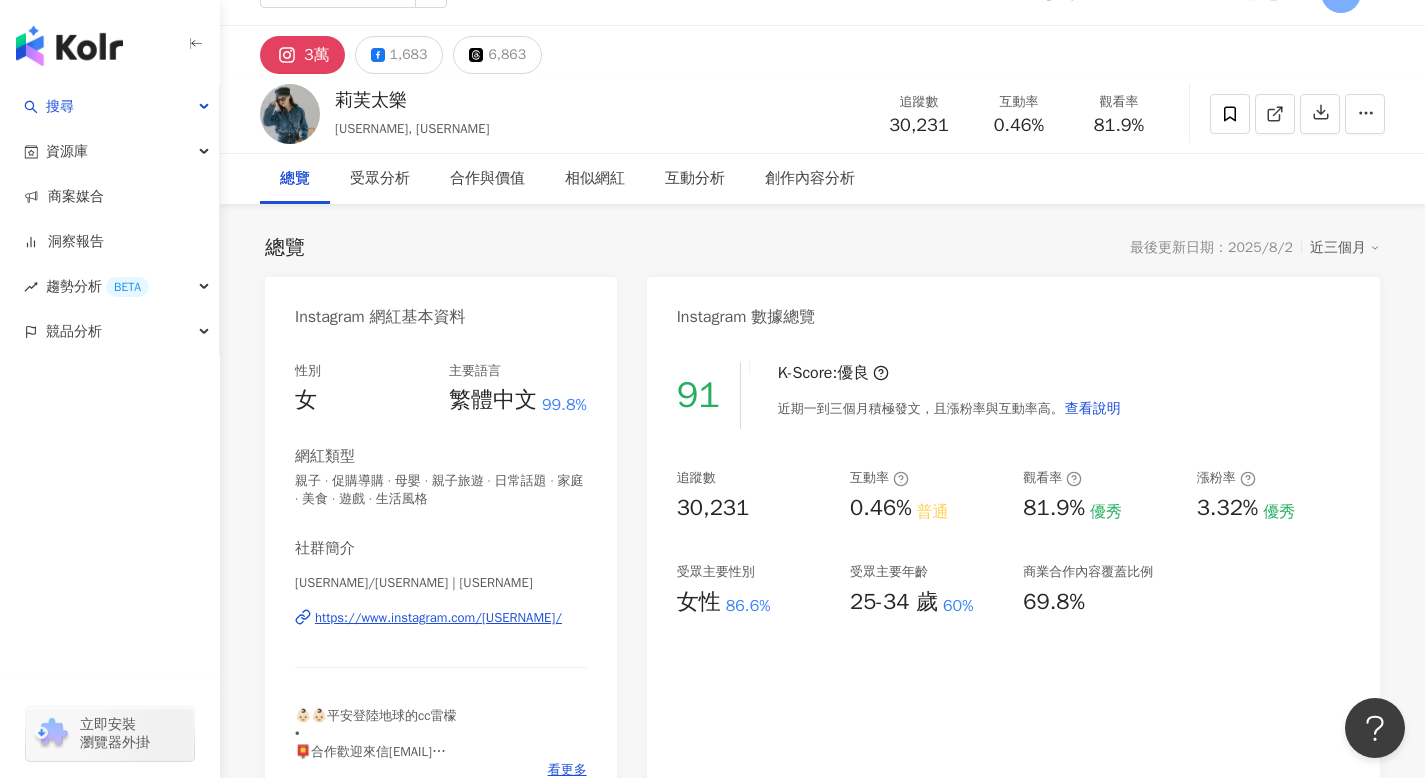 scroll, scrollTop: 46, scrollLeft: 0, axis: vertical 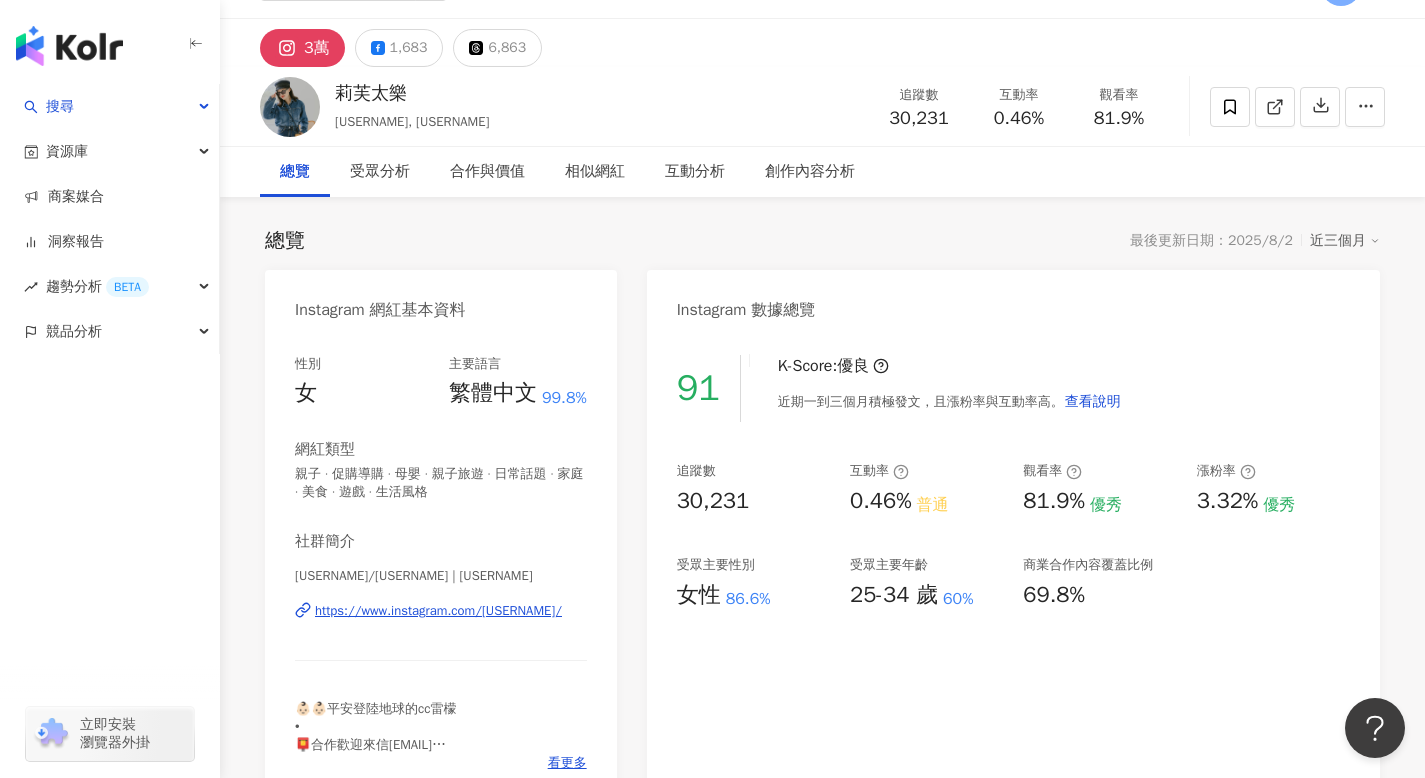 click on "https://www.instagram.com/leaftyler/" at bounding box center [438, 611] 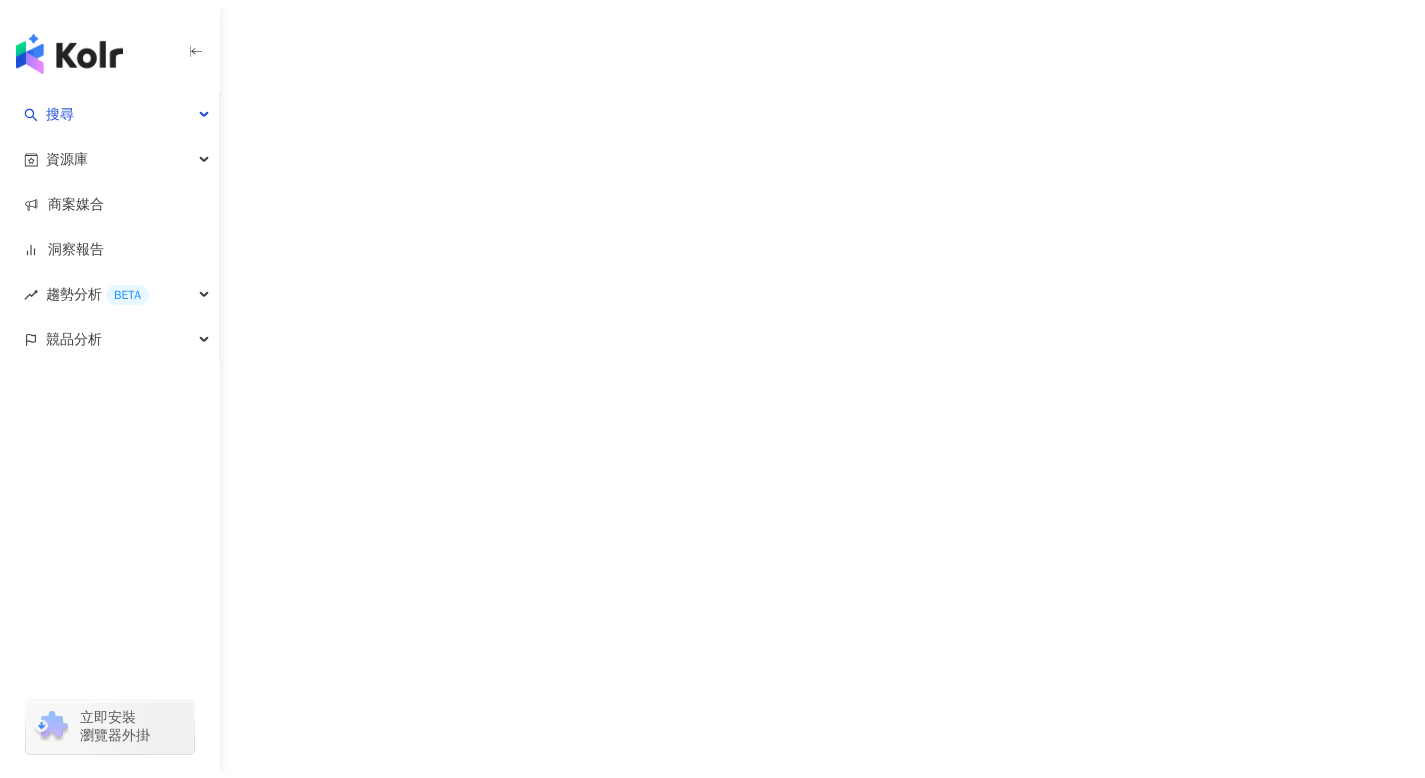 scroll, scrollTop: 0, scrollLeft: 0, axis: both 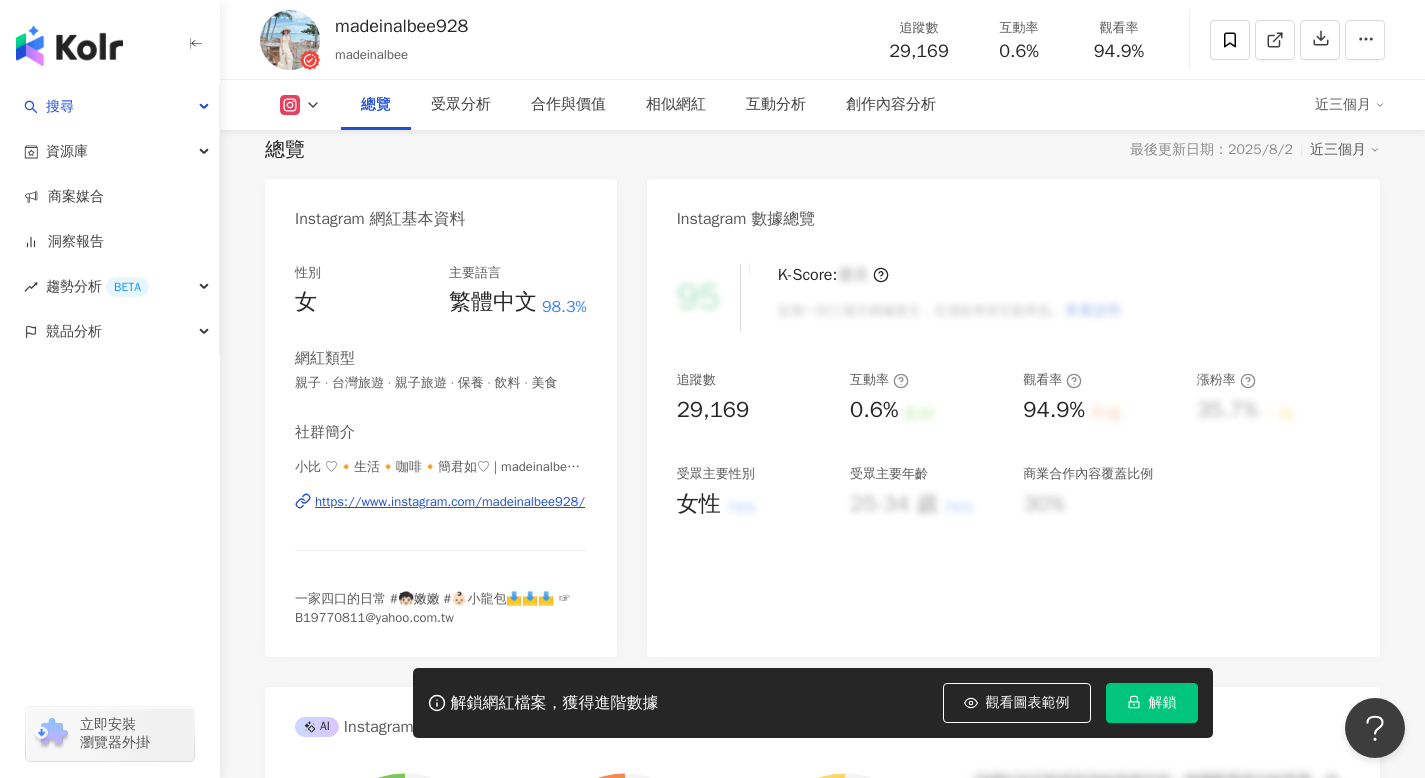 click on "解鎖" at bounding box center (1163, 703) 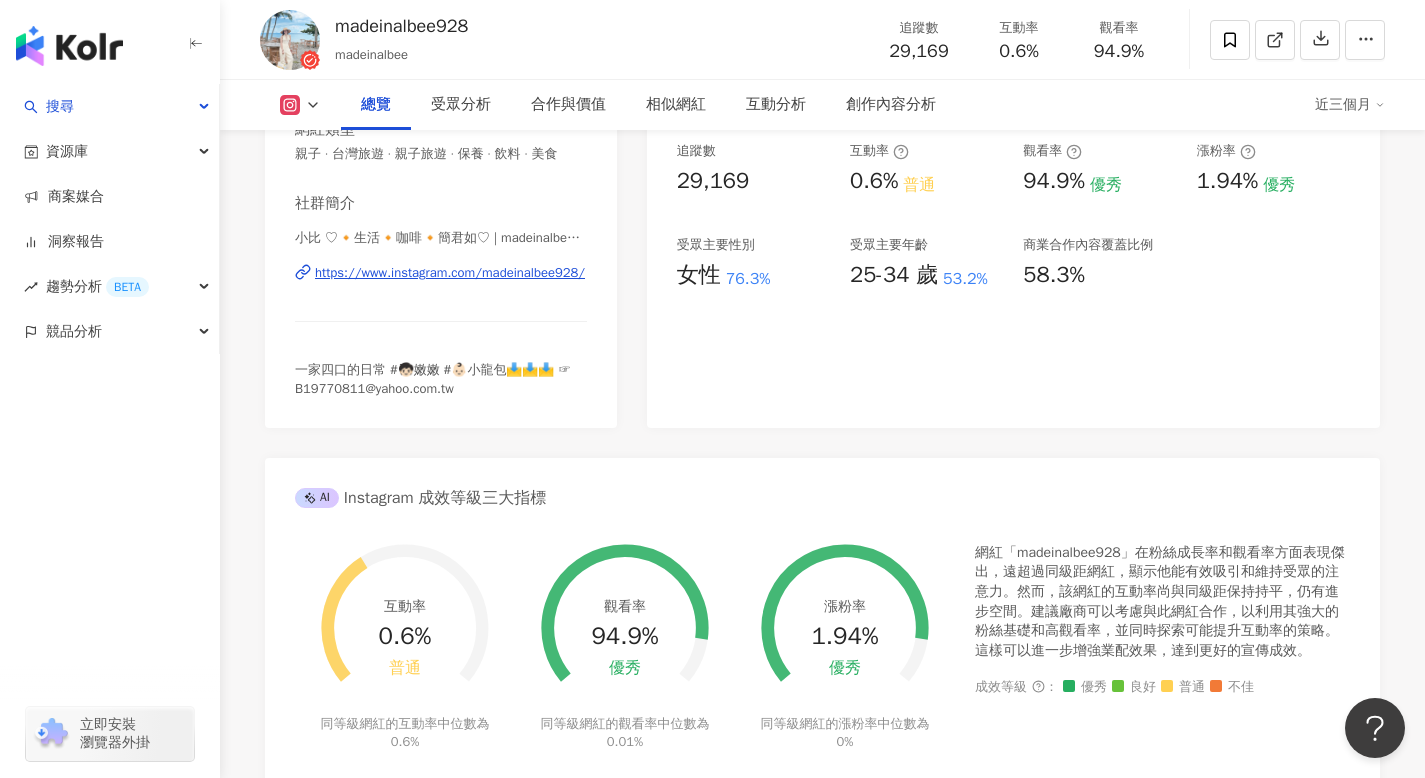 scroll, scrollTop: 0, scrollLeft: 0, axis: both 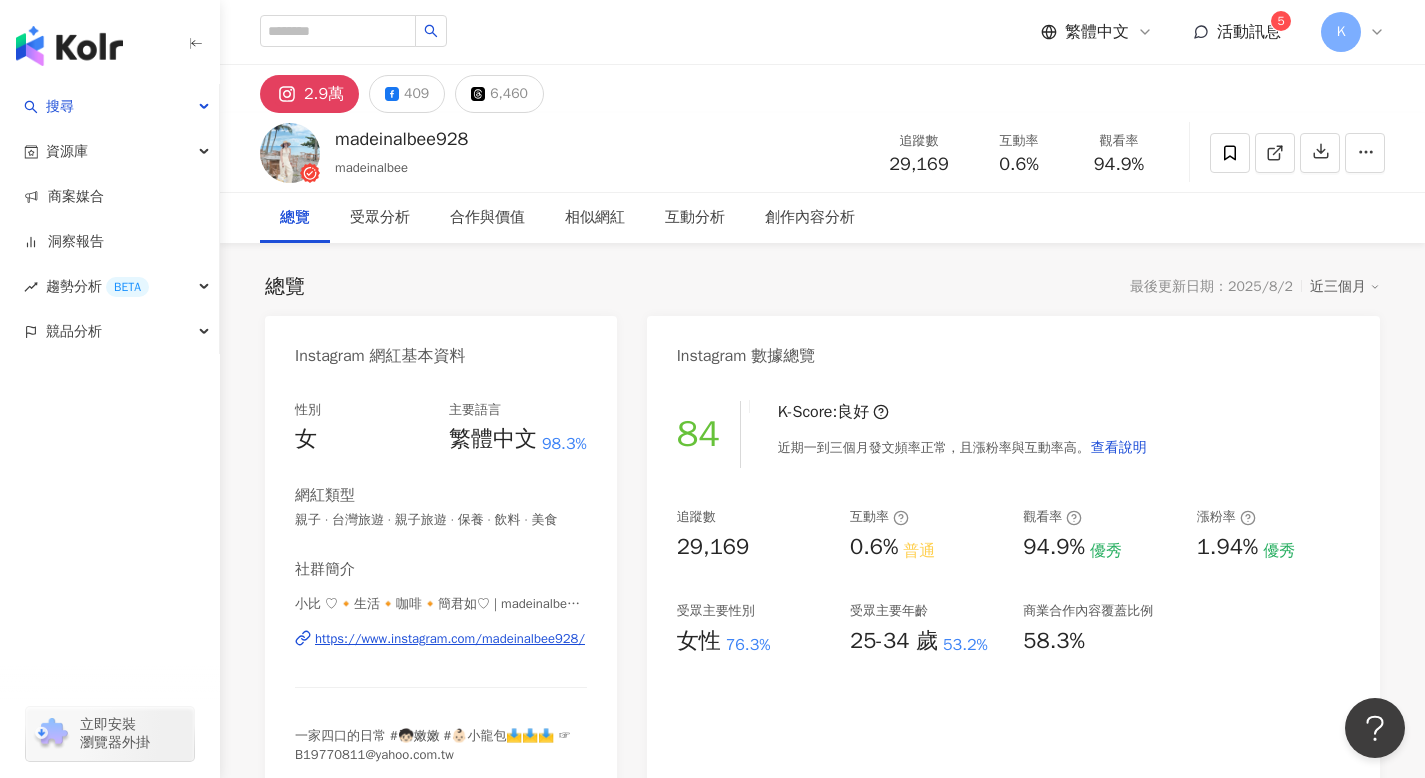 click on "https://www.instagram.com/madeinalbee928/" at bounding box center [450, 639] 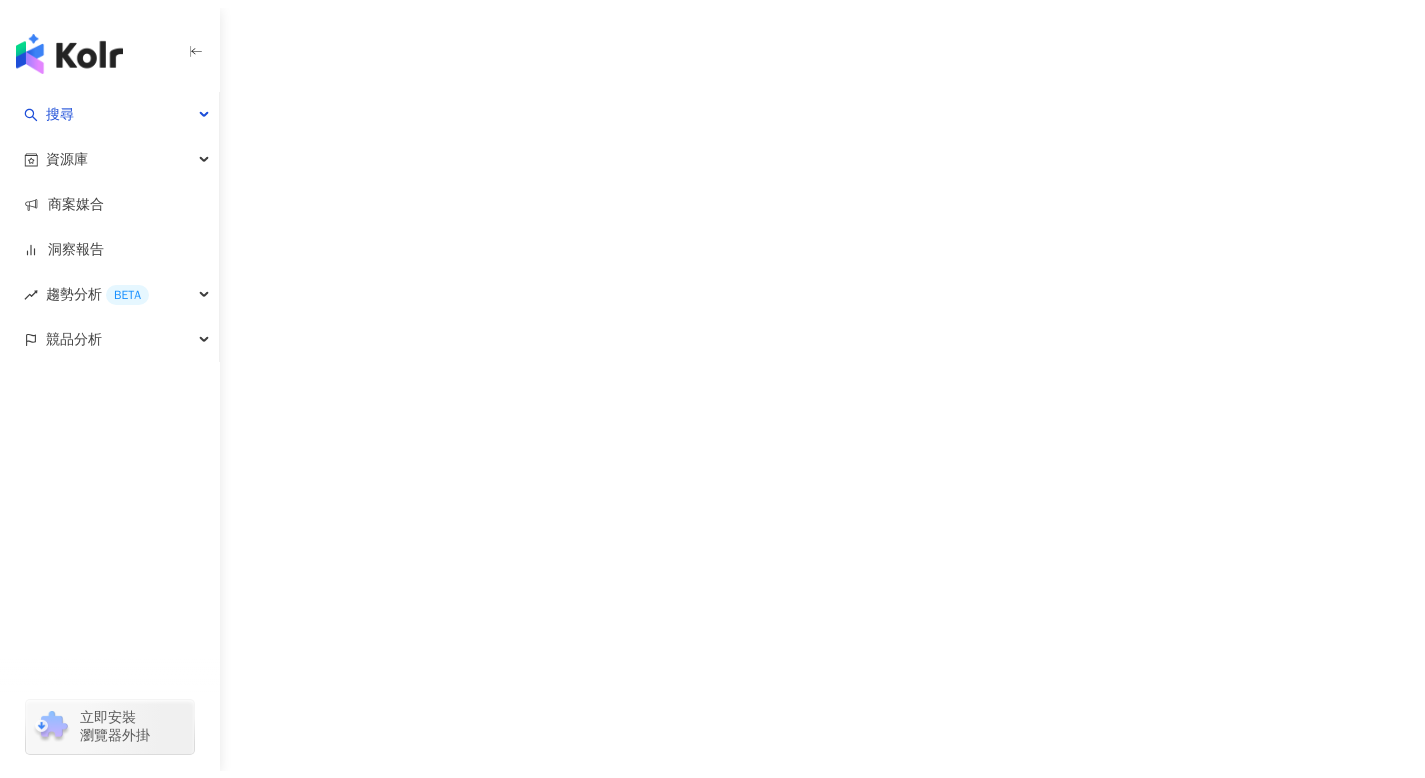 scroll, scrollTop: 0, scrollLeft: 0, axis: both 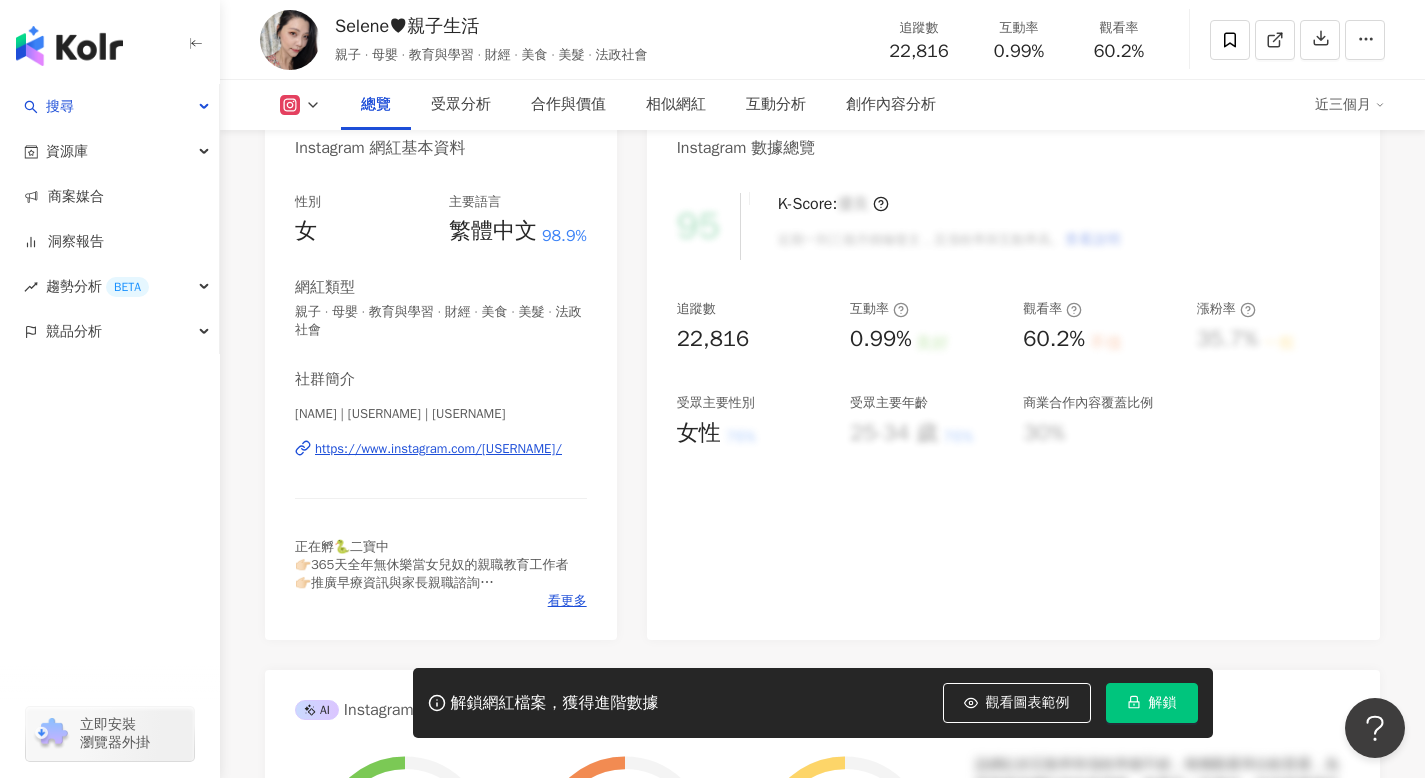 click on "https://www.instagram.com/selene_in_taipei/" at bounding box center (438, 449) 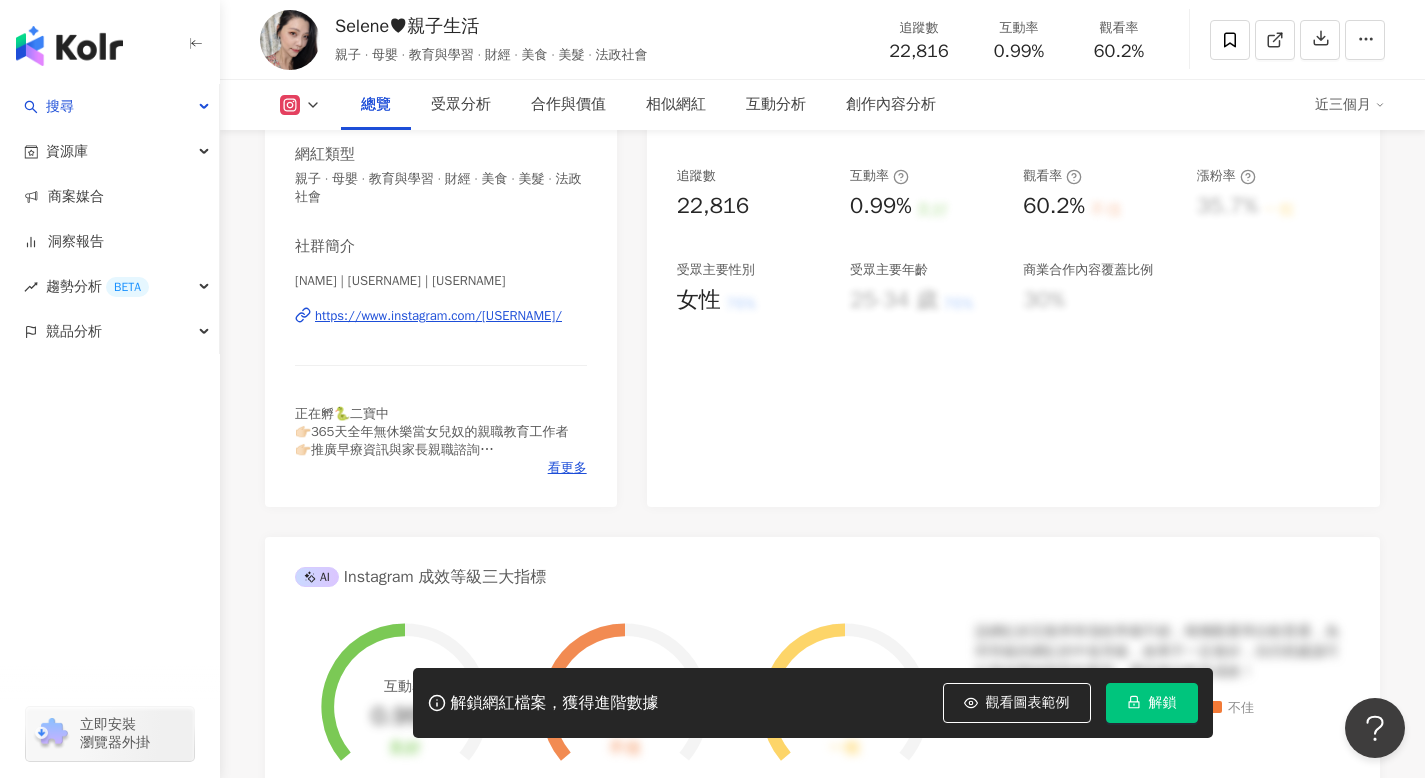 scroll, scrollTop: 421, scrollLeft: 0, axis: vertical 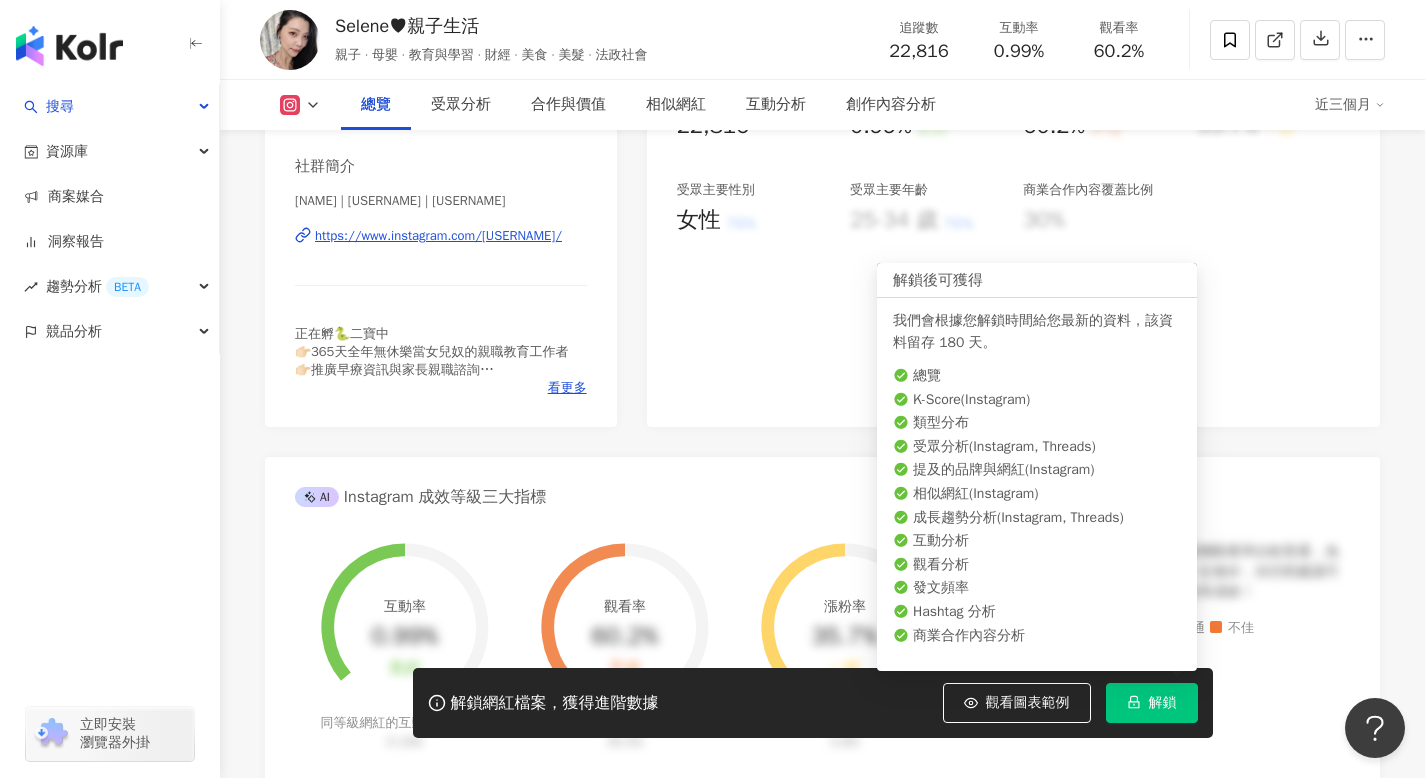 drag, startPoint x: 1144, startPoint y: 713, endPoint x: 1161, endPoint y: 713, distance: 17 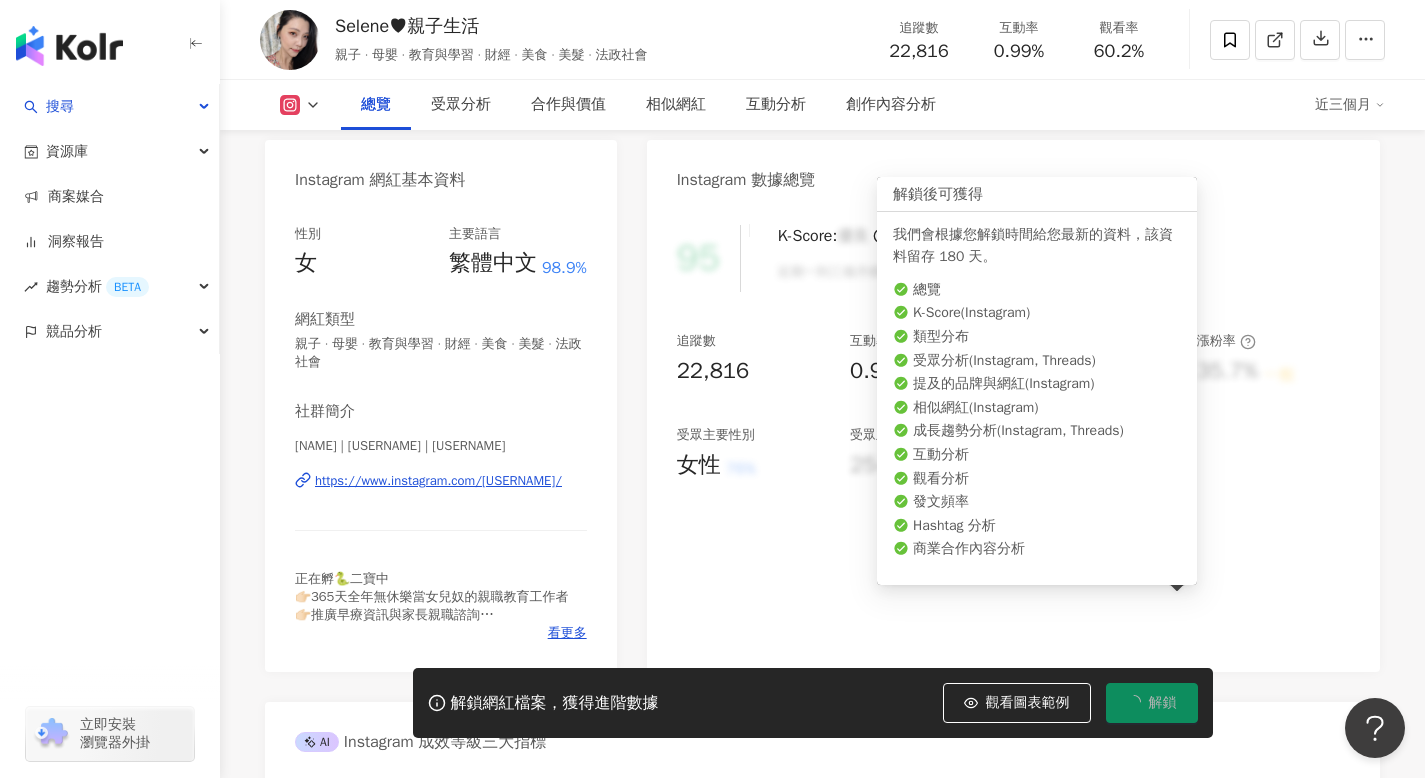 scroll, scrollTop: 180, scrollLeft: 0, axis: vertical 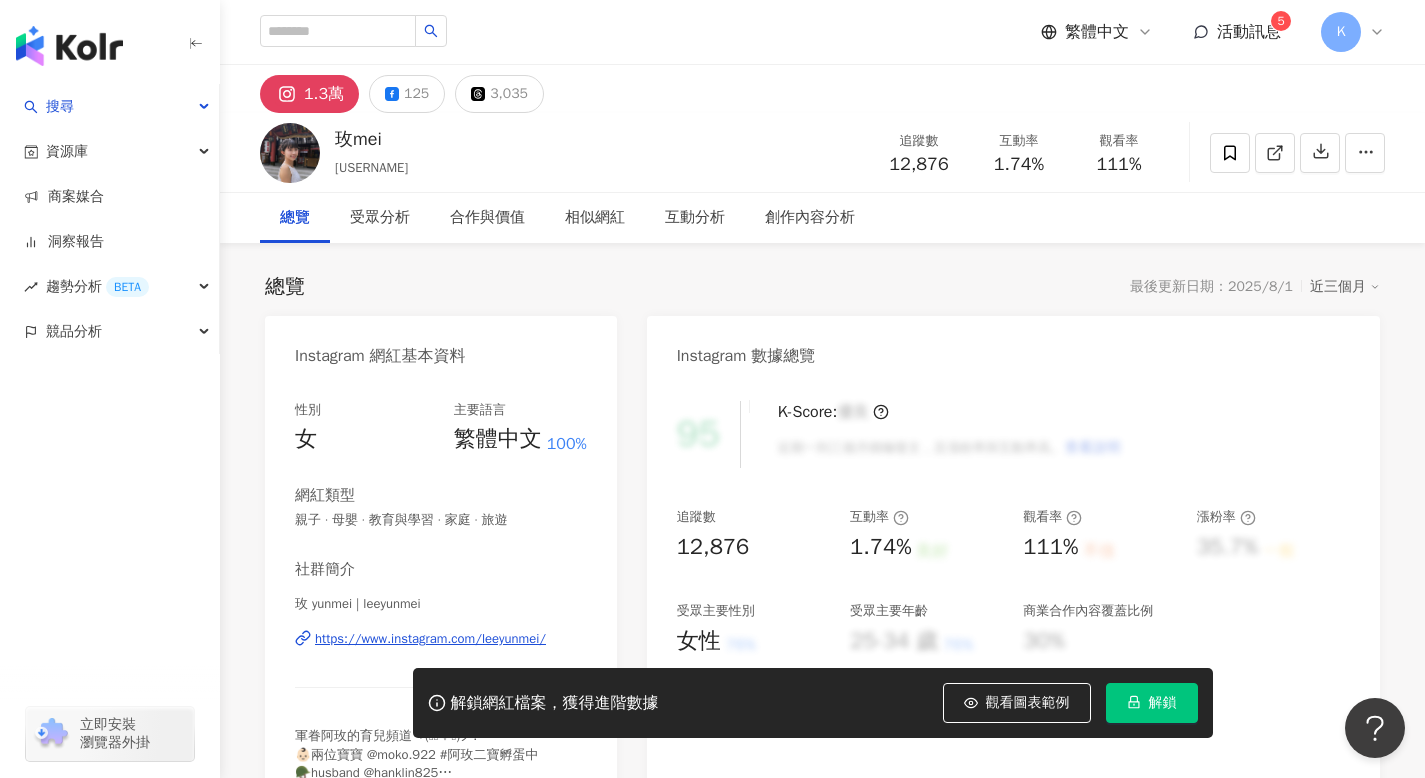 click on "解鎖" at bounding box center (1163, 703) 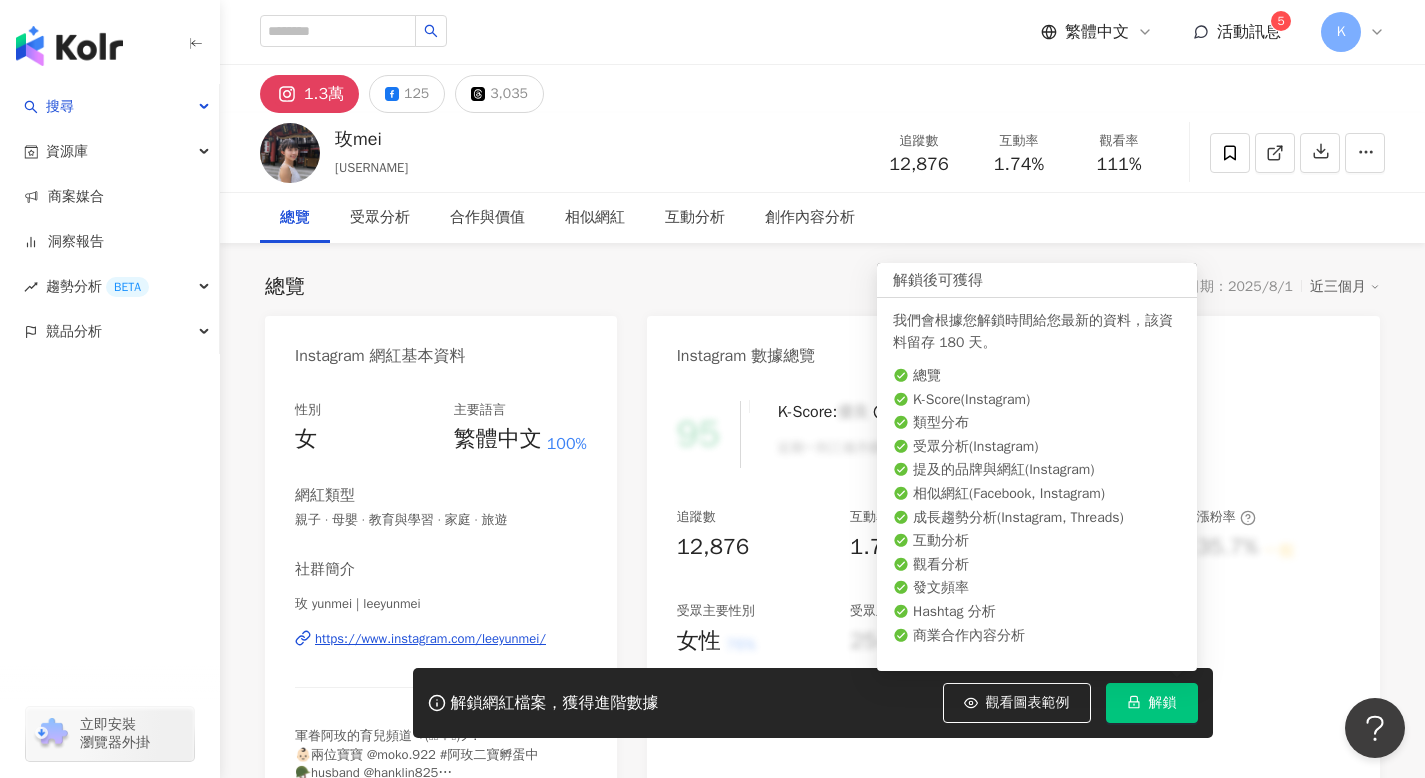 click on "解鎖" at bounding box center (1163, 703) 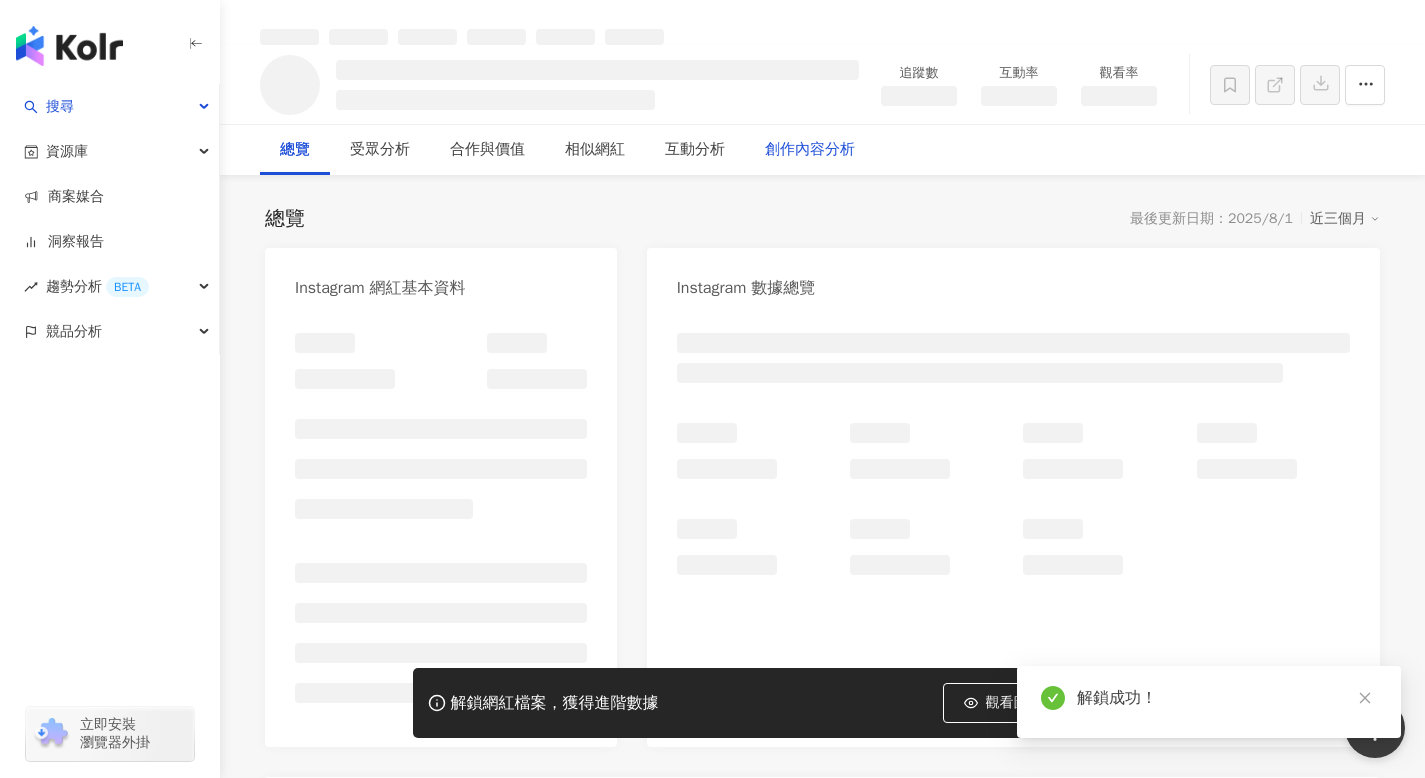 scroll, scrollTop: 71, scrollLeft: 0, axis: vertical 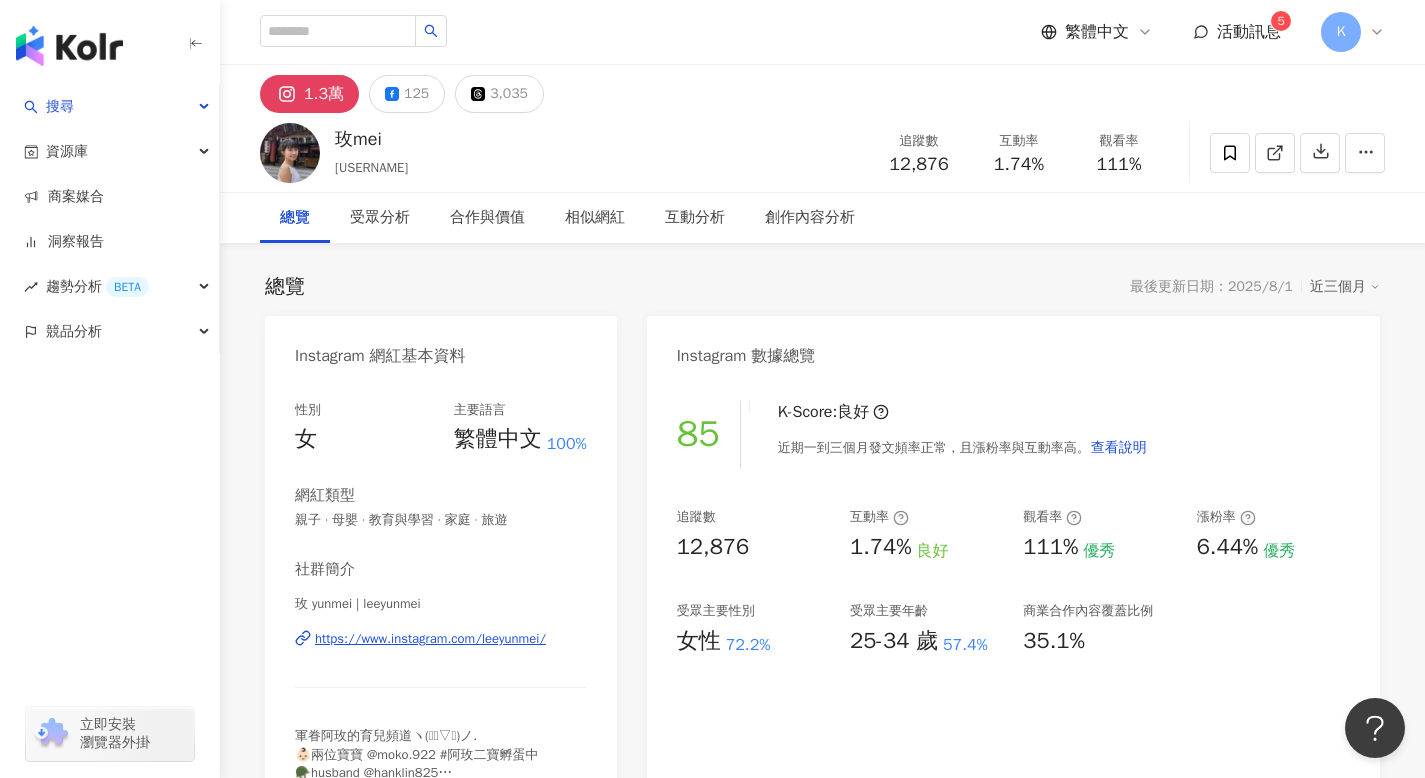 click on "https://www.instagram.com/leeyunmei/" at bounding box center (430, 639) 